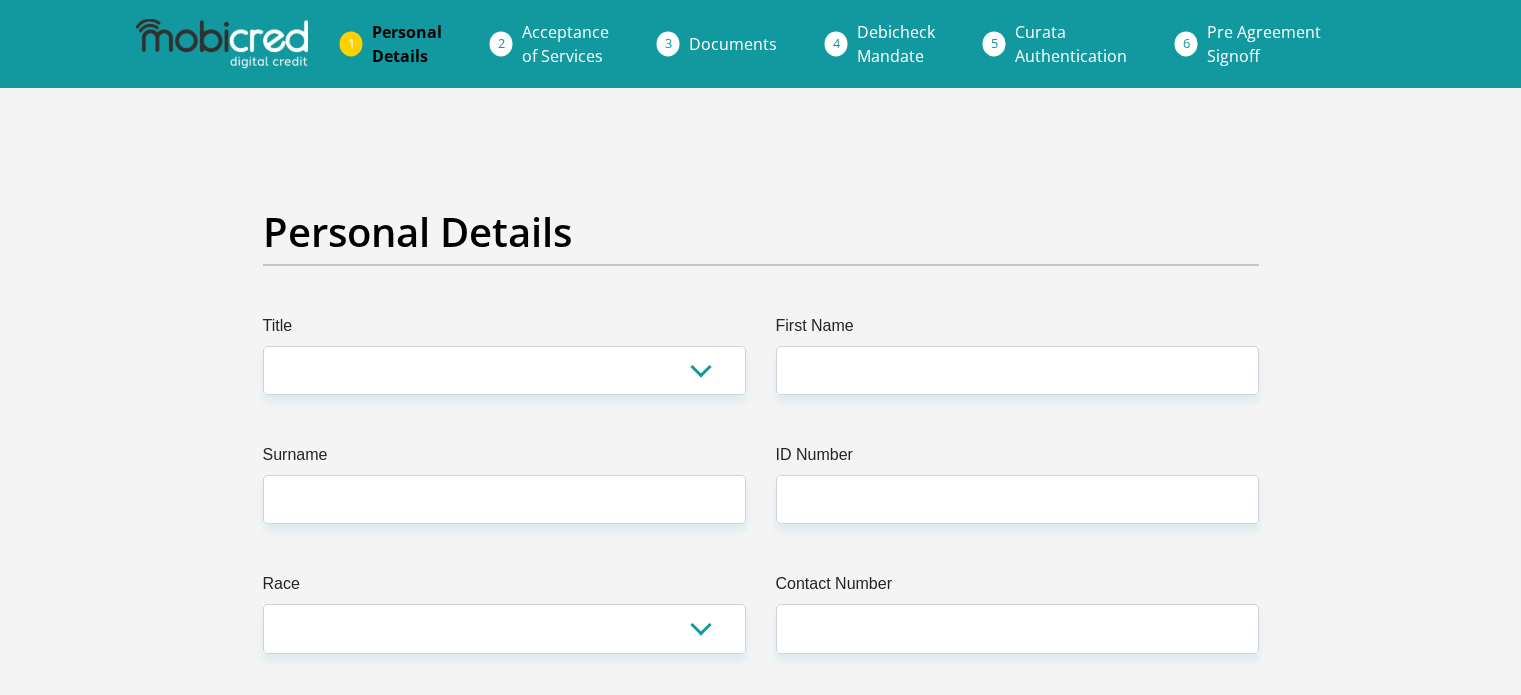 scroll, scrollTop: 0, scrollLeft: 0, axis: both 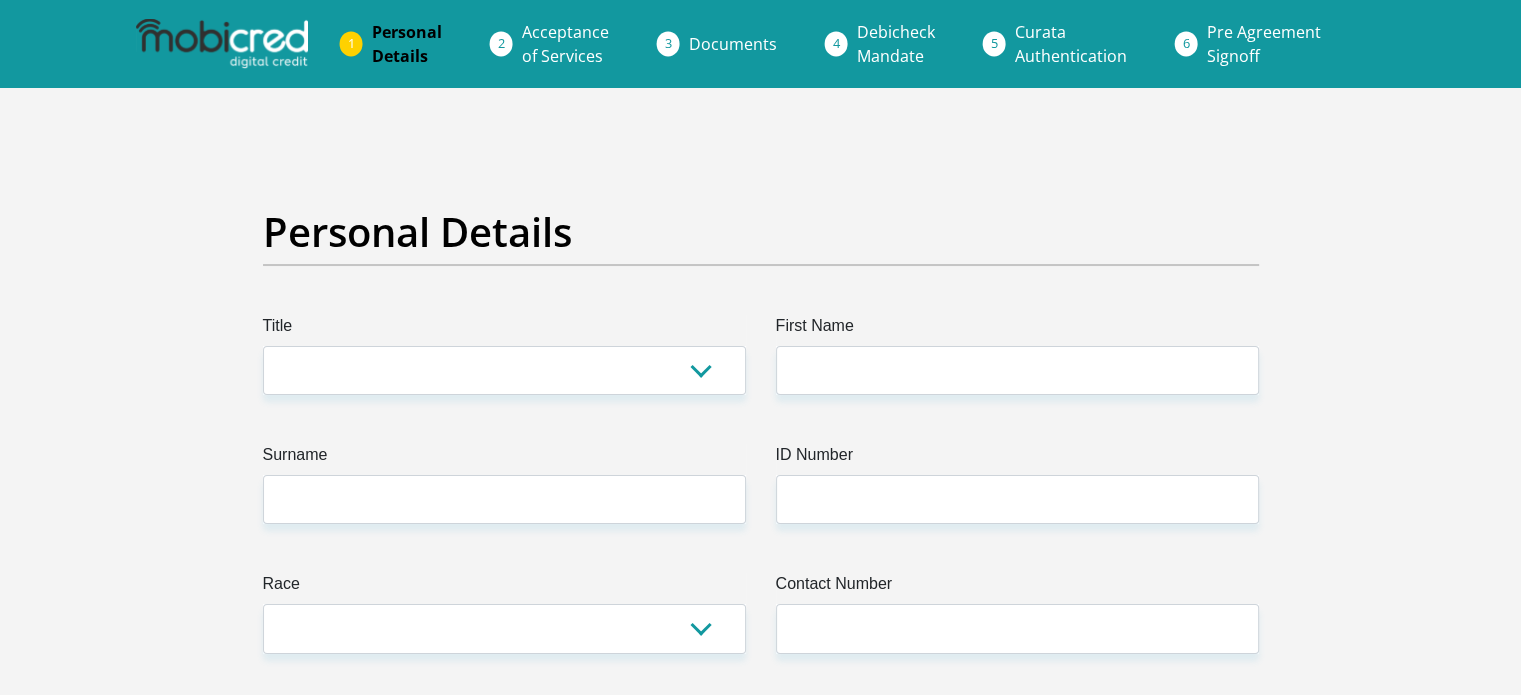 select on "Mr" 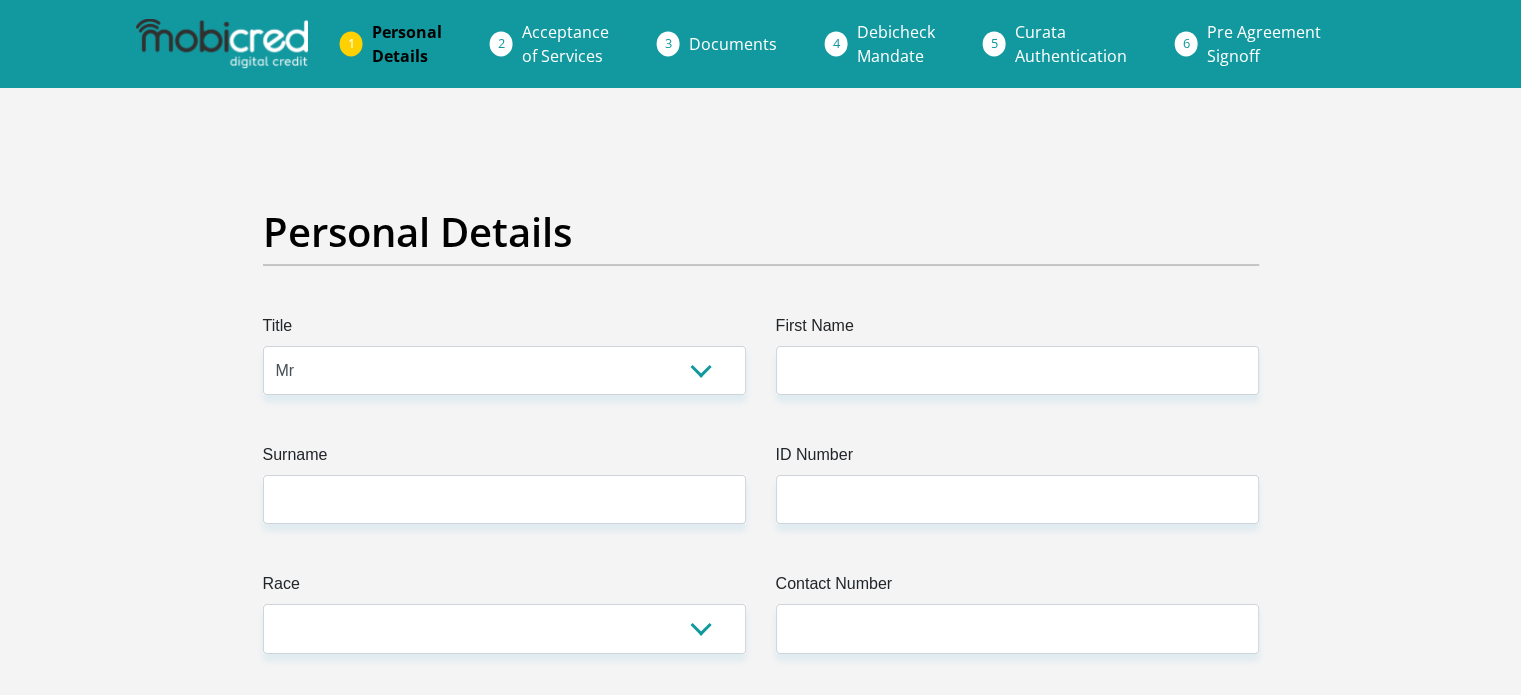 click on "Mr
Ms
Mrs
Dr
Other" at bounding box center (504, 370) 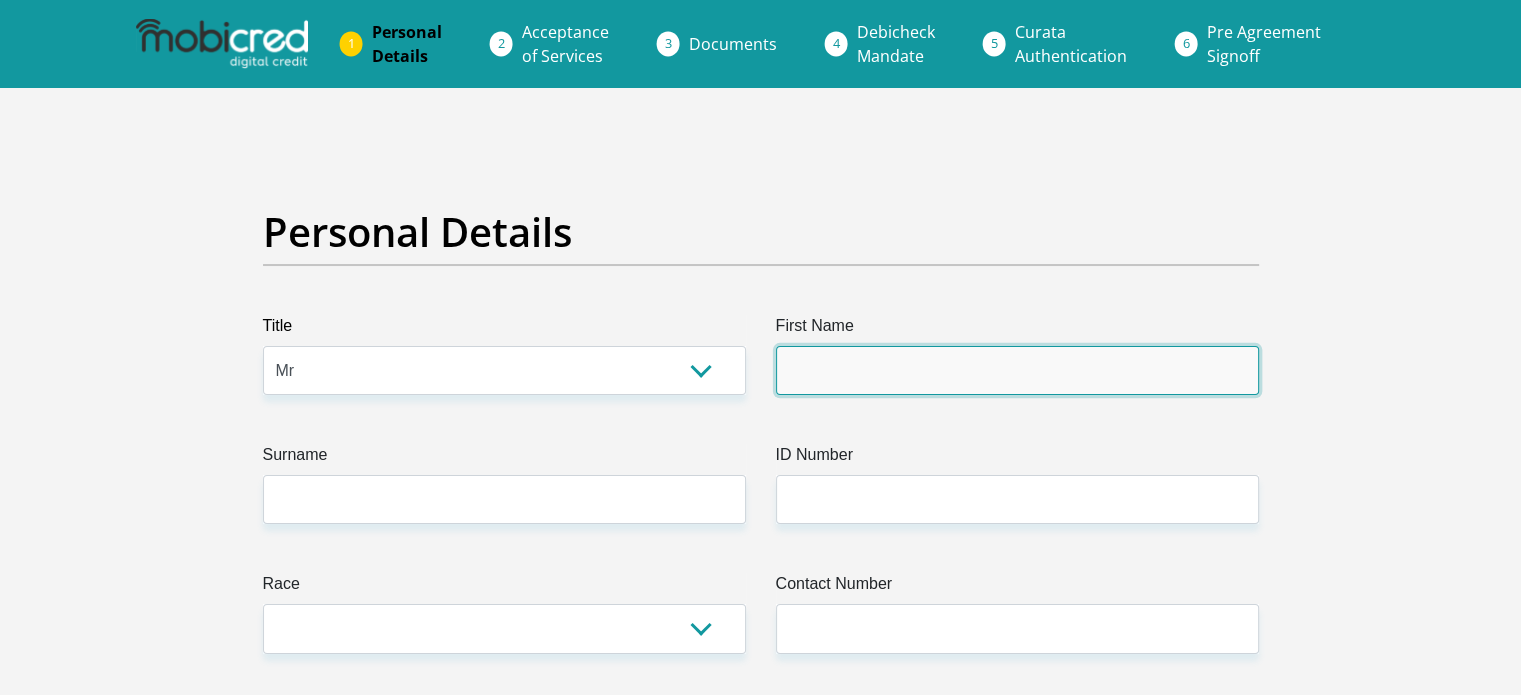 click on "First Name" at bounding box center [1017, 370] 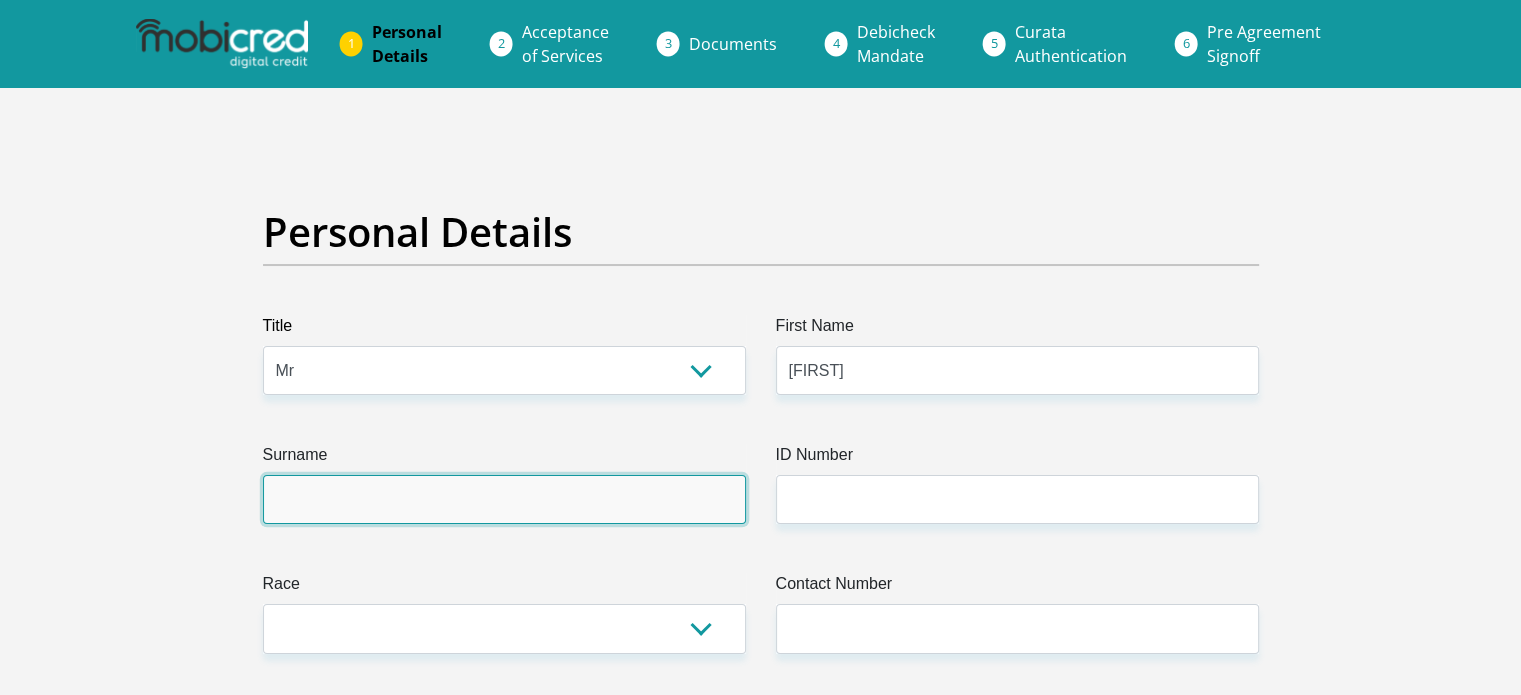 type on "[LAST]" 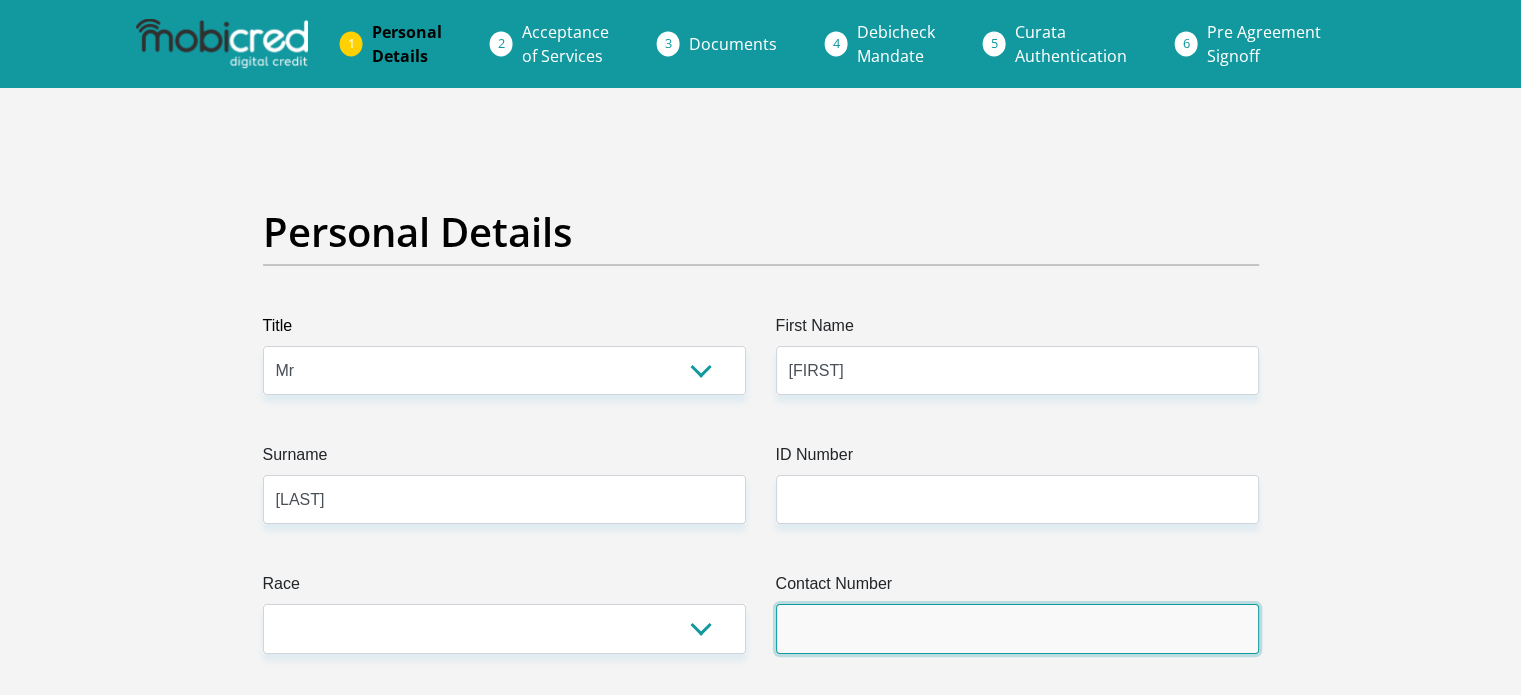 type on "[PHONE]" 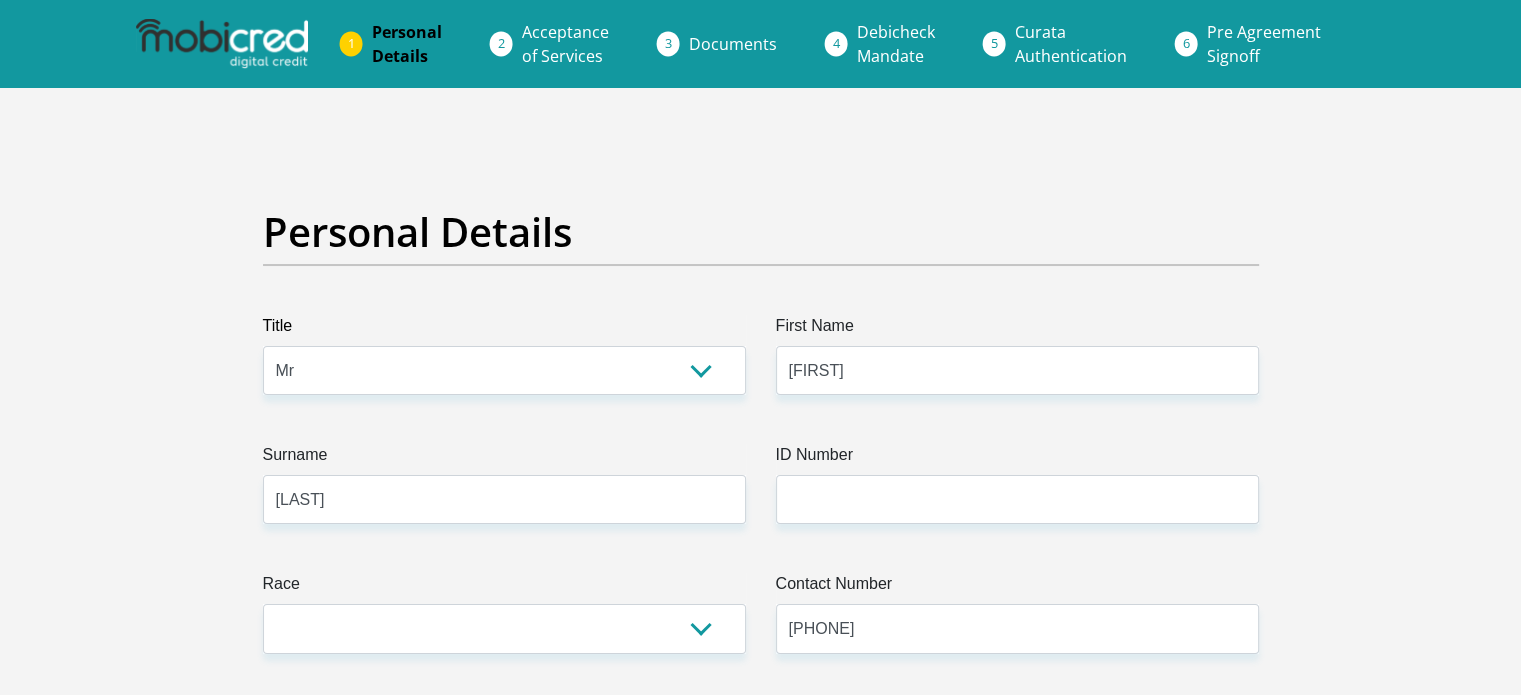 select on "ZAF" 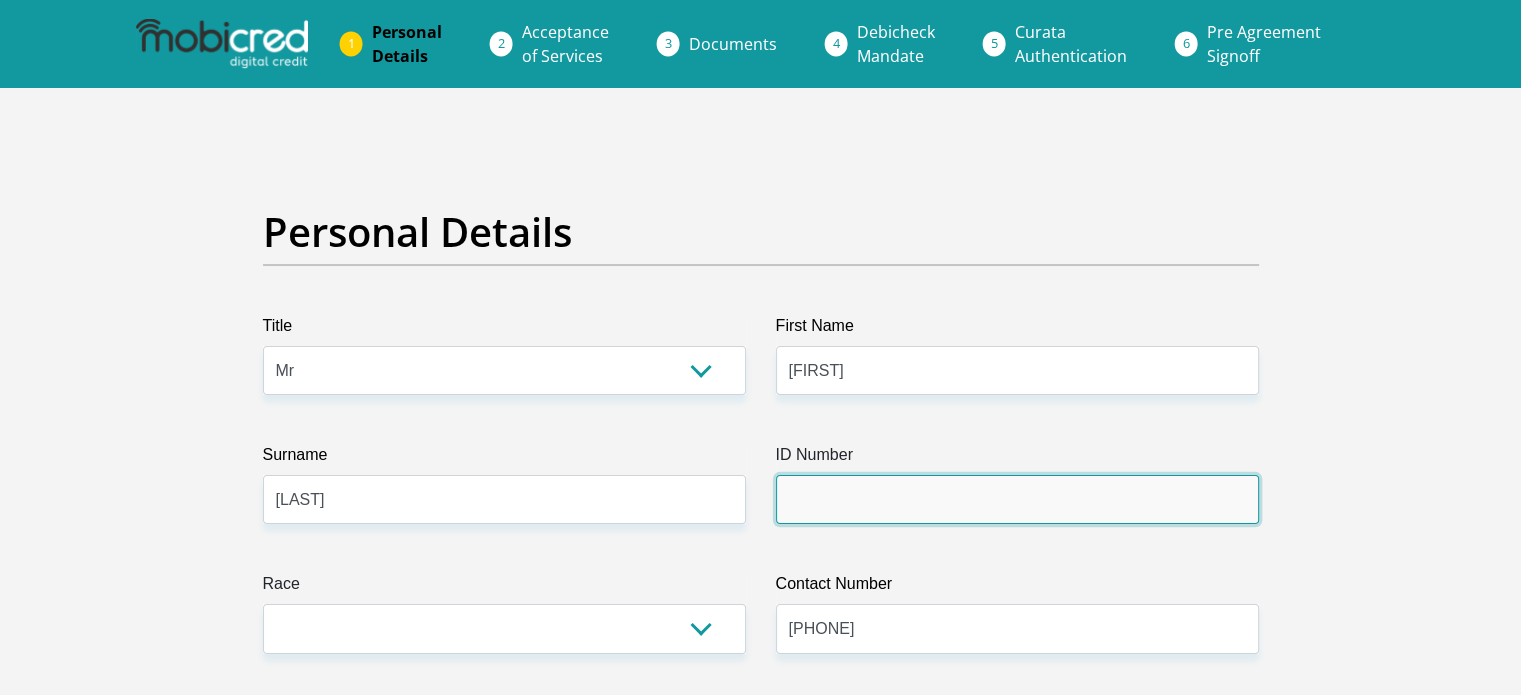 click on "ID Number" at bounding box center [1017, 499] 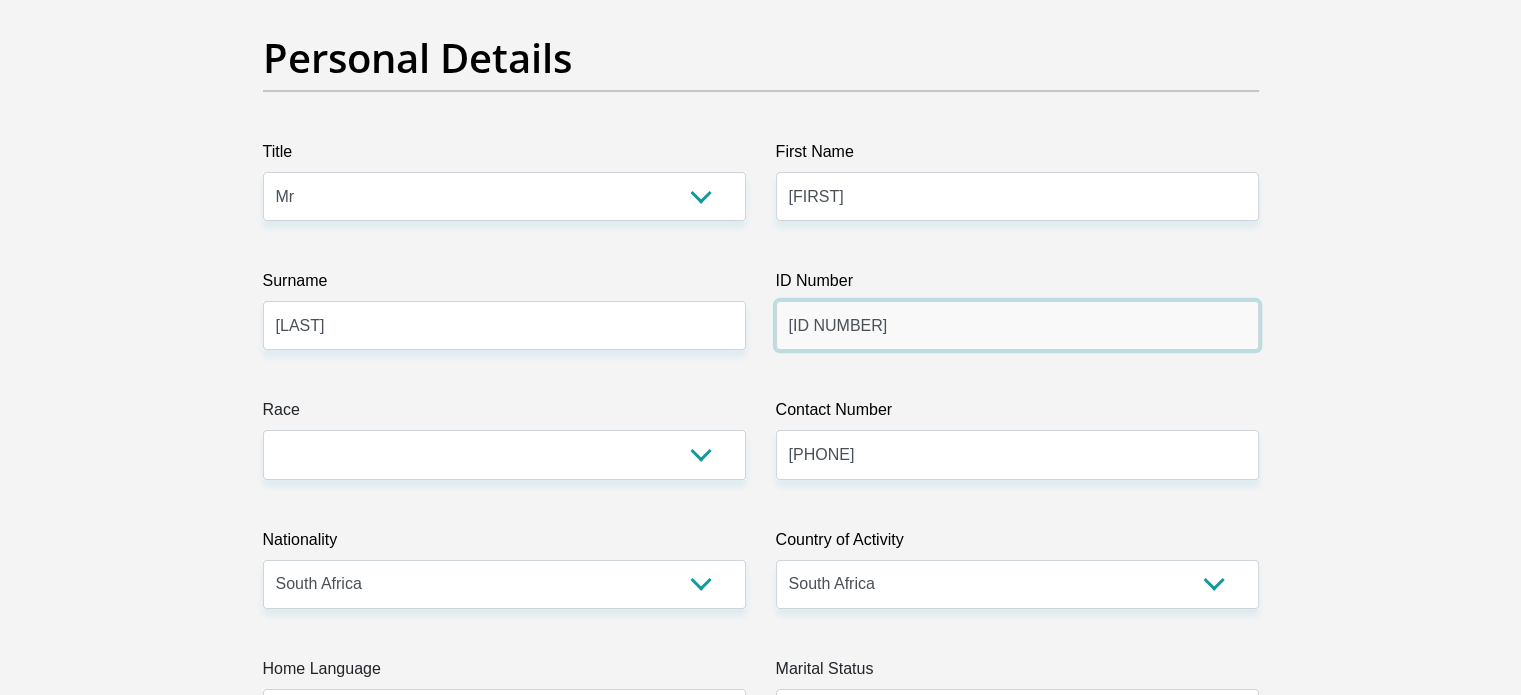 scroll, scrollTop: 184, scrollLeft: 0, axis: vertical 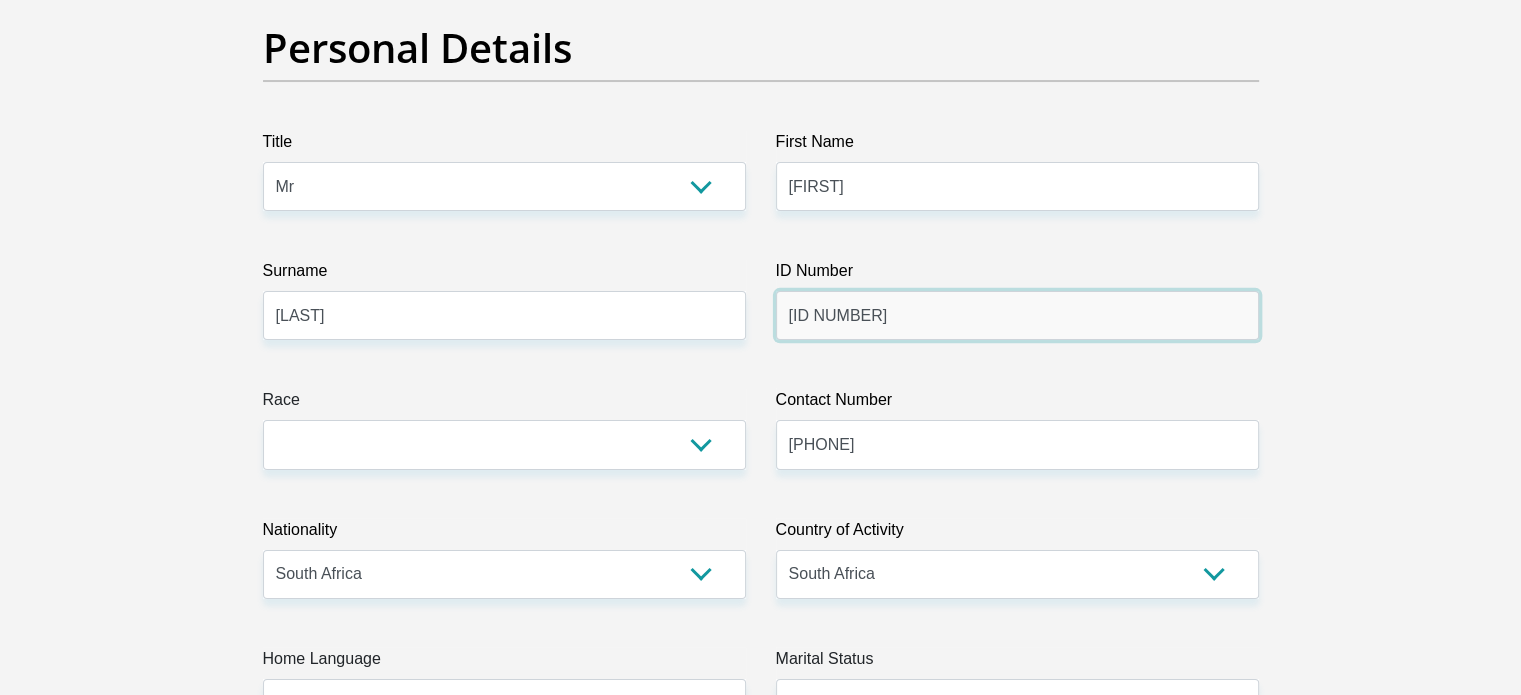 type on "[ID NUMBER]" 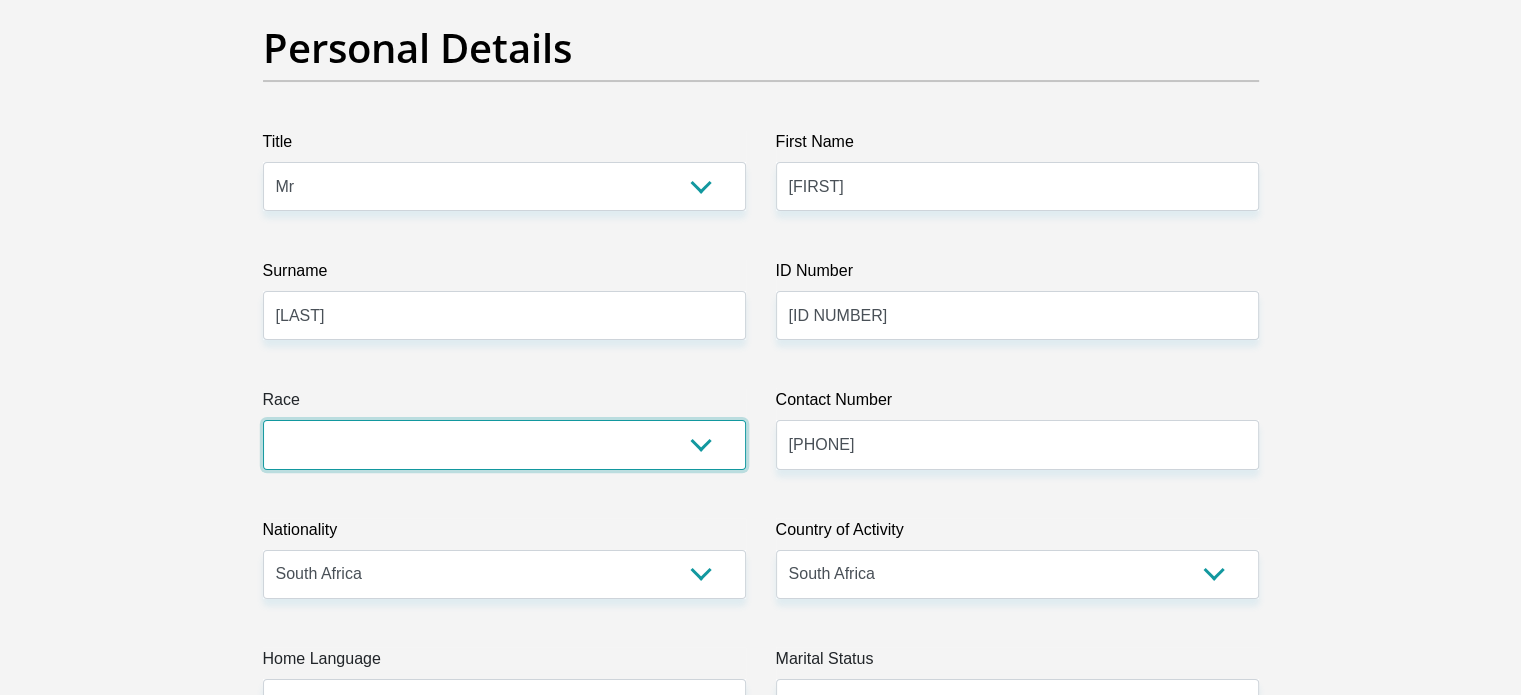 click on "Black
Coloured
Indian
White
Other" at bounding box center [504, 444] 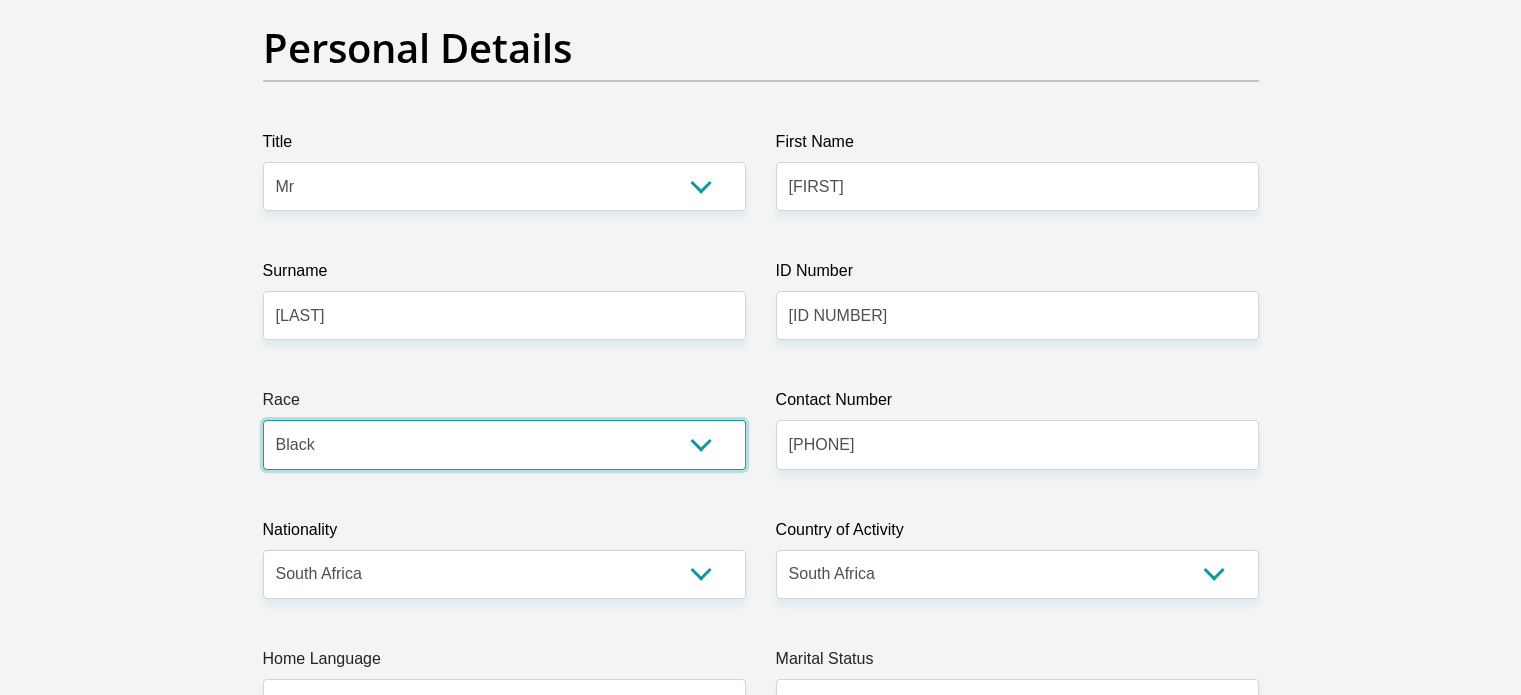 click on "Black
Coloured
Indian
White
Other" at bounding box center (504, 444) 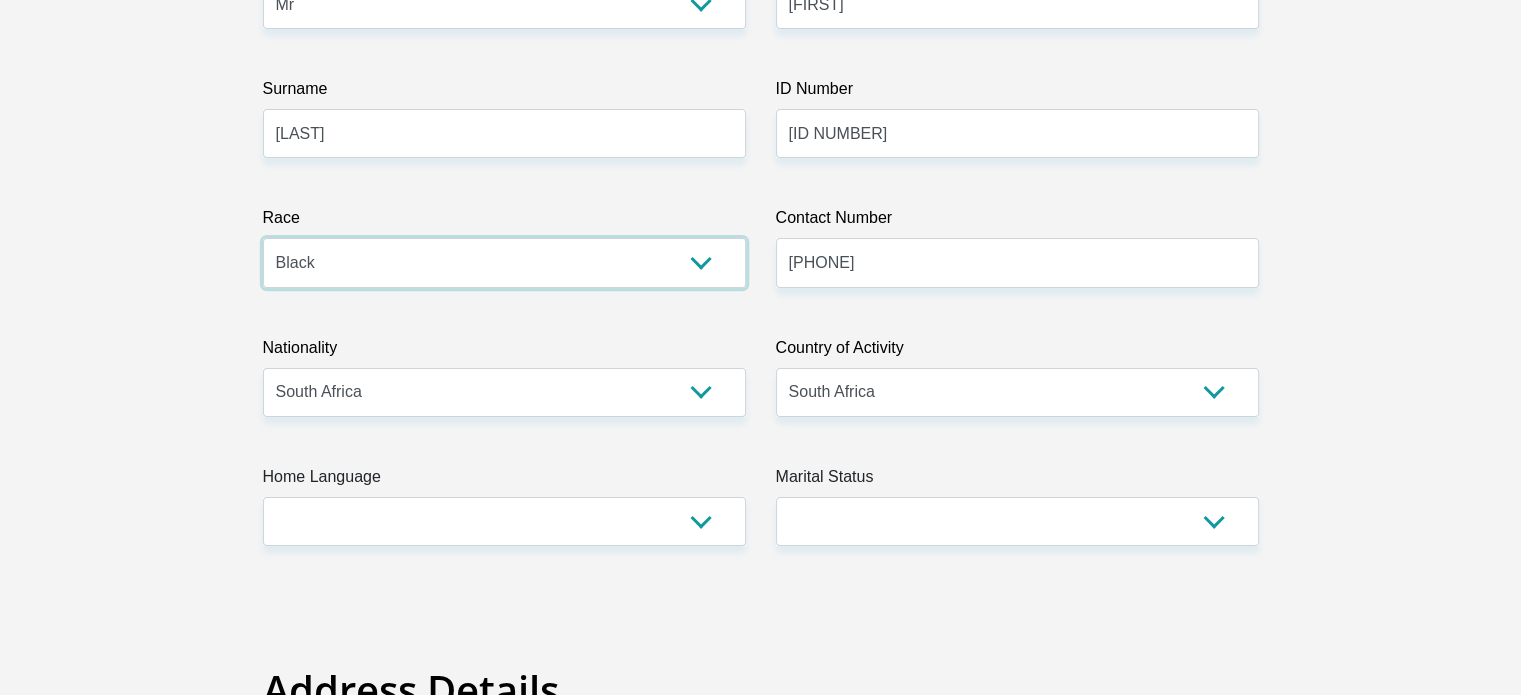 scroll, scrollTop: 368, scrollLeft: 0, axis: vertical 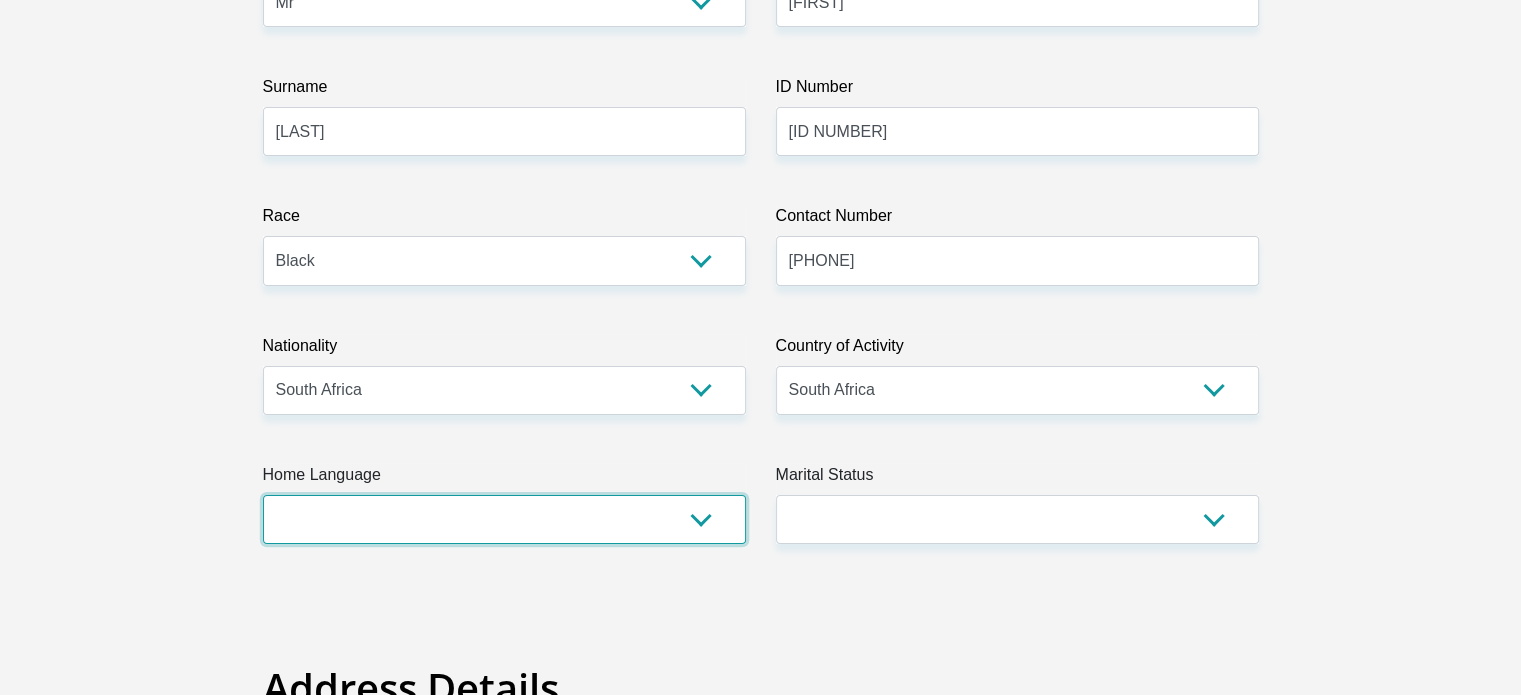 click on "Afrikaans
English
Sepedi
South Ndebele
Southern Sotho
Swati
Tsonga
Tswana
Venda
Xhosa
Zulu
Other" at bounding box center [504, 519] 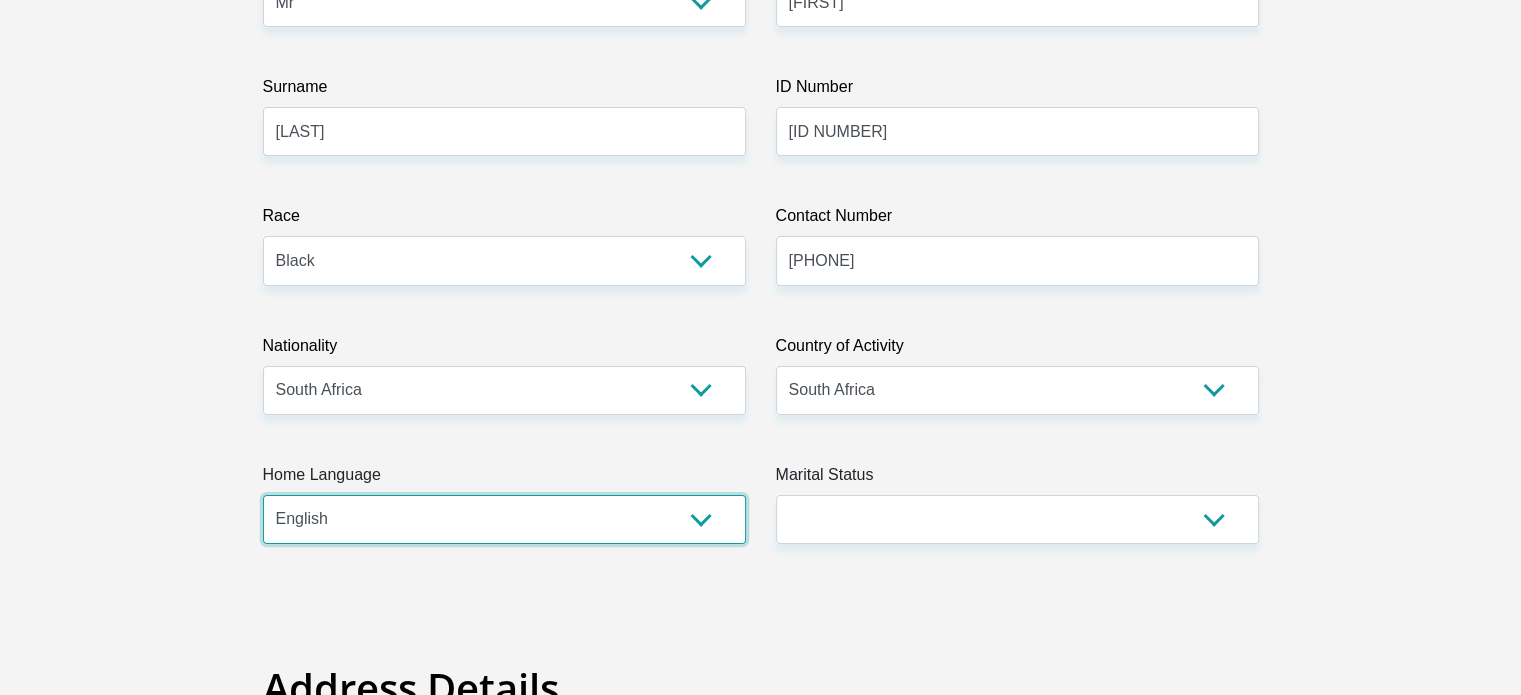 click on "Afrikaans
English
Sepedi
South Ndebele
Southern Sotho
Swati
Tsonga
Tswana
Venda
Xhosa
Zulu
Other" at bounding box center [504, 519] 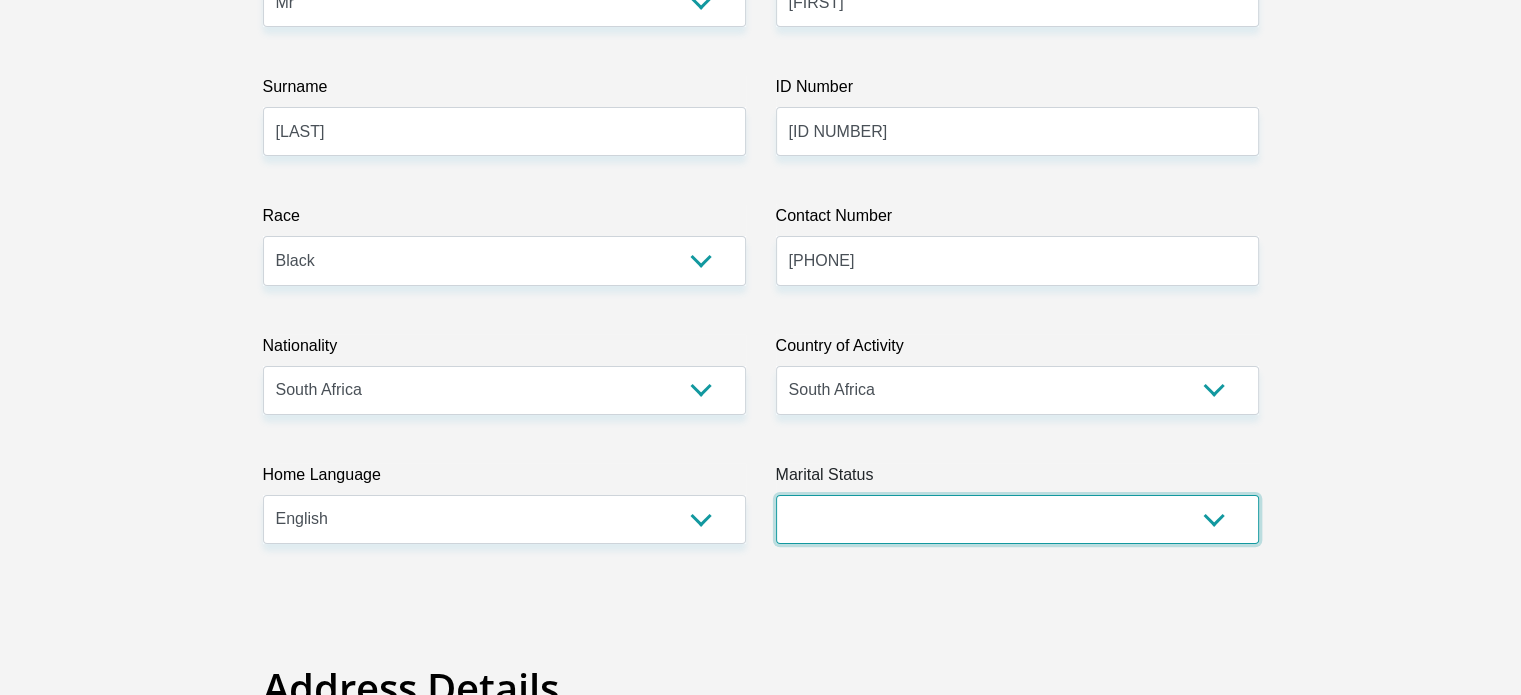 click on "Married ANC
Single
Divorced
Widowed
Married COP or Customary Law" at bounding box center (1017, 519) 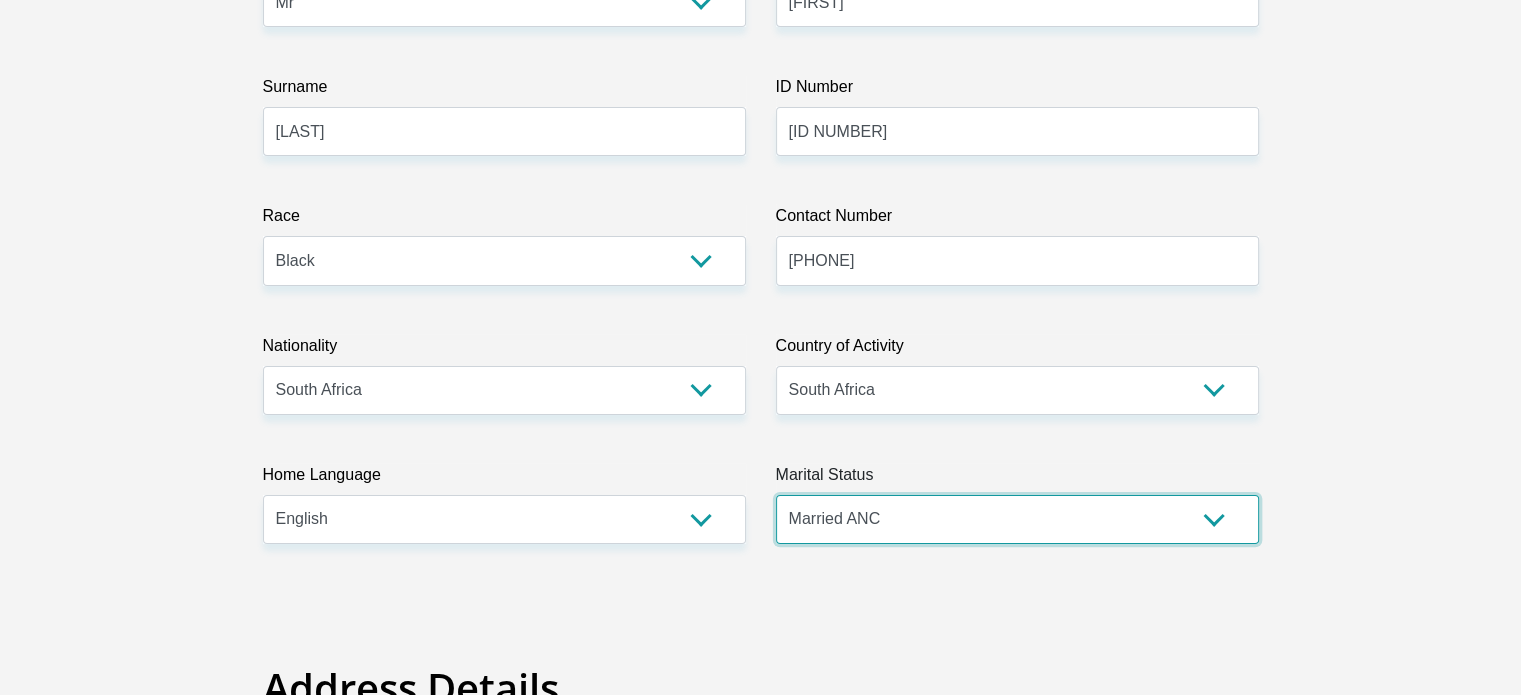 click on "Married ANC
Single
Divorced
Widowed
Married COP or Customary Law" at bounding box center (1017, 519) 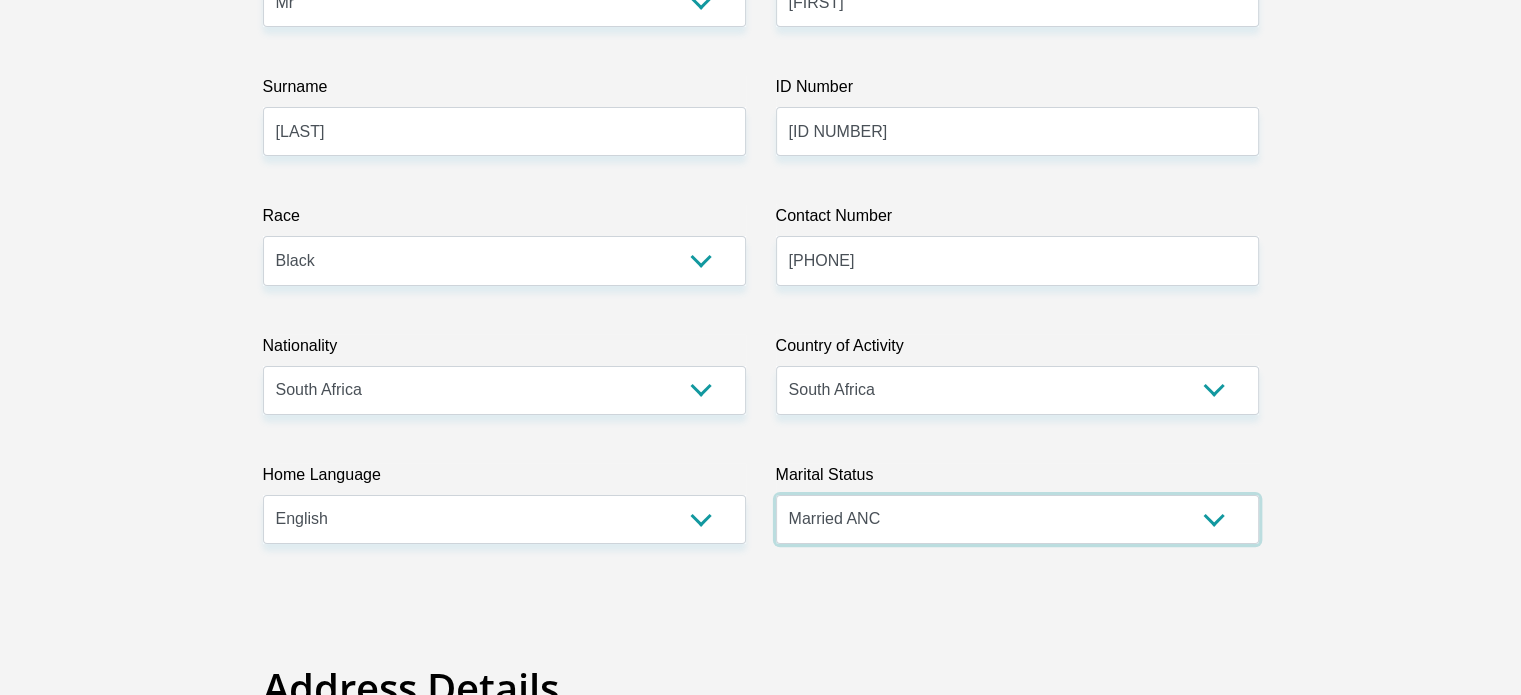 click on "Married ANC
Single
Divorced
Widowed
Married COP or Customary Law" at bounding box center (1017, 519) 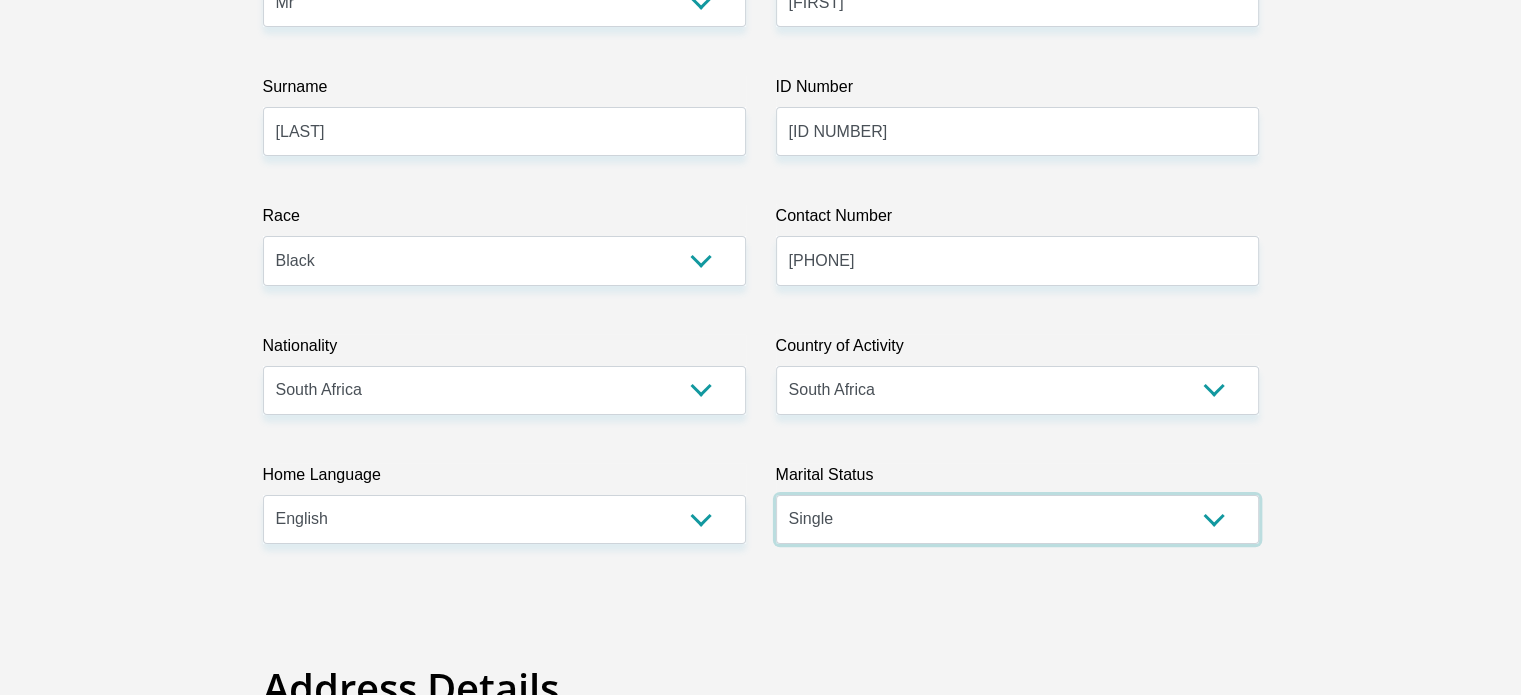 click on "Married ANC
Single
Divorced
Widowed
Married COP or Customary Law" at bounding box center (1017, 519) 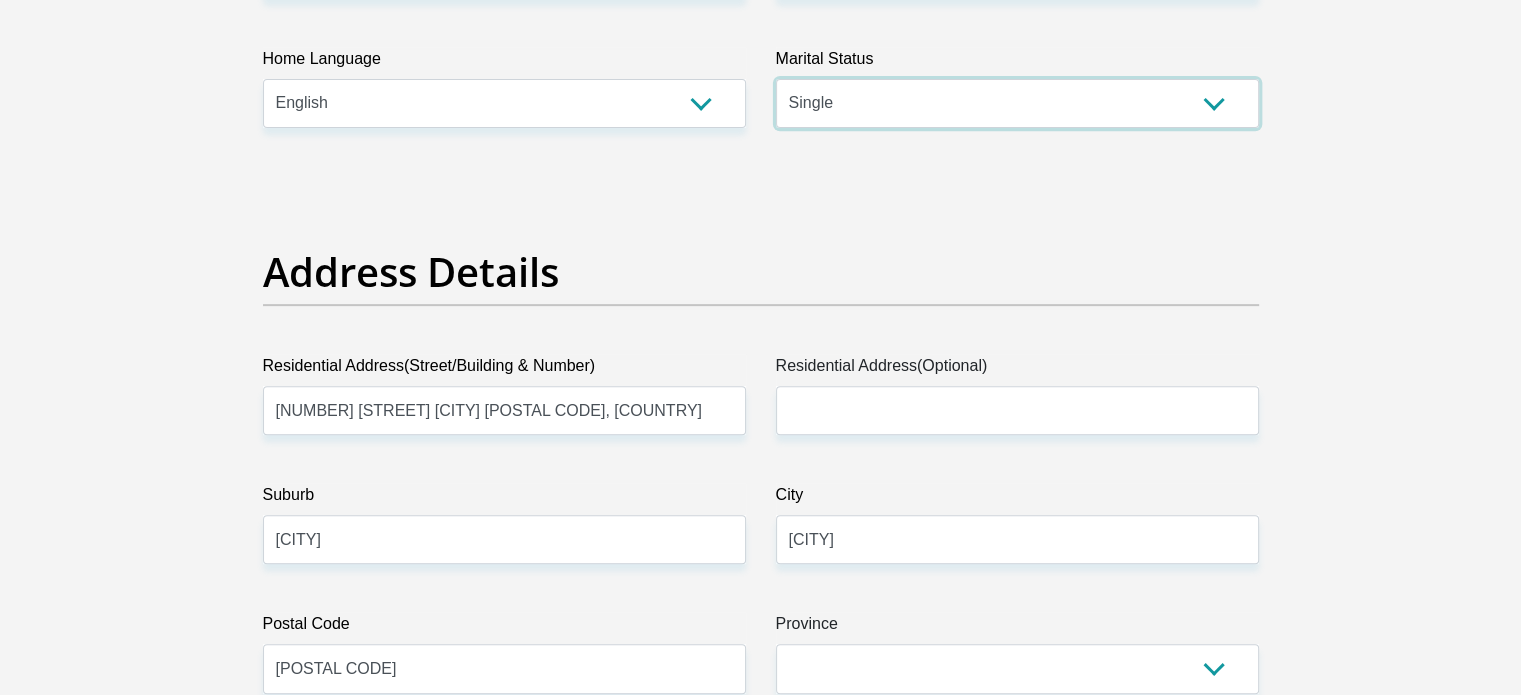 scroll, scrollTop: 784, scrollLeft: 0, axis: vertical 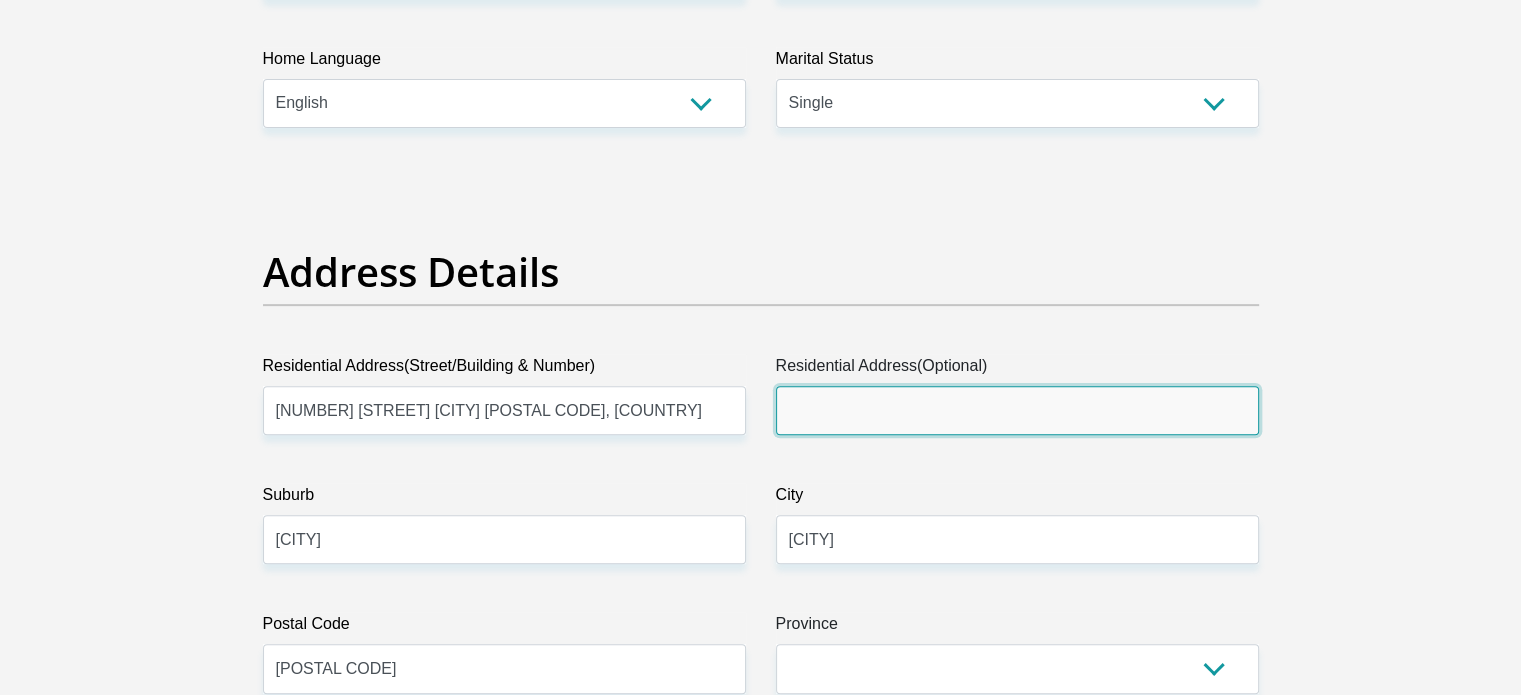 click on "Residential Address(Optional)" at bounding box center [1017, 410] 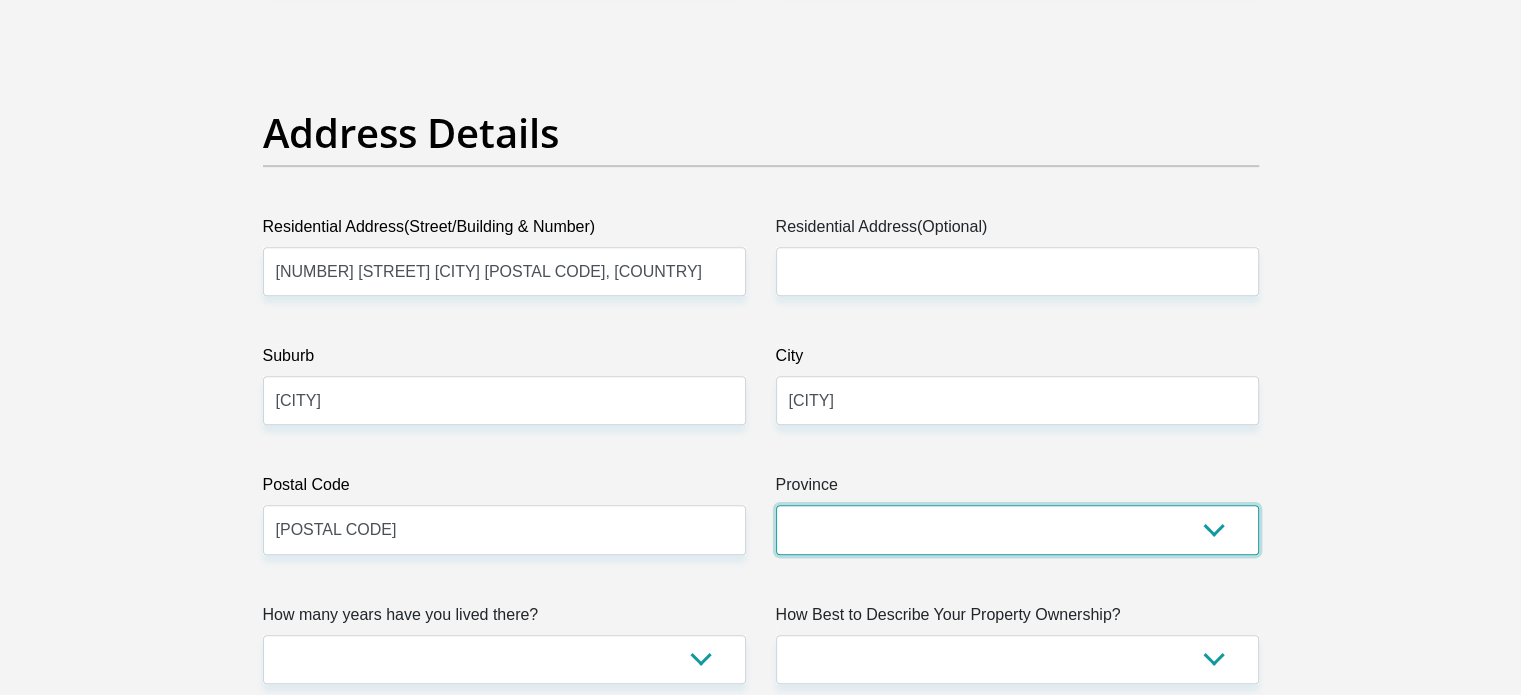 click on "Eastern Cape
Free State
Gauteng
KwaZulu-Natal
Limpopo
Mpumalanga
Northern Cape
North West
Western Cape" at bounding box center [1017, 529] 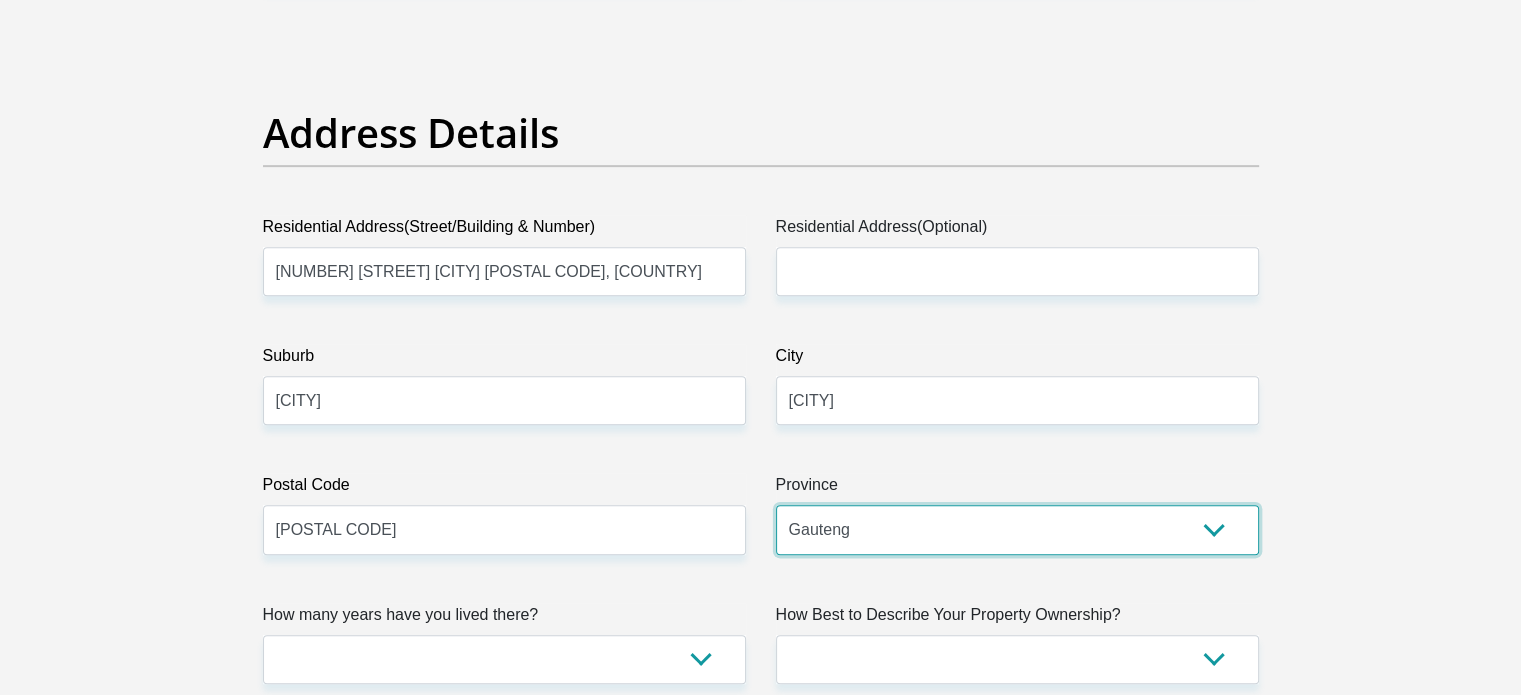 click on "Eastern Cape
Free State
Gauteng
KwaZulu-Natal
Limpopo
Mpumalanga
Northern Cape
North West
Western Cape" at bounding box center [1017, 529] 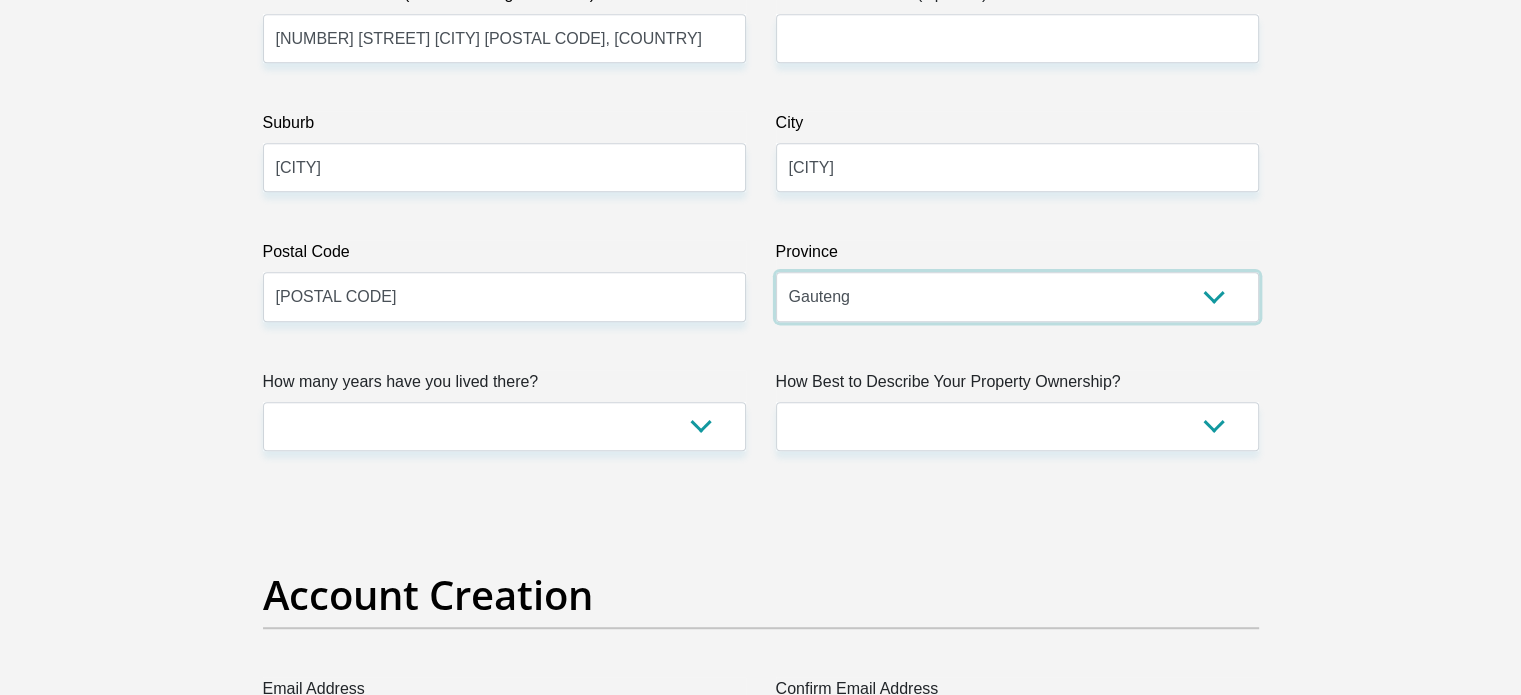 scroll, scrollTop: 1175, scrollLeft: 0, axis: vertical 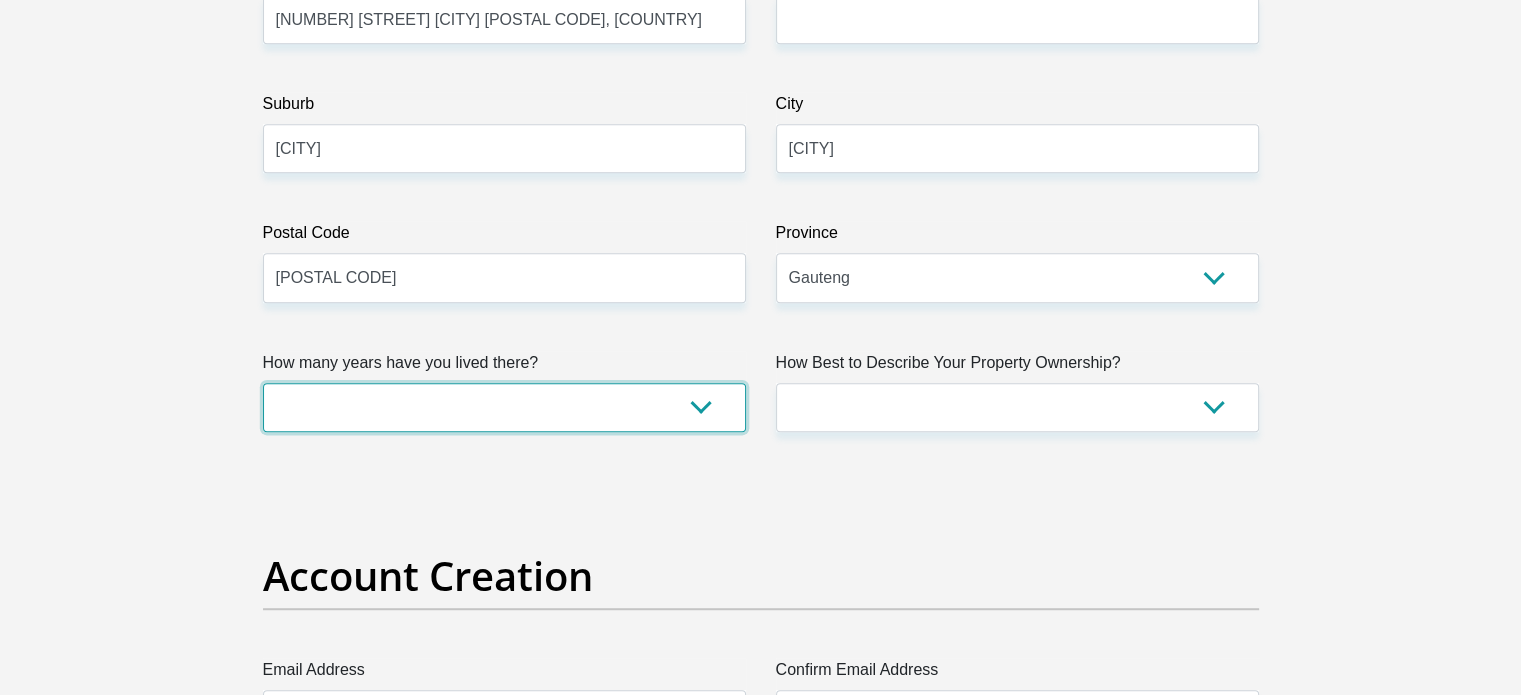click on "less than 1 year
1-3 years
3-5 years
5+ years" at bounding box center [504, 407] 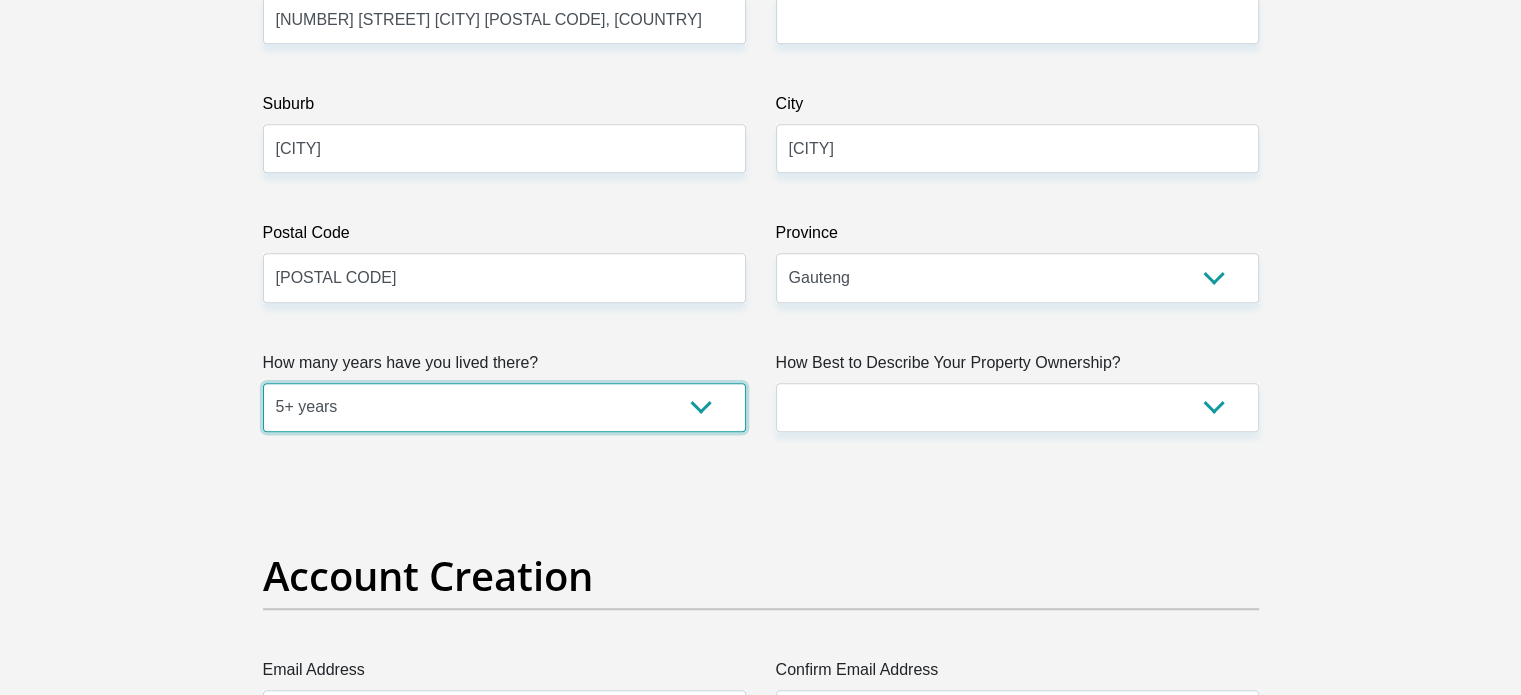 click on "less than 1 year
1-3 years
3-5 years
5+ years" at bounding box center (504, 407) 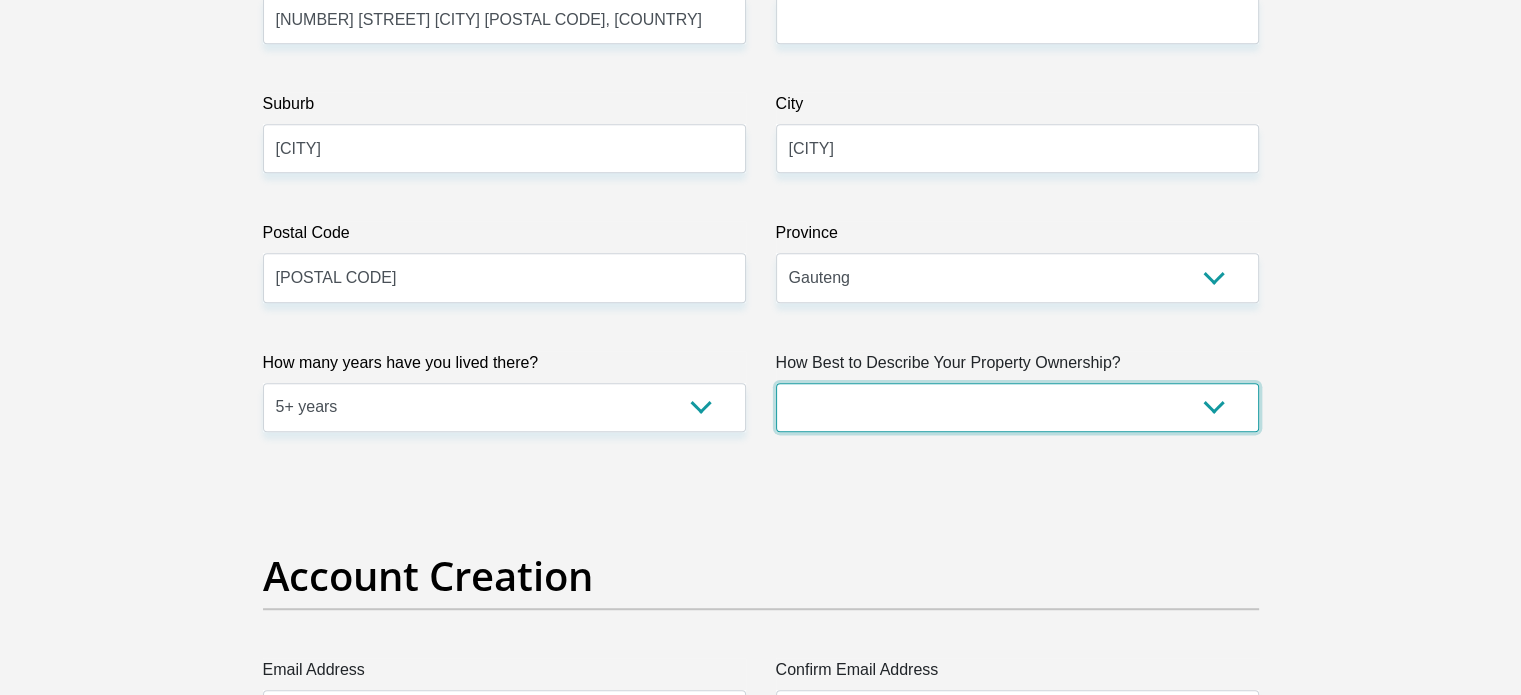 click on "Owned
Rented
Family Owned
Company Dwelling" at bounding box center (1017, 407) 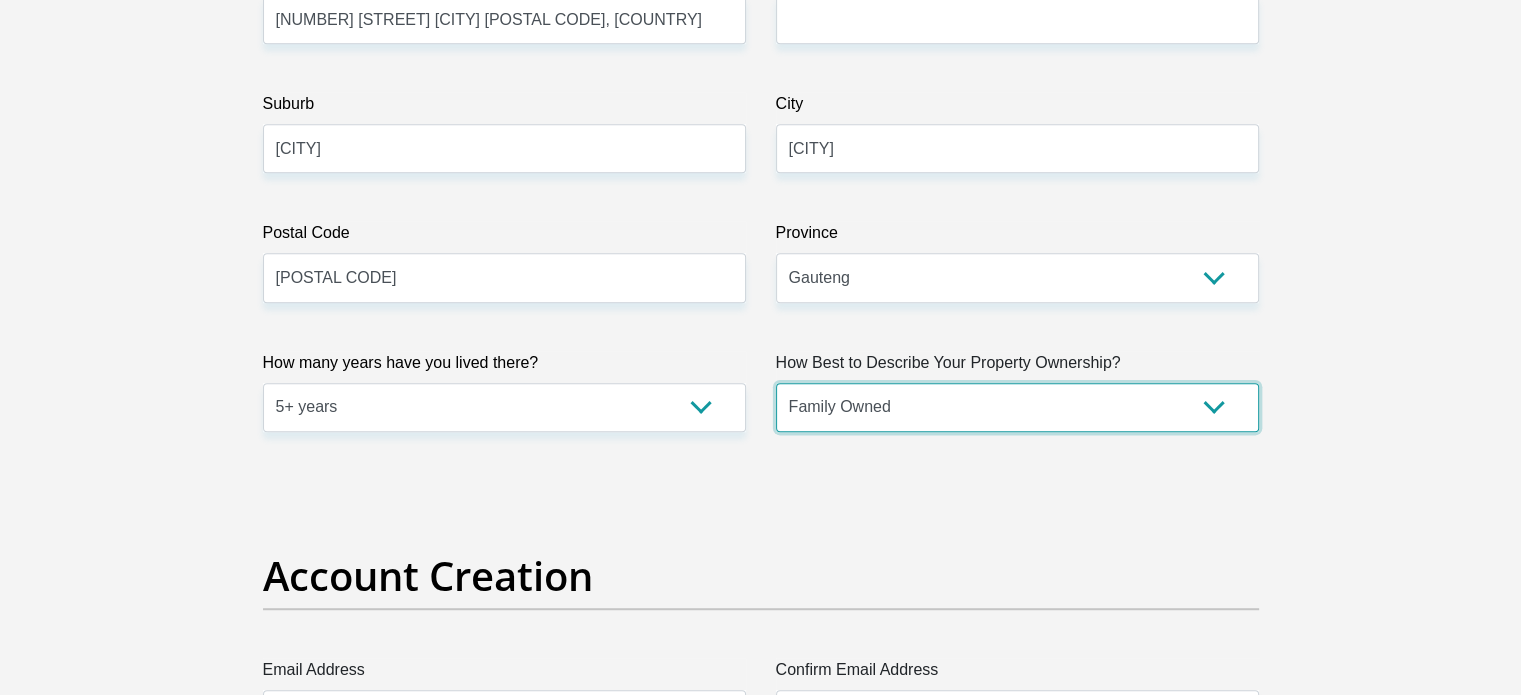 click on "Owned
Rented
Family Owned
Company Dwelling" at bounding box center [1017, 407] 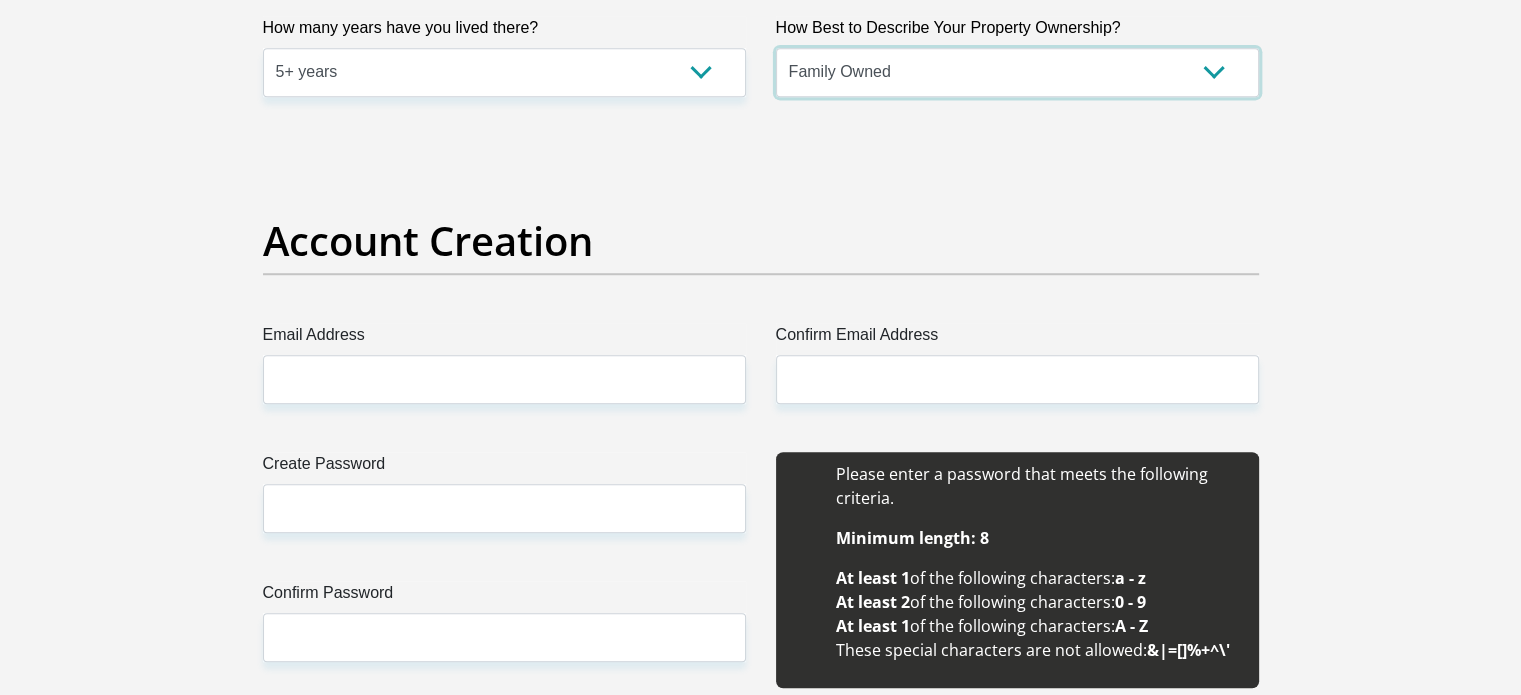 scroll, scrollTop: 1524, scrollLeft: 0, axis: vertical 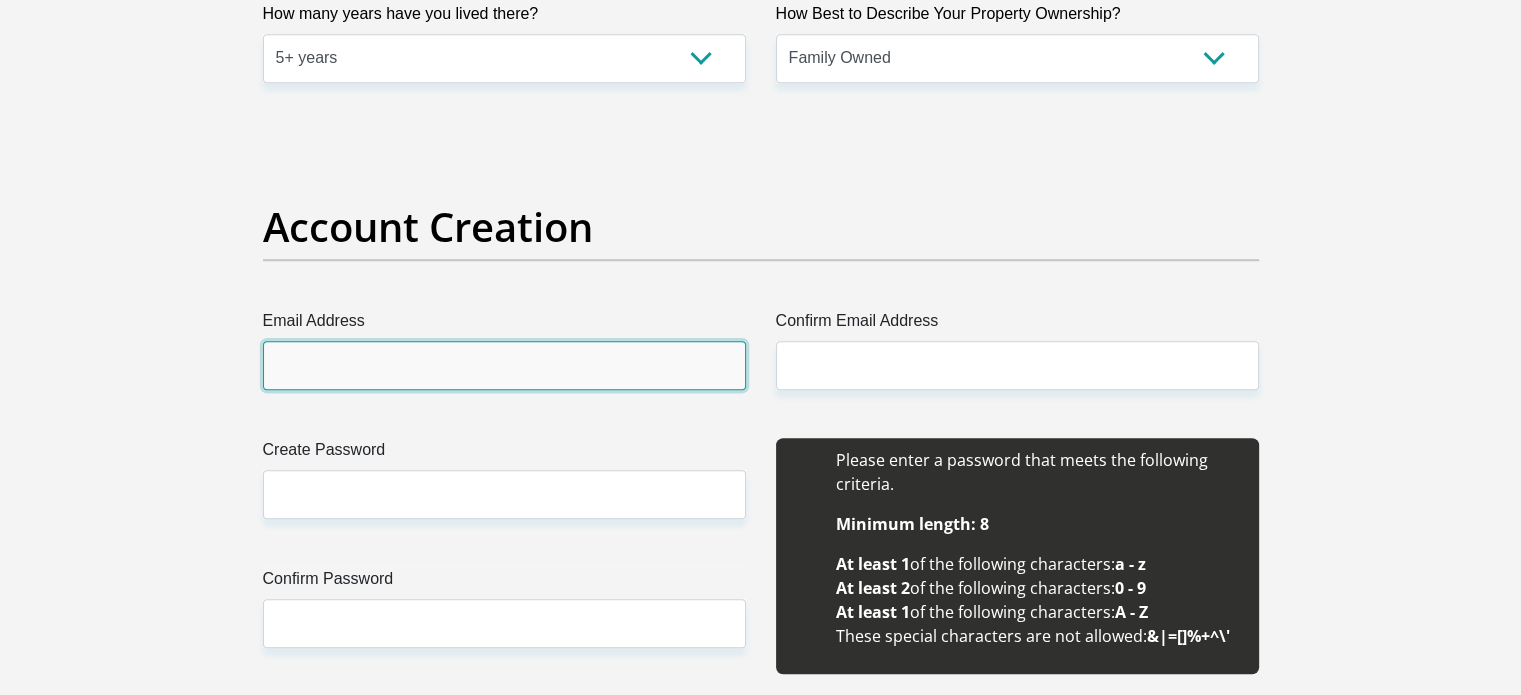 click on "Email Address" at bounding box center [504, 365] 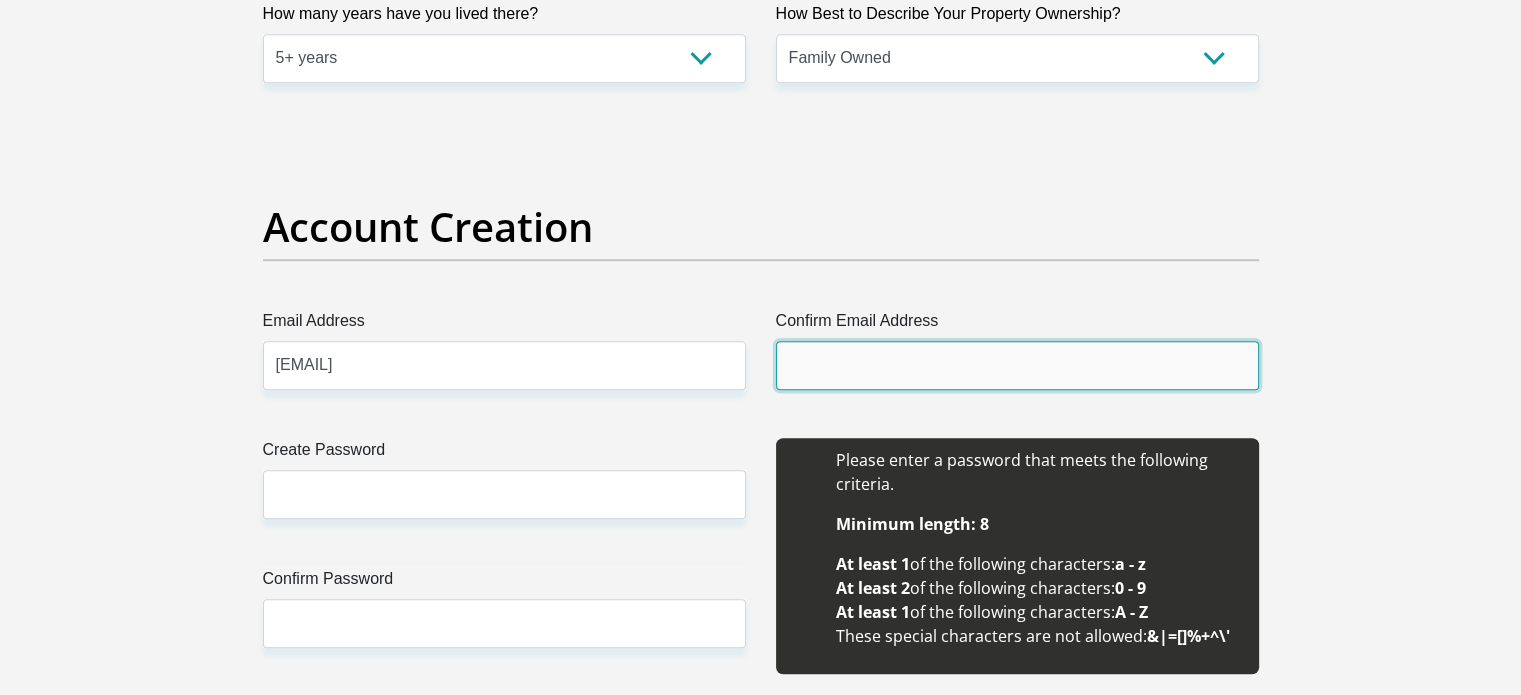 type on "[EMAIL]" 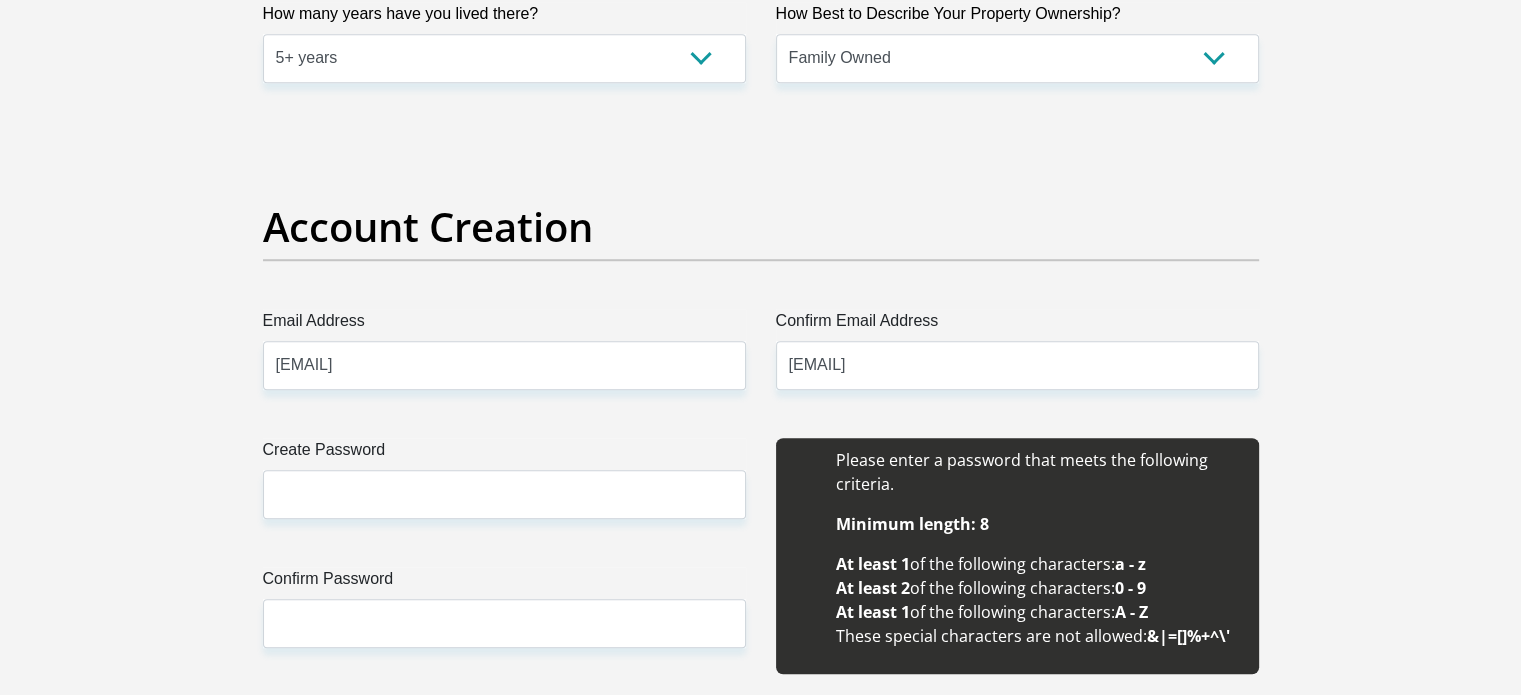 type 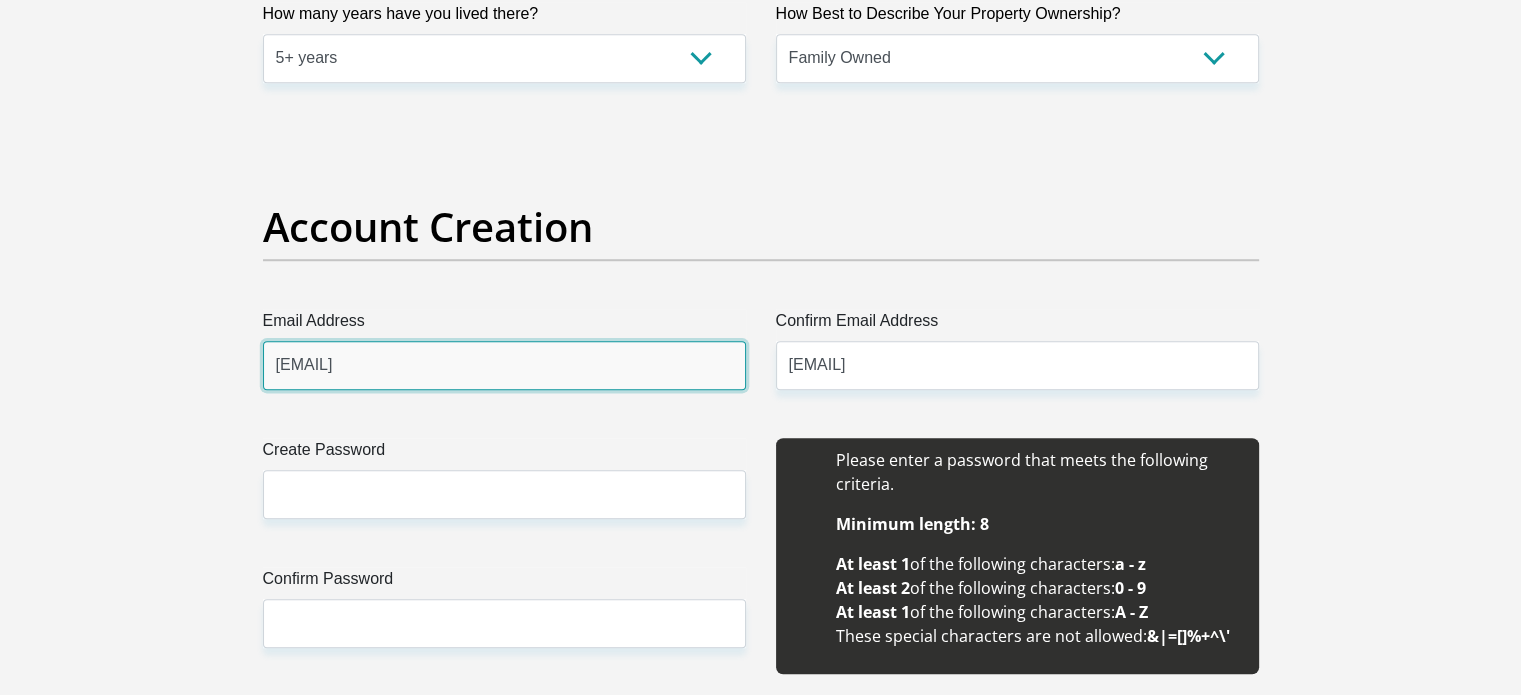 type 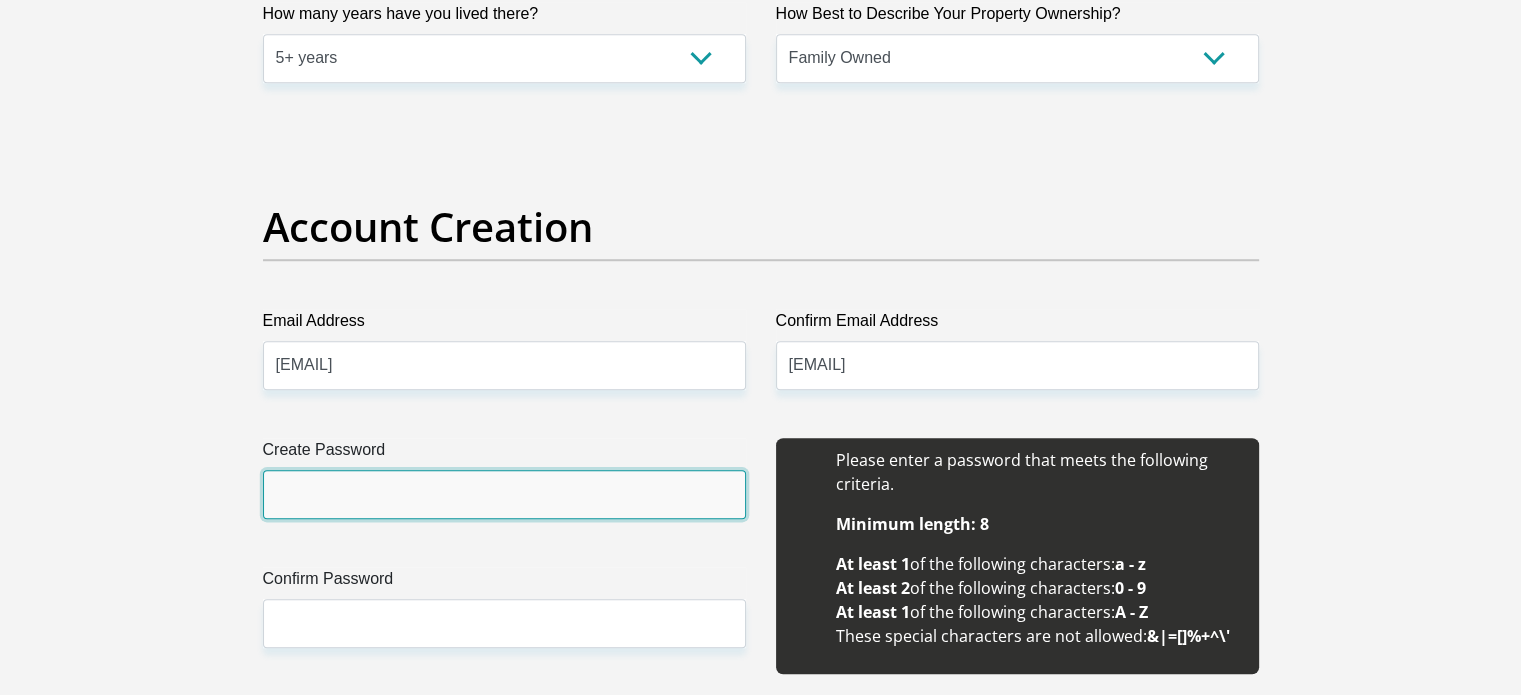 click on "Create Password" at bounding box center (504, 494) 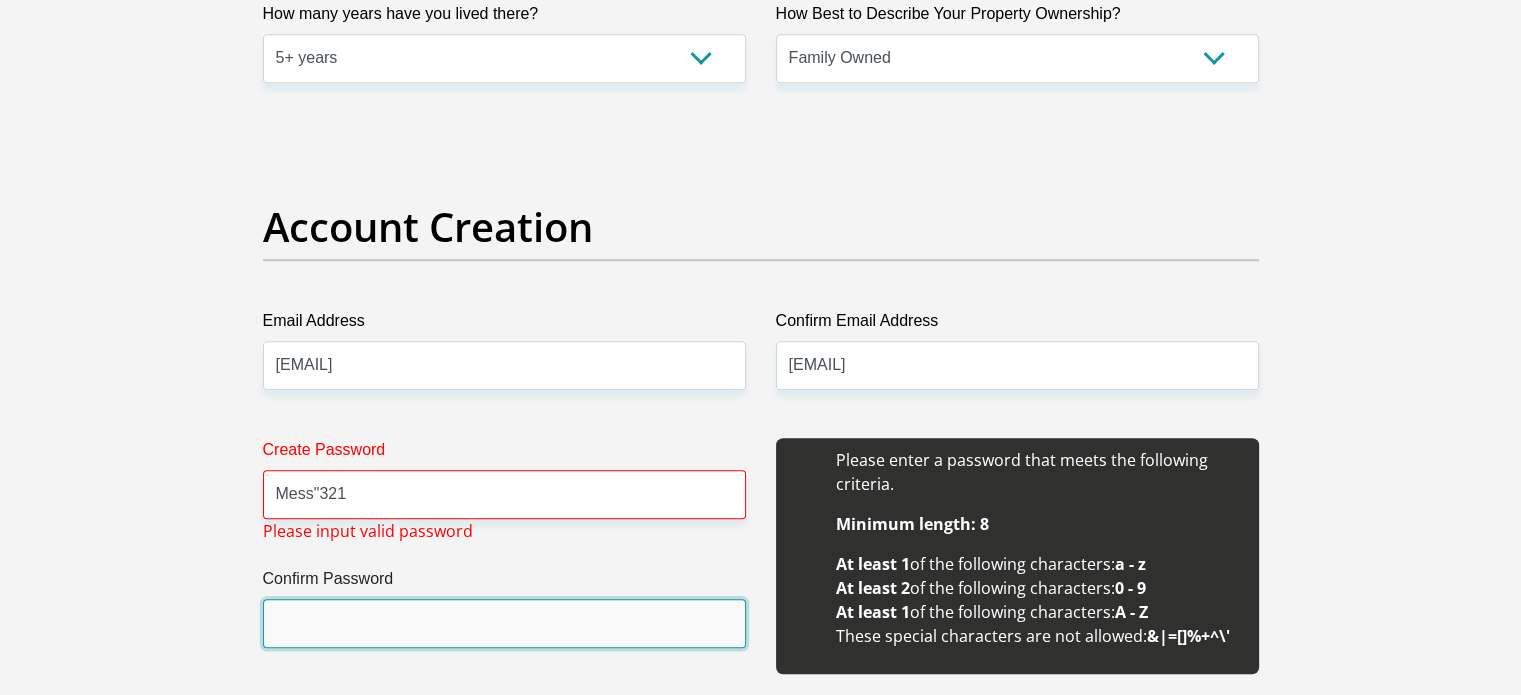 click on "Confirm Password" at bounding box center (504, 623) 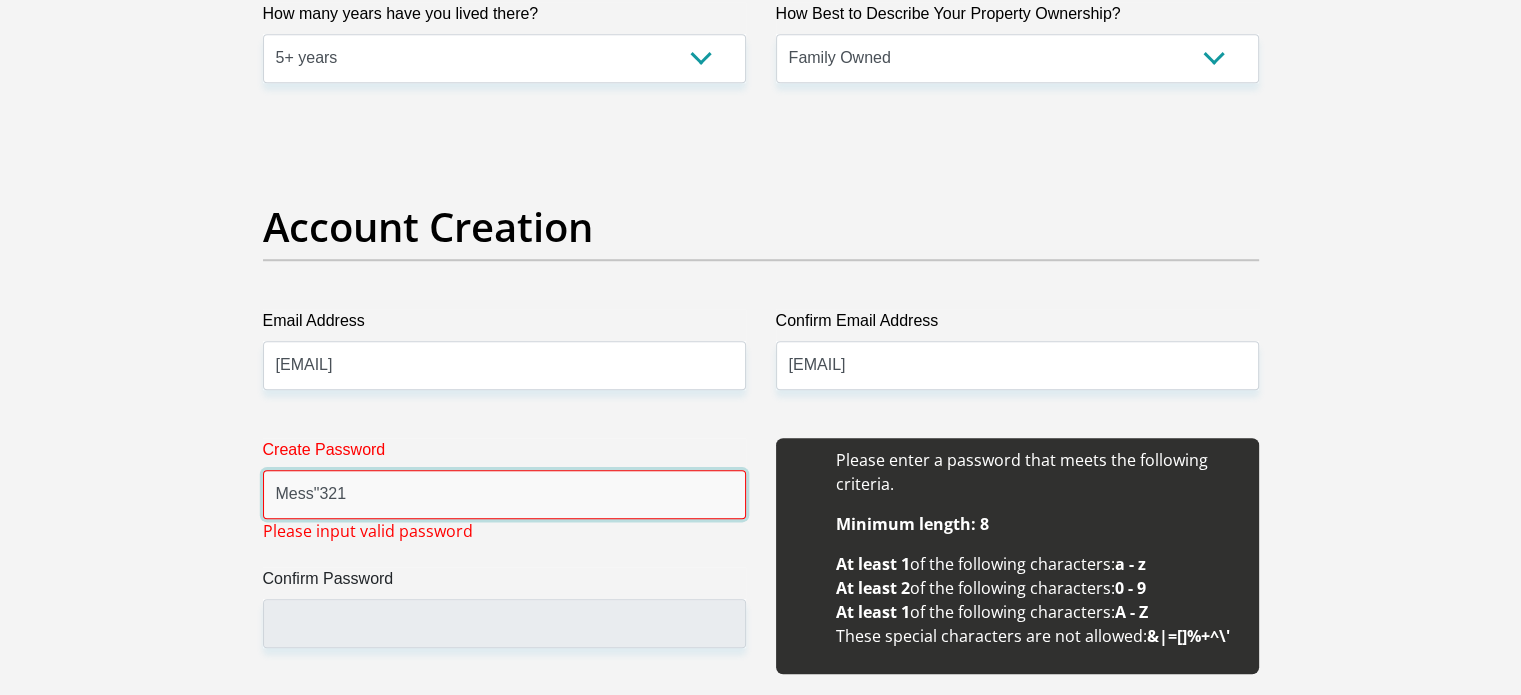 click on "Mess"321" at bounding box center (504, 494) 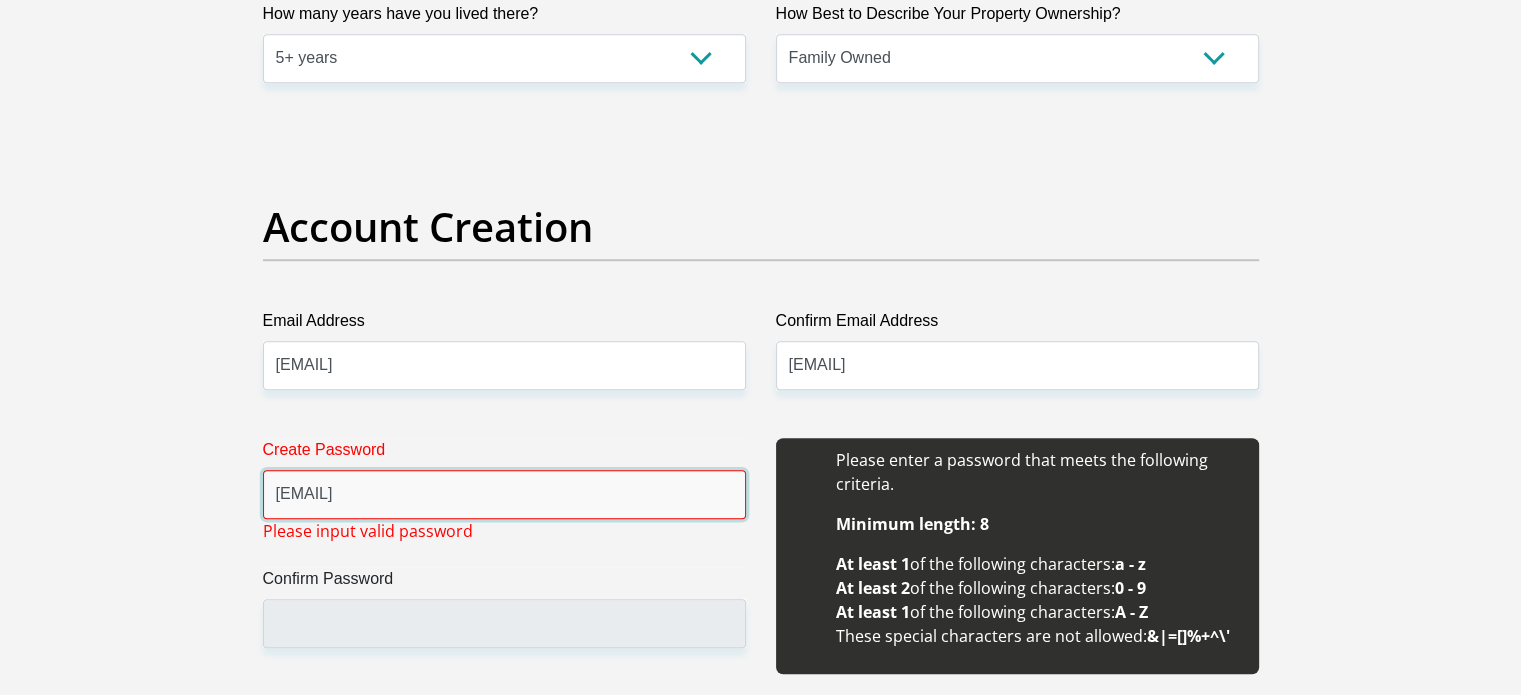 click on "[EMAIL]" at bounding box center (504, 494) 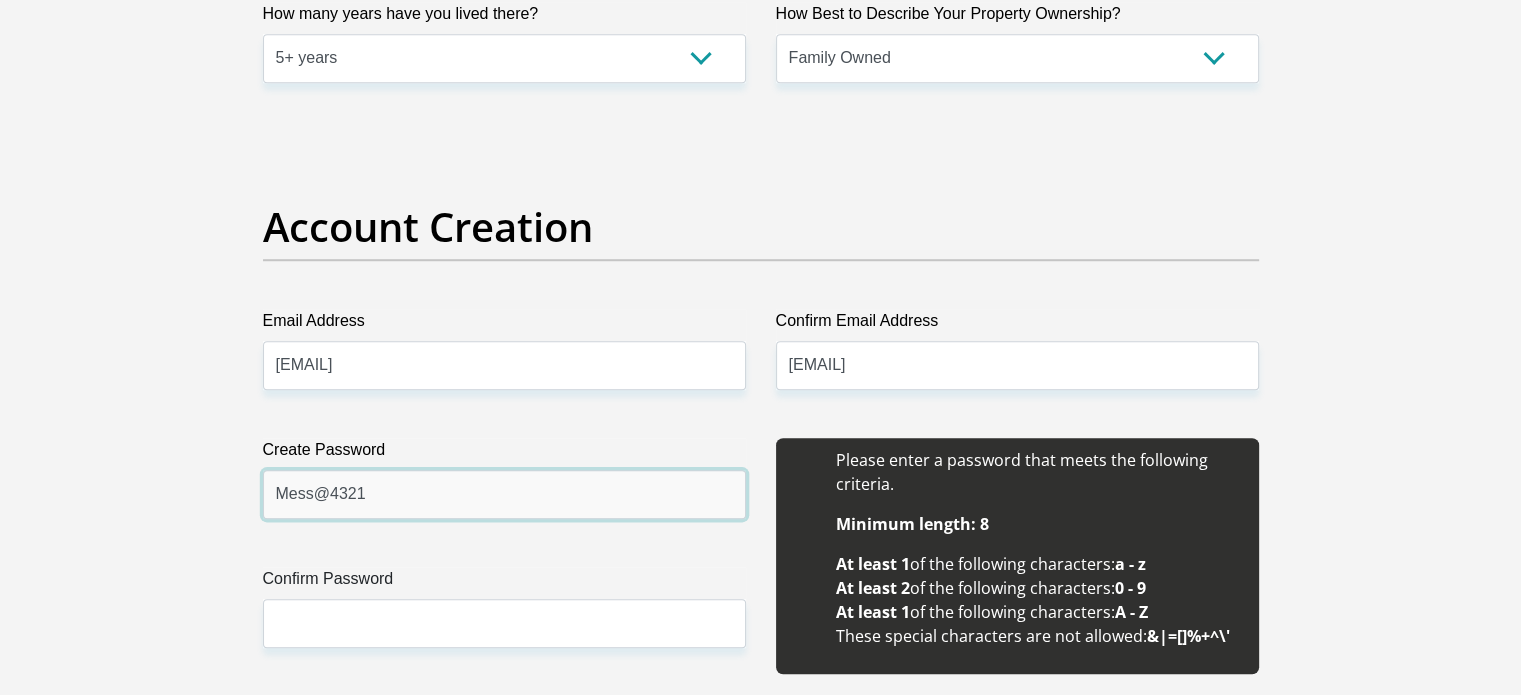 type on "Mess@4321" 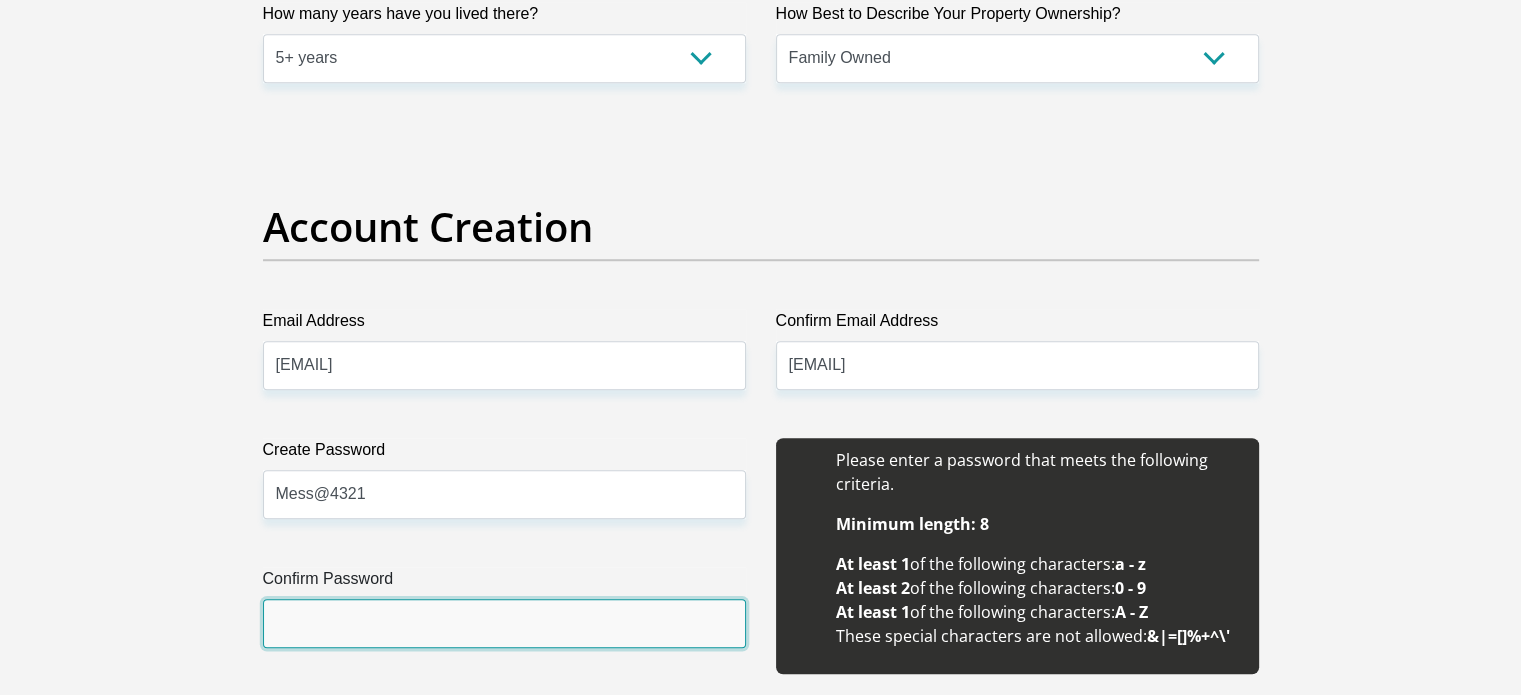 click on "Confirm Password" at bounding box center (504, 623) 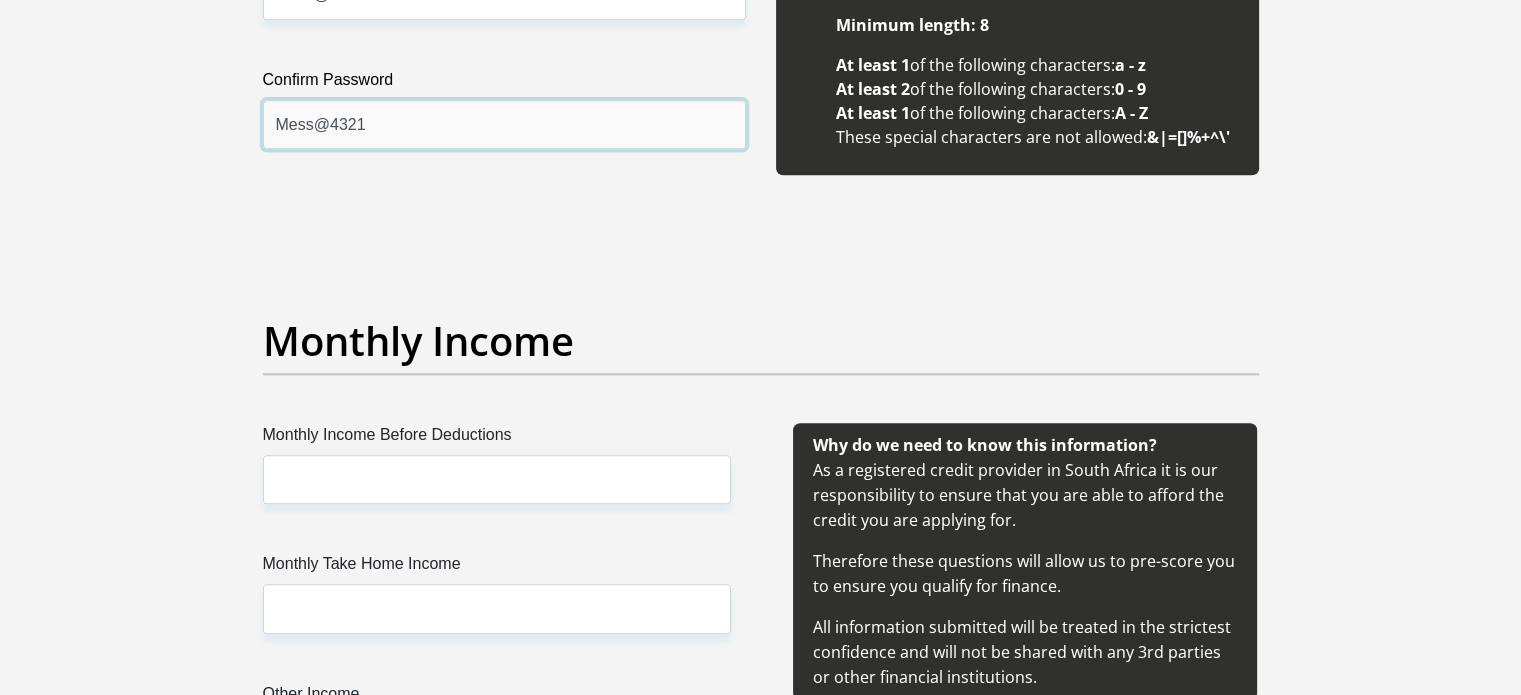 scroll, scrollTop: 2176, scrollLeft: 0, axis: vertical 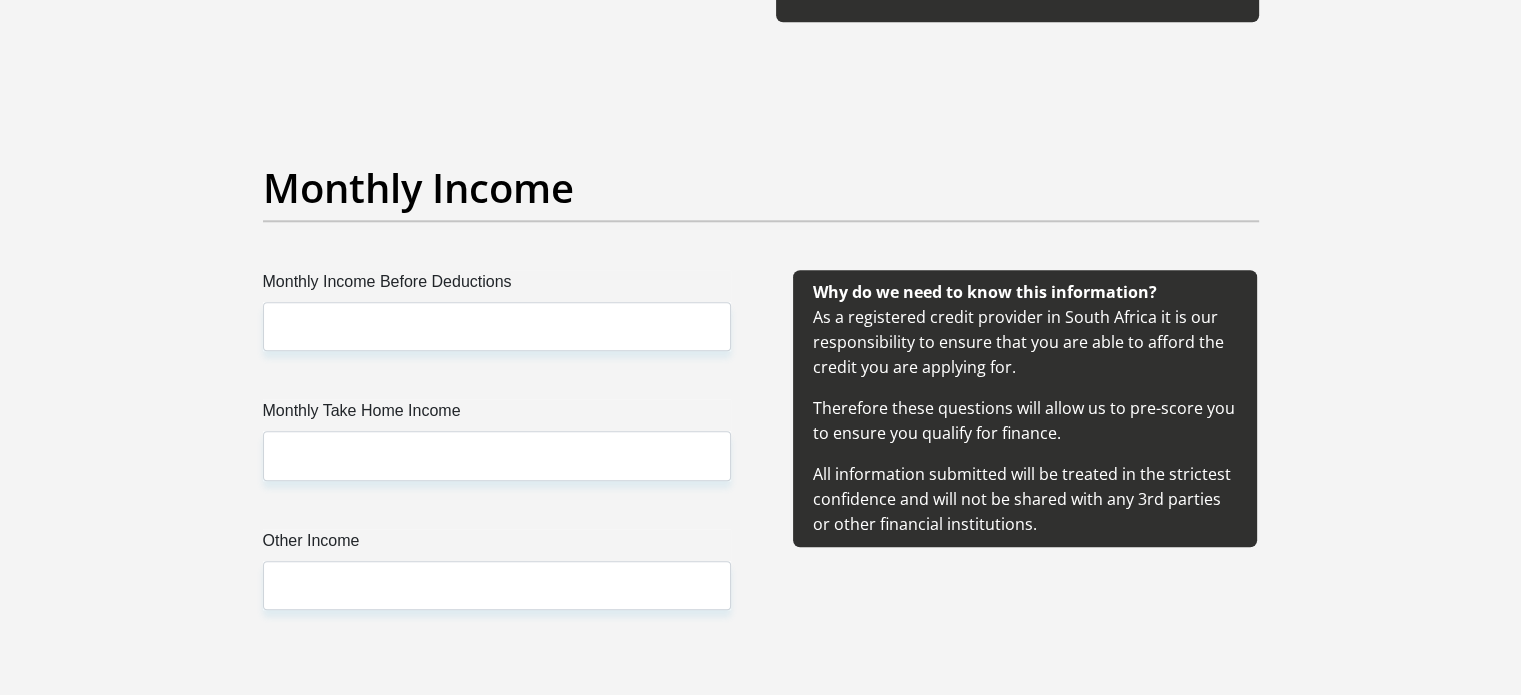 type on "Mess@4321" 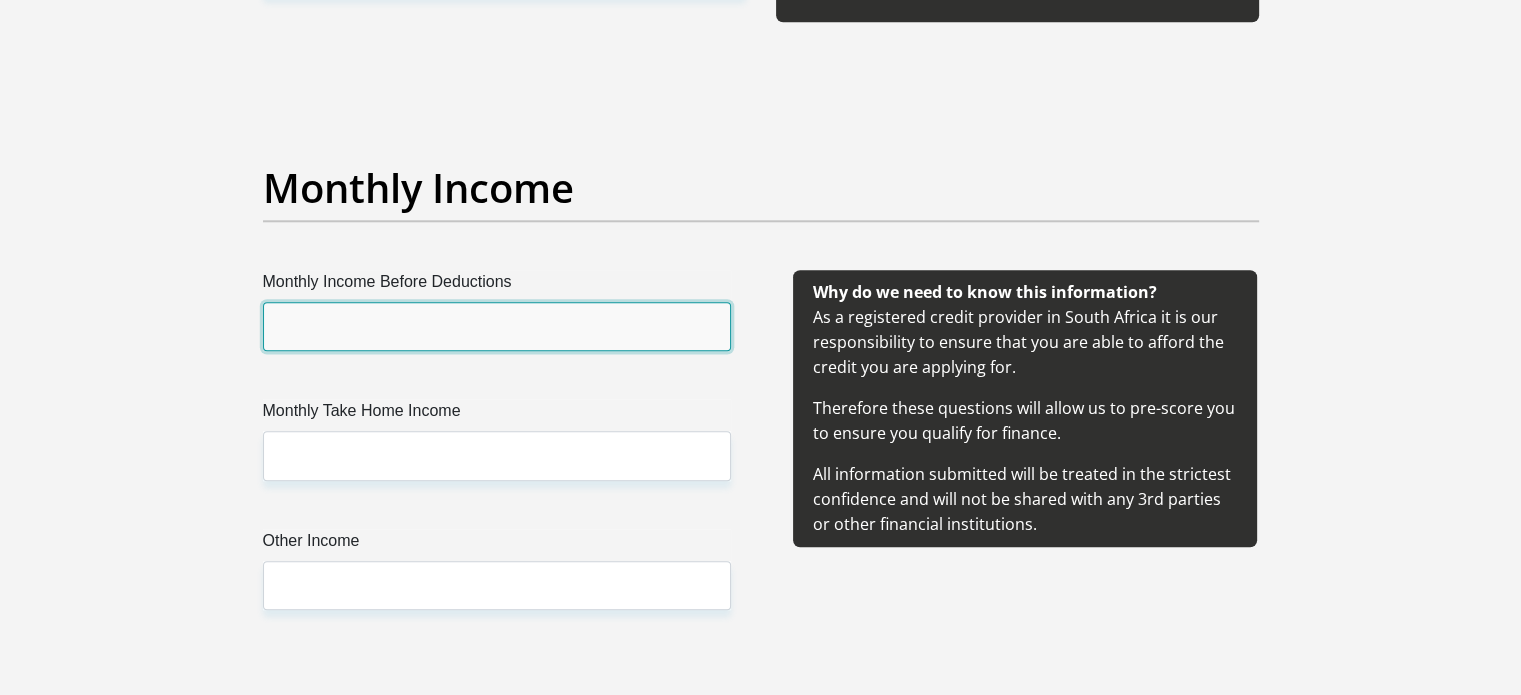 click on "Monthly Income Before Deductions" at bounding box center [497, 326] 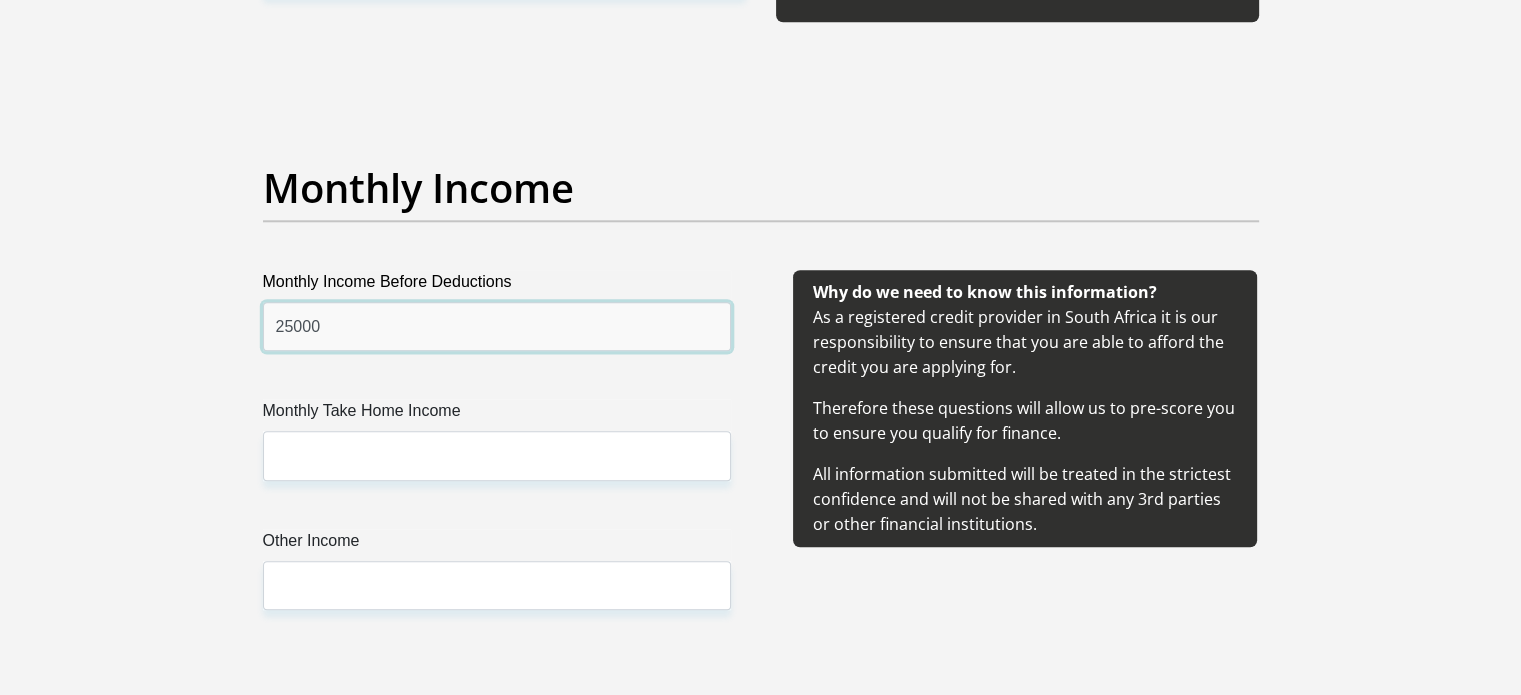 type on "25000" 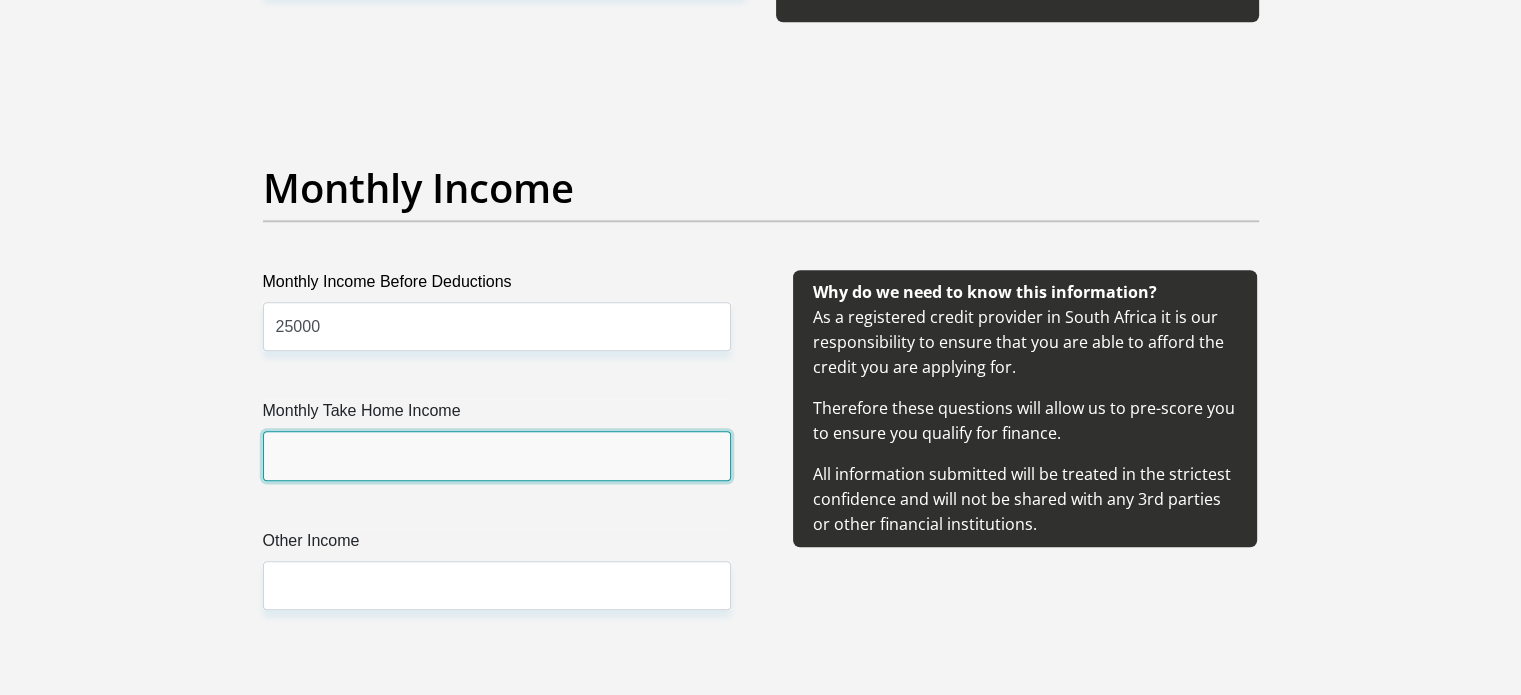 click on "Monthly Take Home Income" at bounding box center [497, 455] 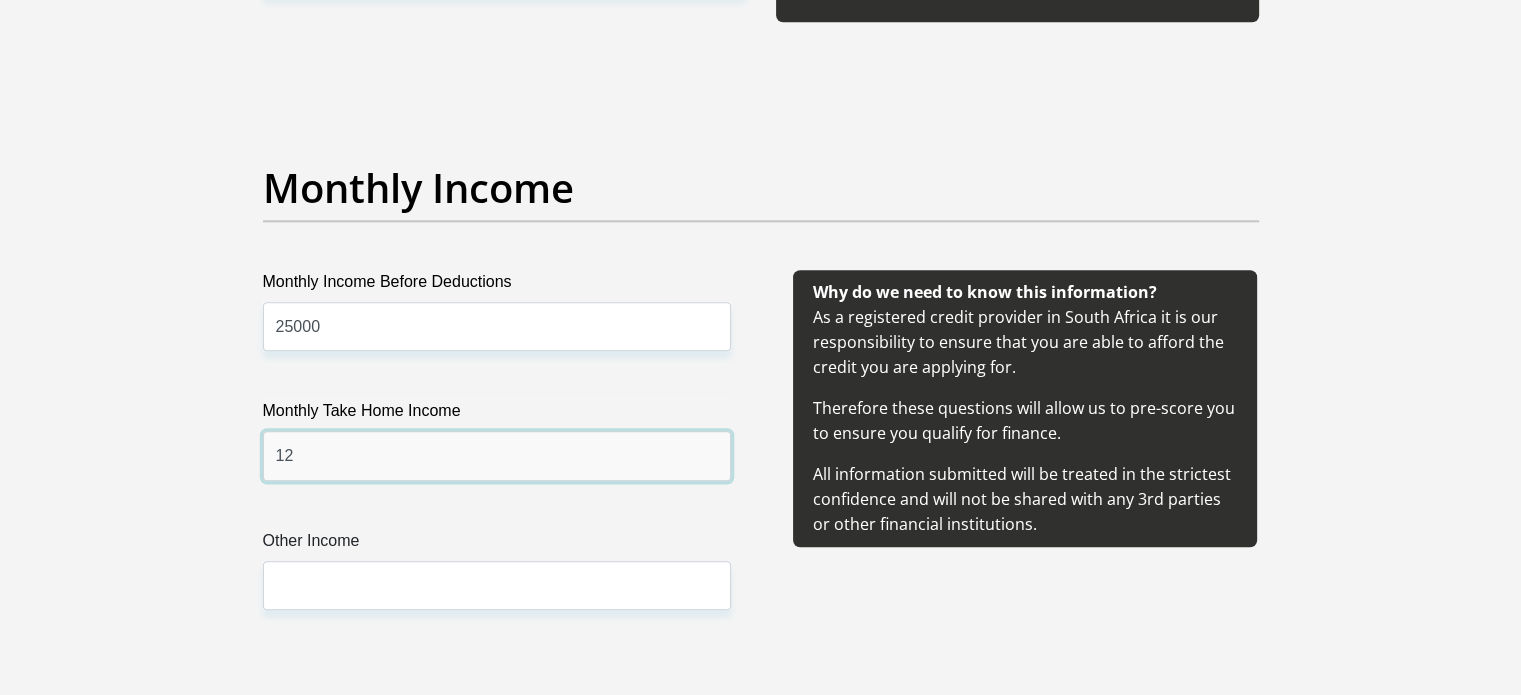 type on "1" 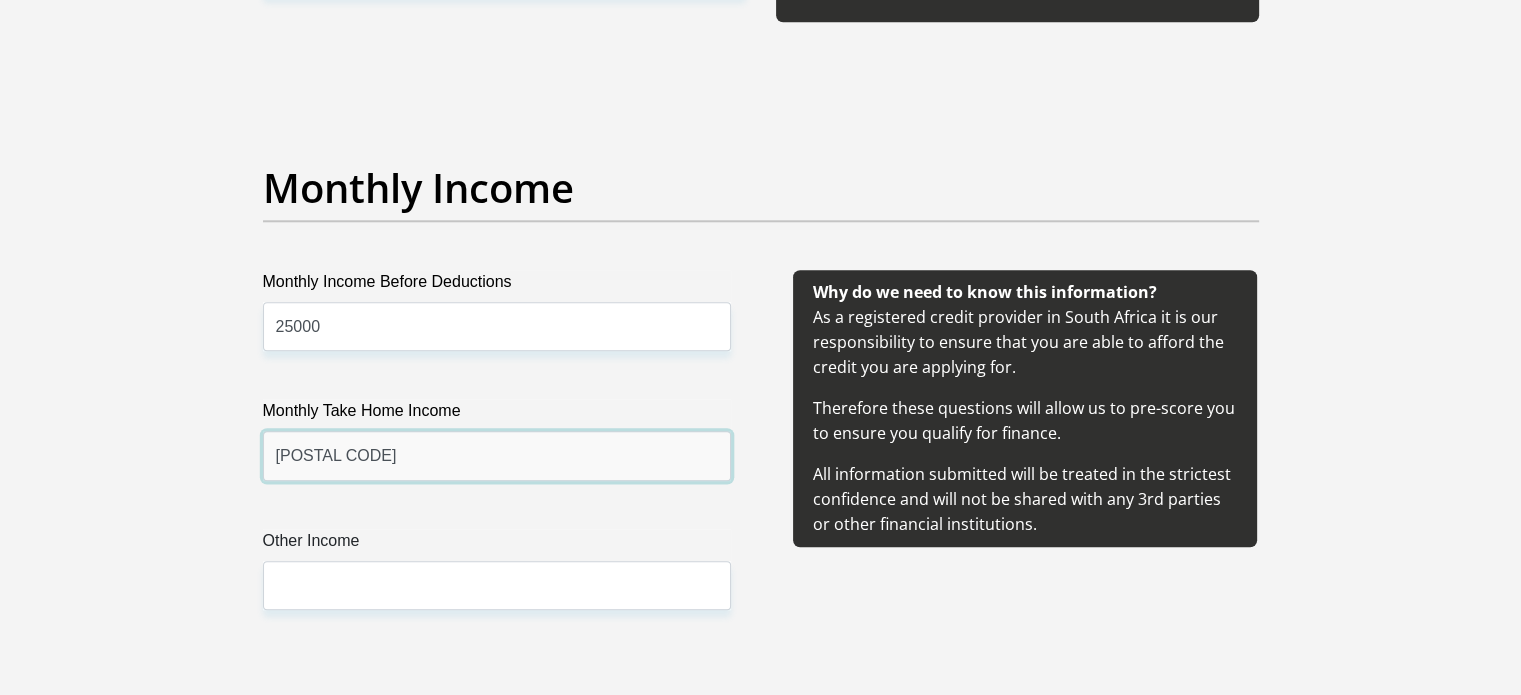 type on "[POSTAL CODE]" 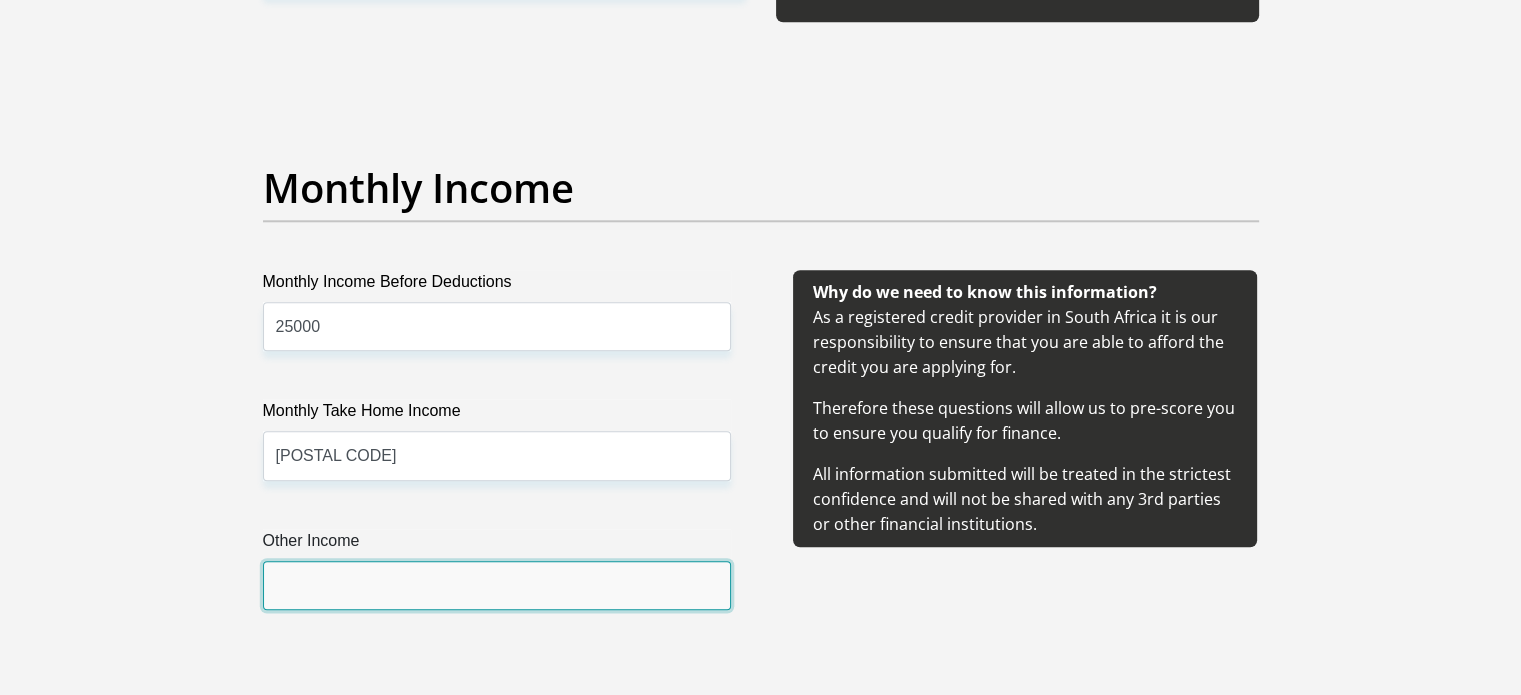 click on "Other Income" at bounding box center (497, 585) 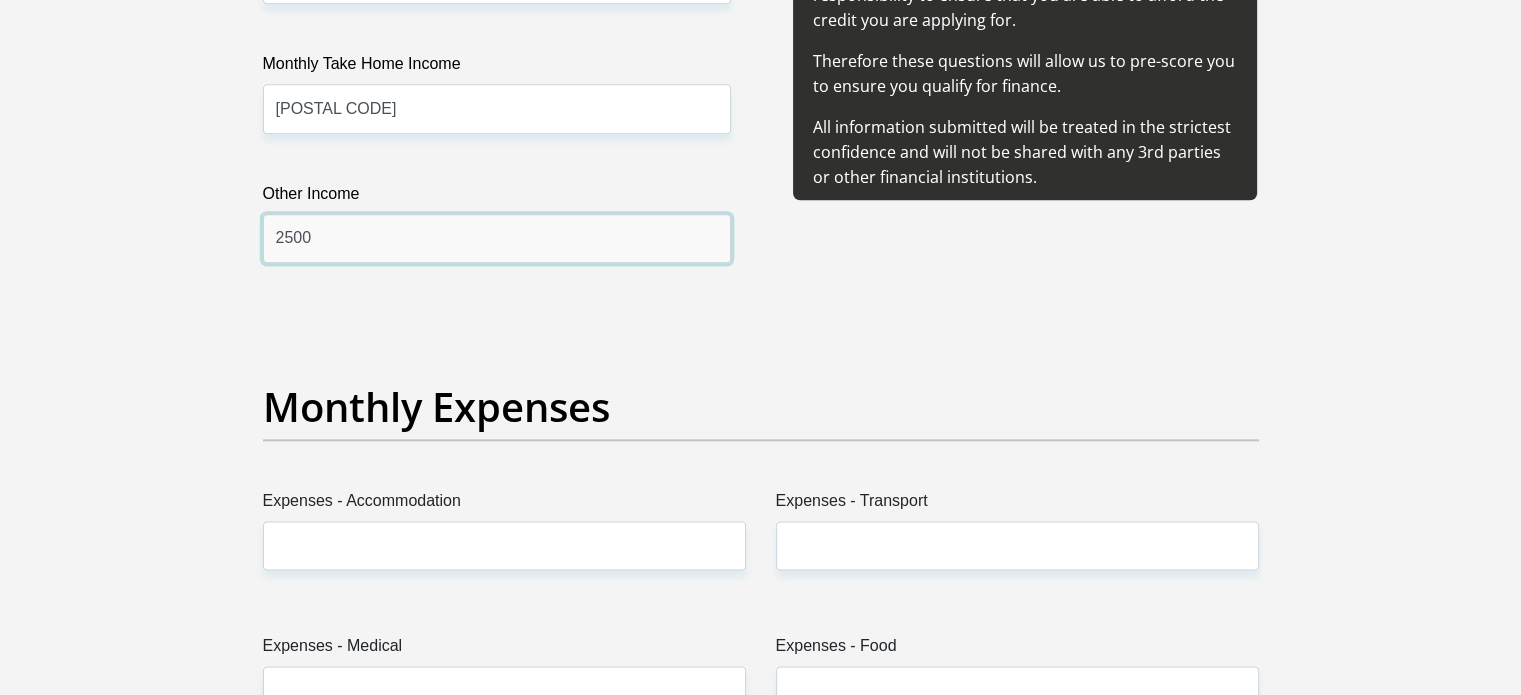 scroll, scrollTop: 2531, scrollLeft: 0, axis: vertical 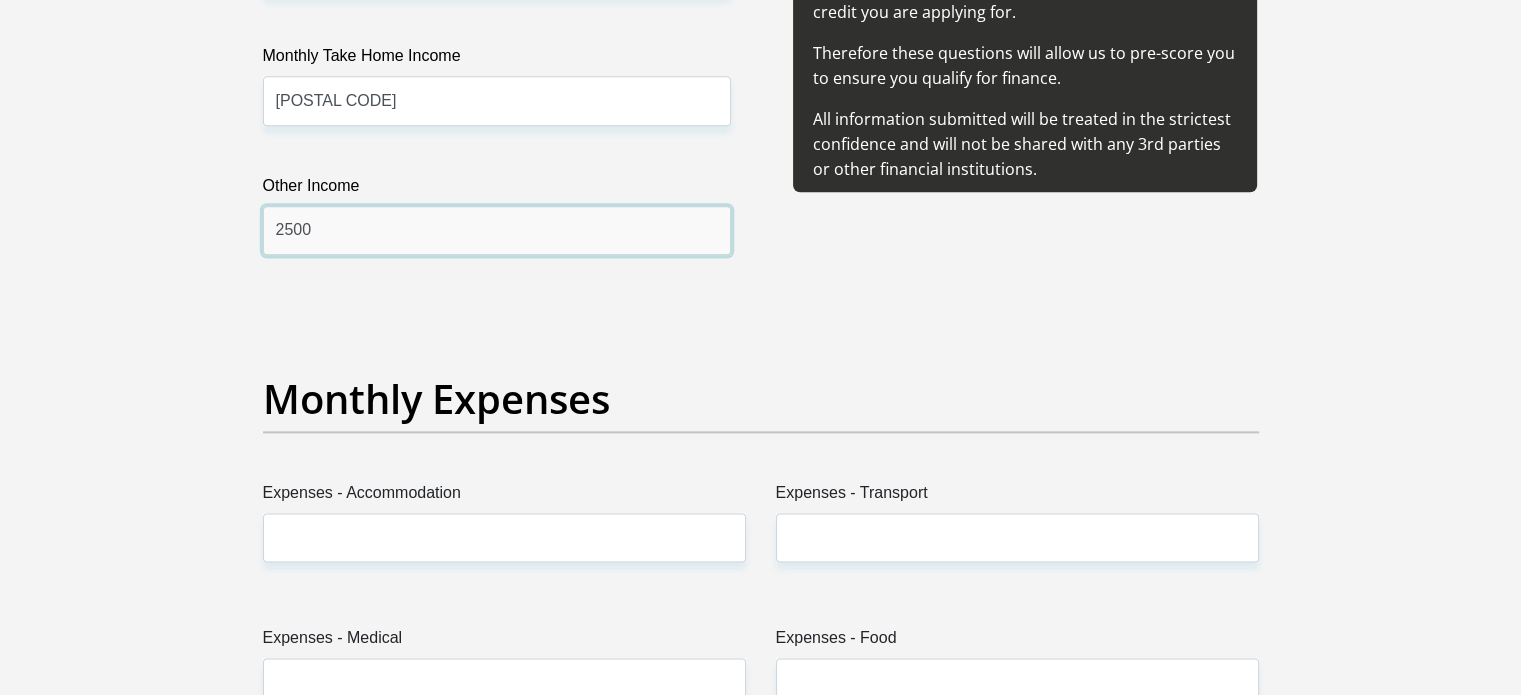 type on "2500" 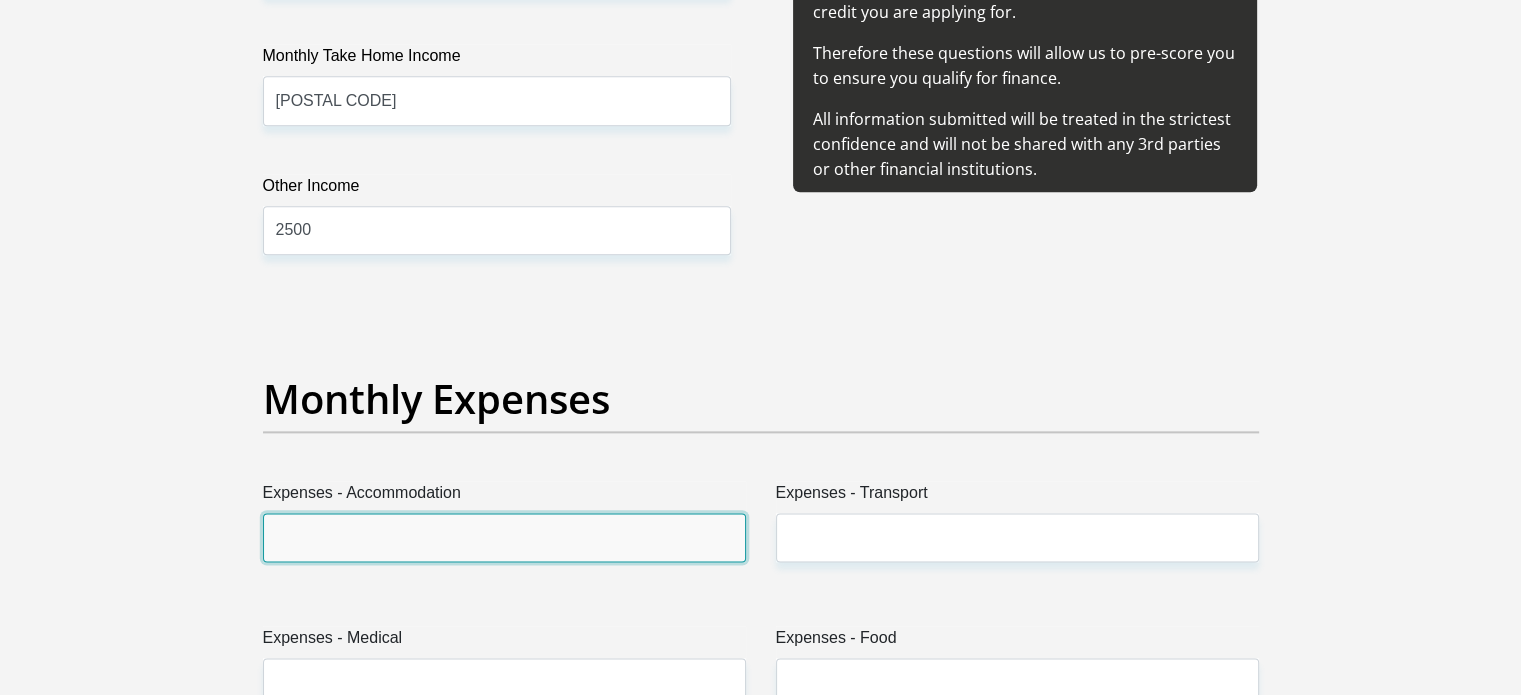 click on "Expenses - Accommodation" at bounding box center (504, 537) 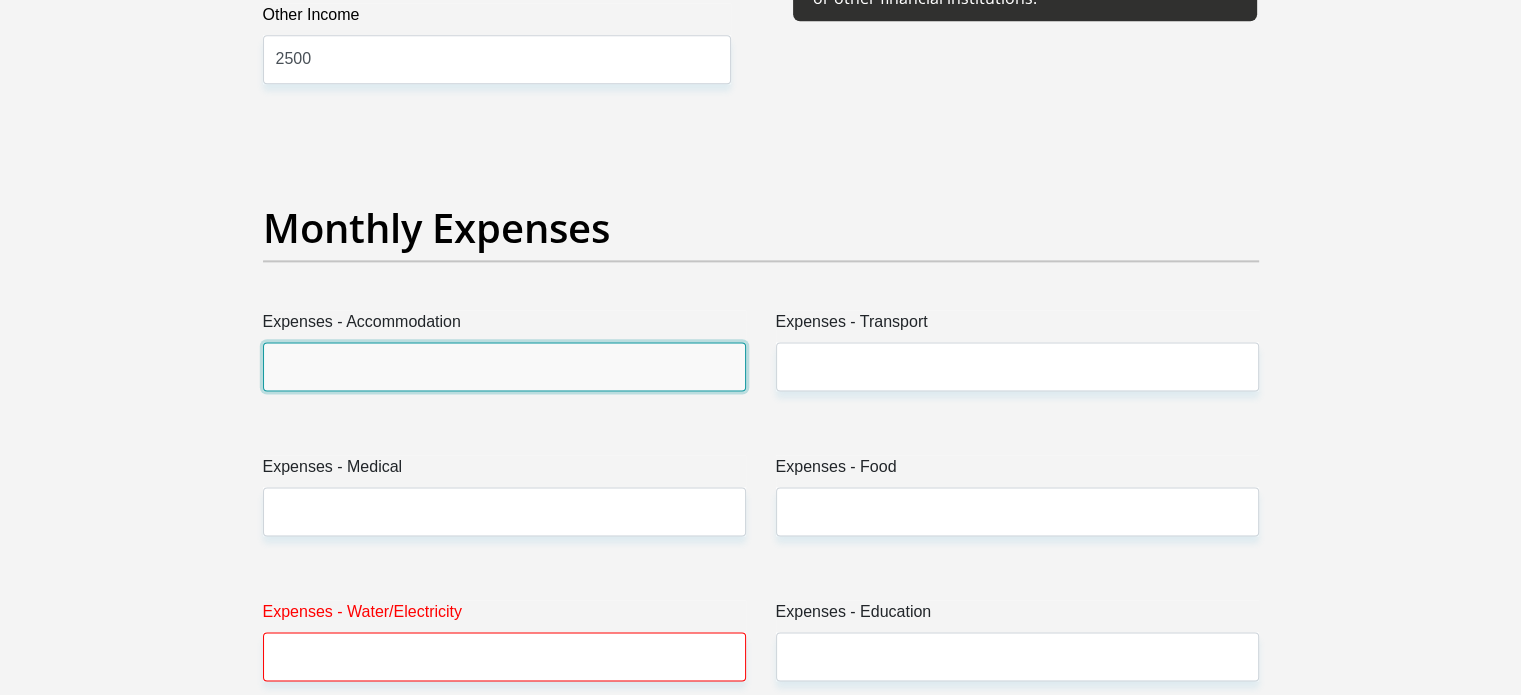 scroll, scrollTop: 2703, scrollLeft: 0, axis: vertical 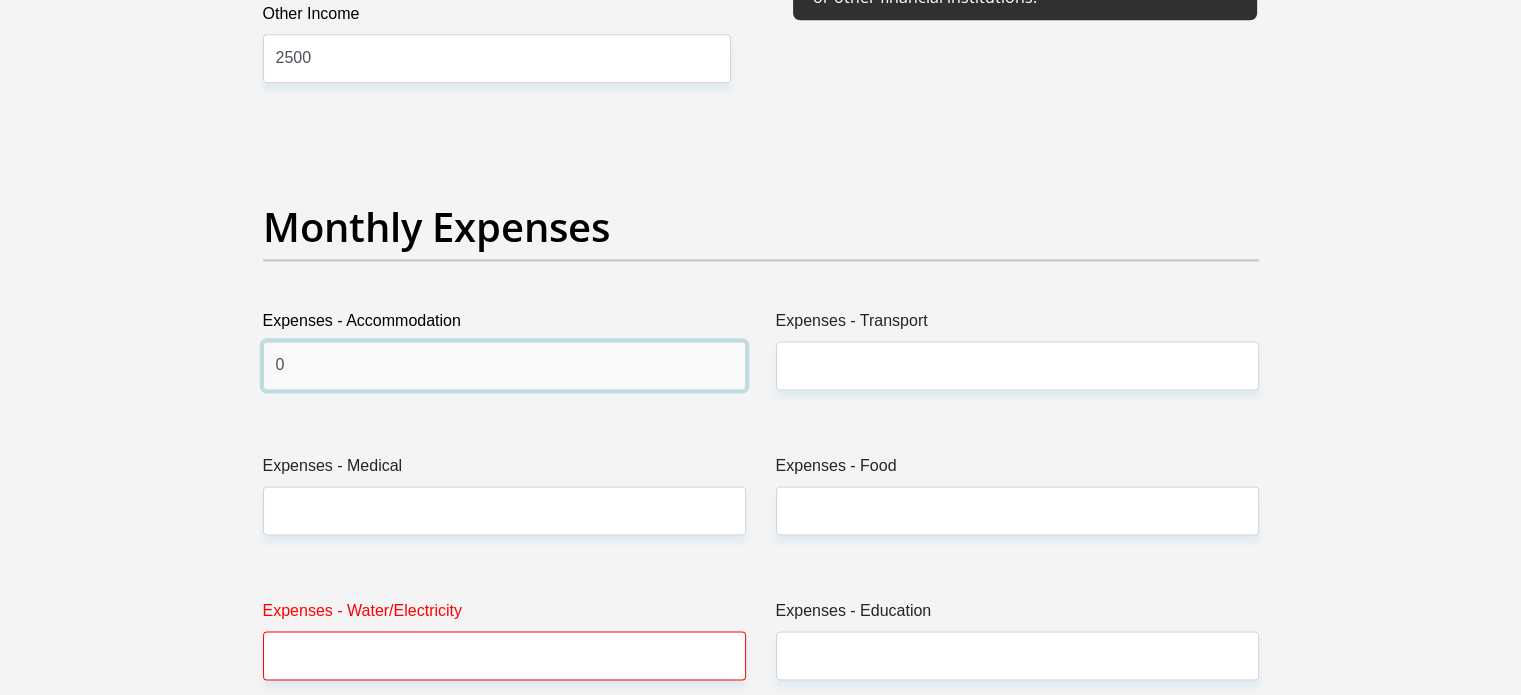 type on "0" 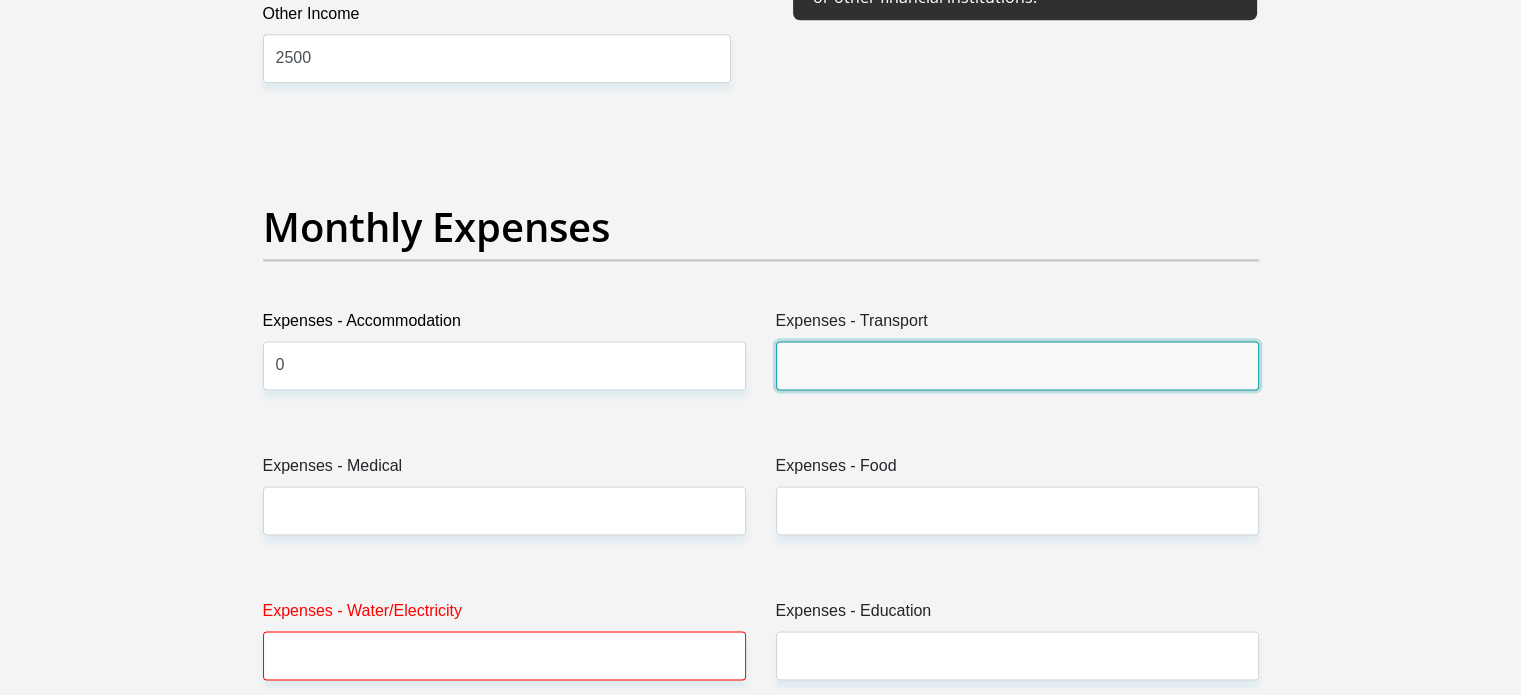 click on "Expenses - Transport" at bounding box center [1017, 365] 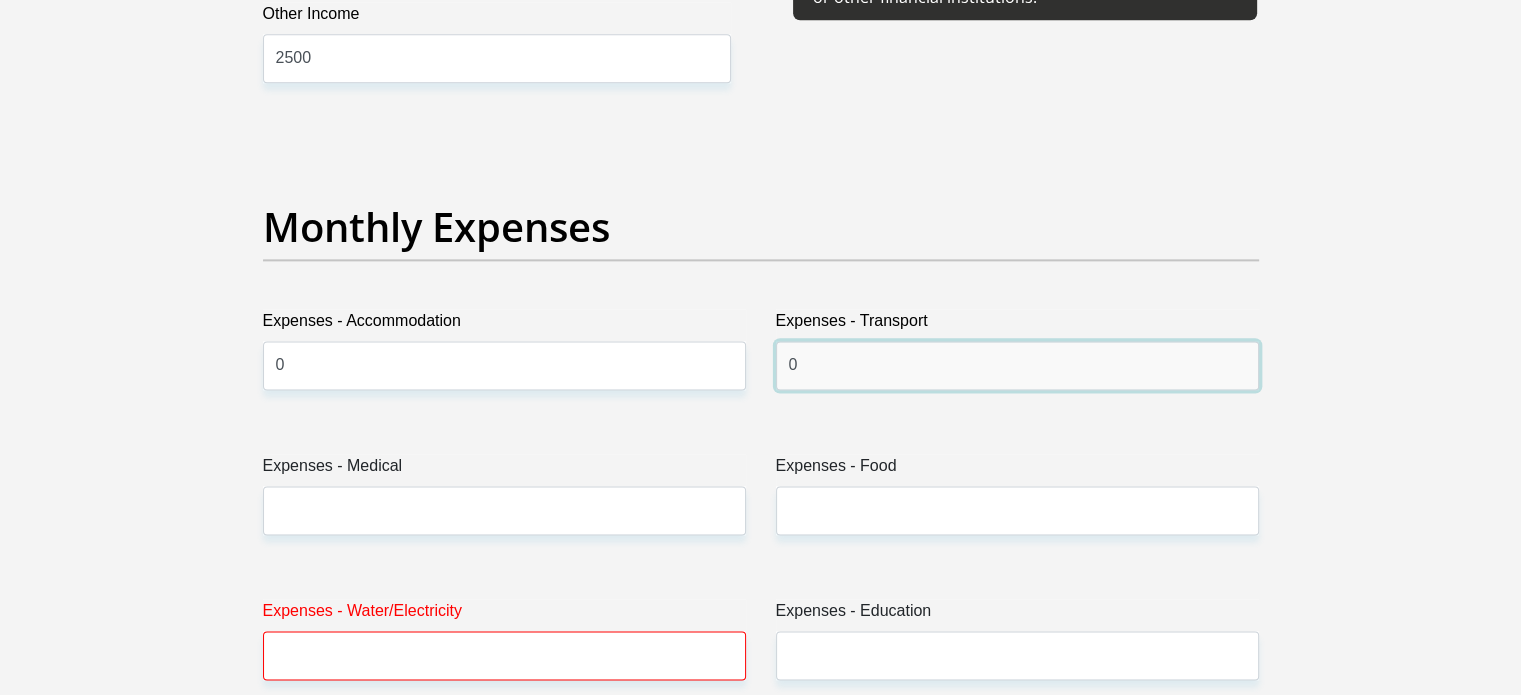 type on "0" 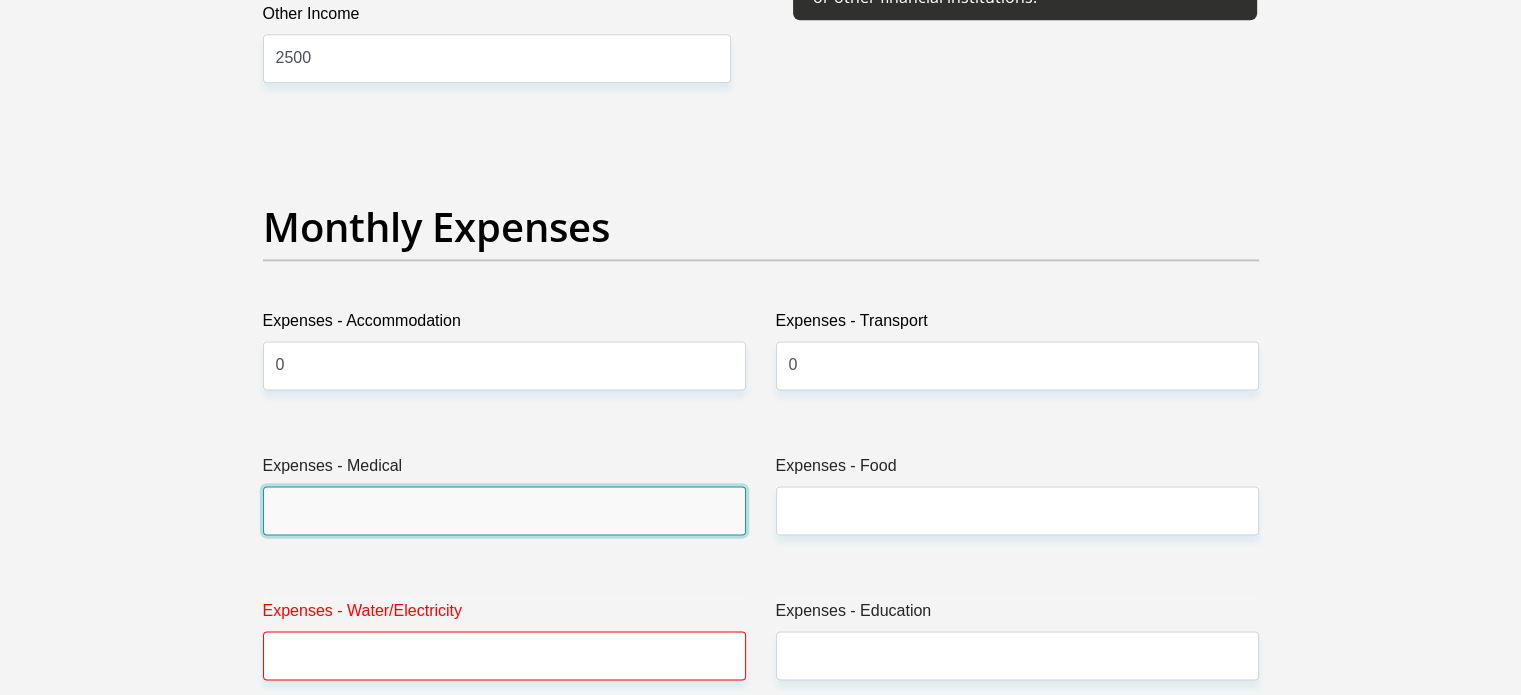click on "Expenses - Medical" at bounding box center [504, 510] 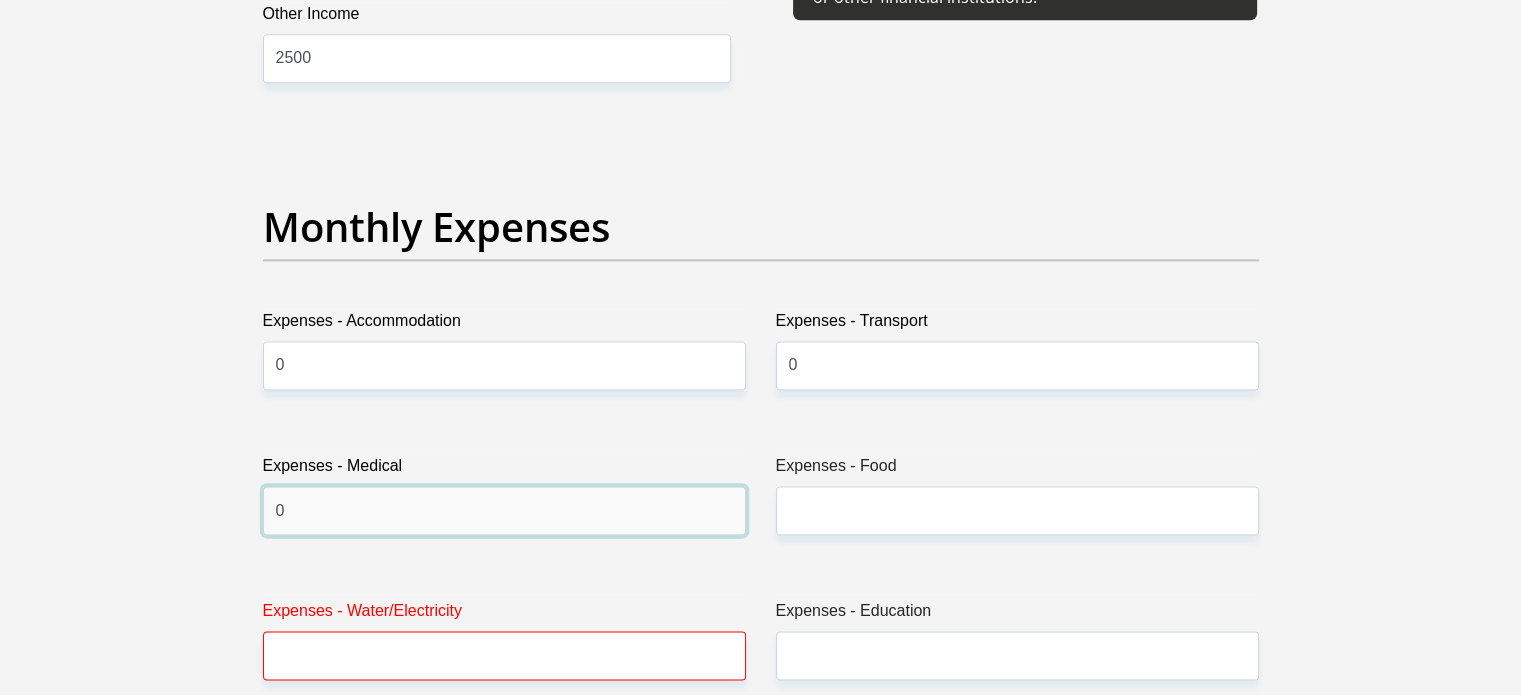 type on "0" 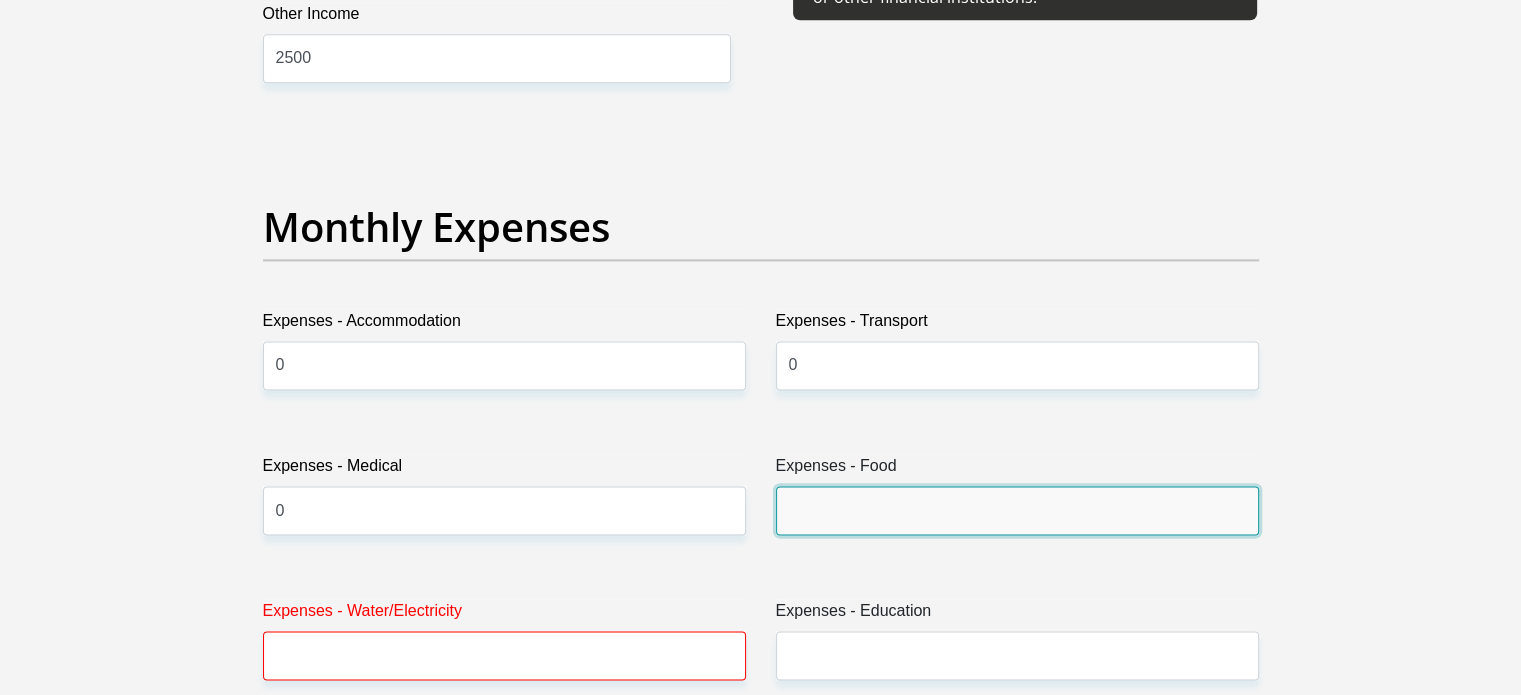 click on "Expenses - Food" at bounding box center (1017, 510) 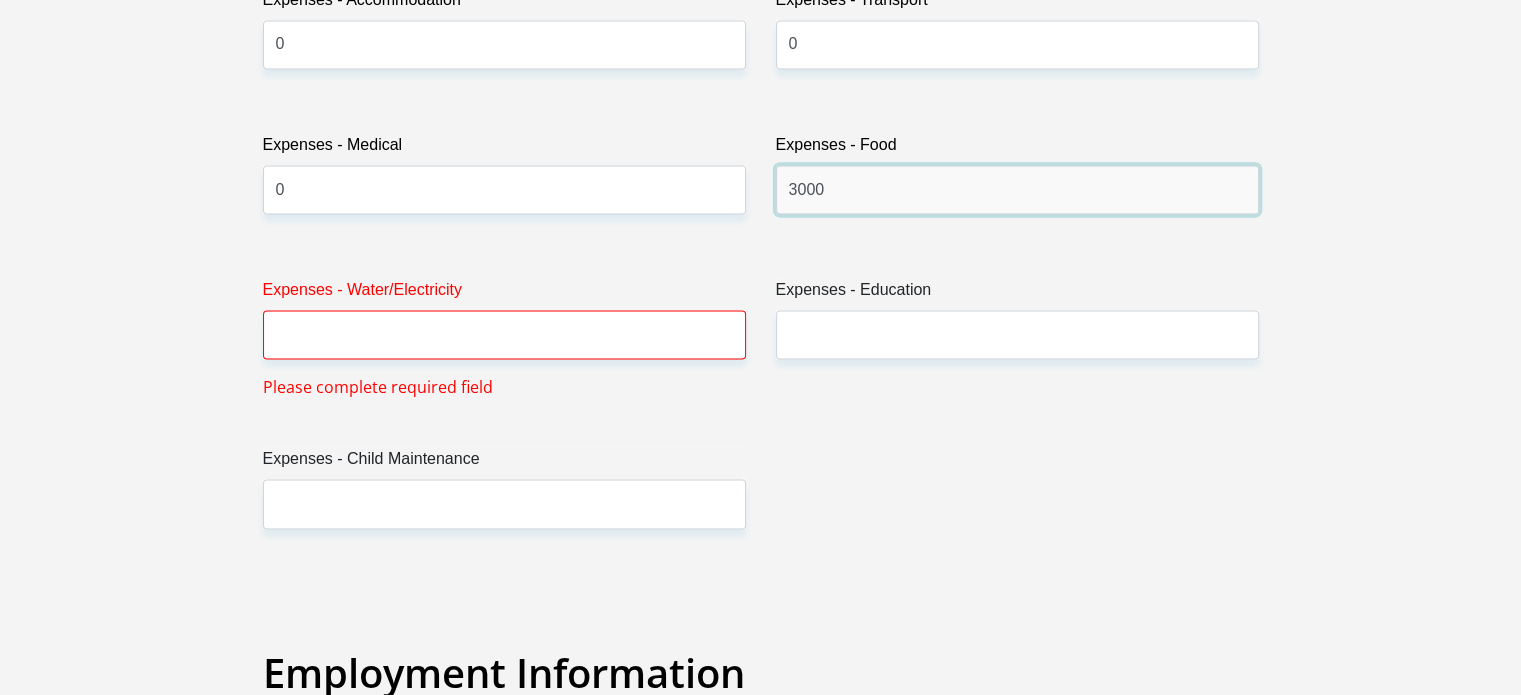 scroll, scrollTop: 3016, scrollLeft: 0, axis: vertical 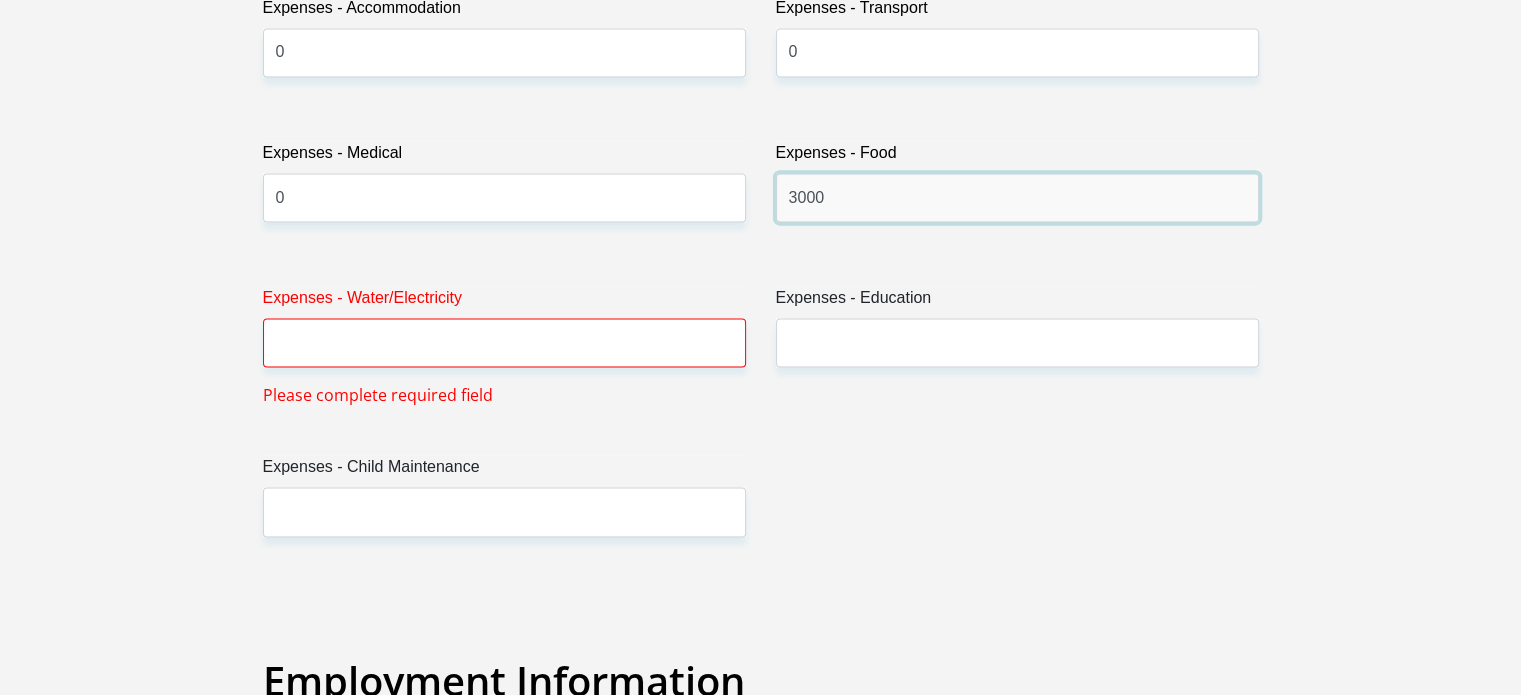 type on "3000" 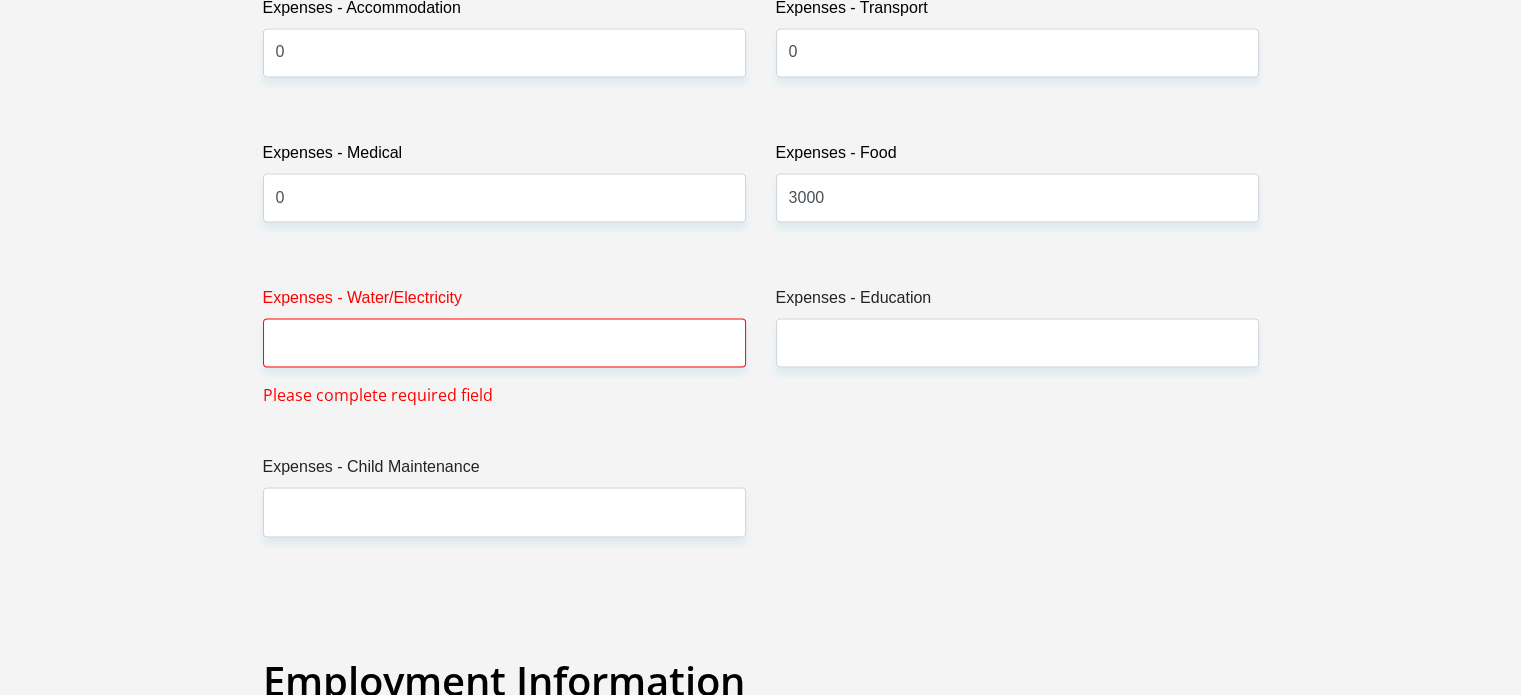 drag, startPoint x: 630, startPoint y: 369, endPoint x: 628, endPoint y: 354, distance: 15.132746 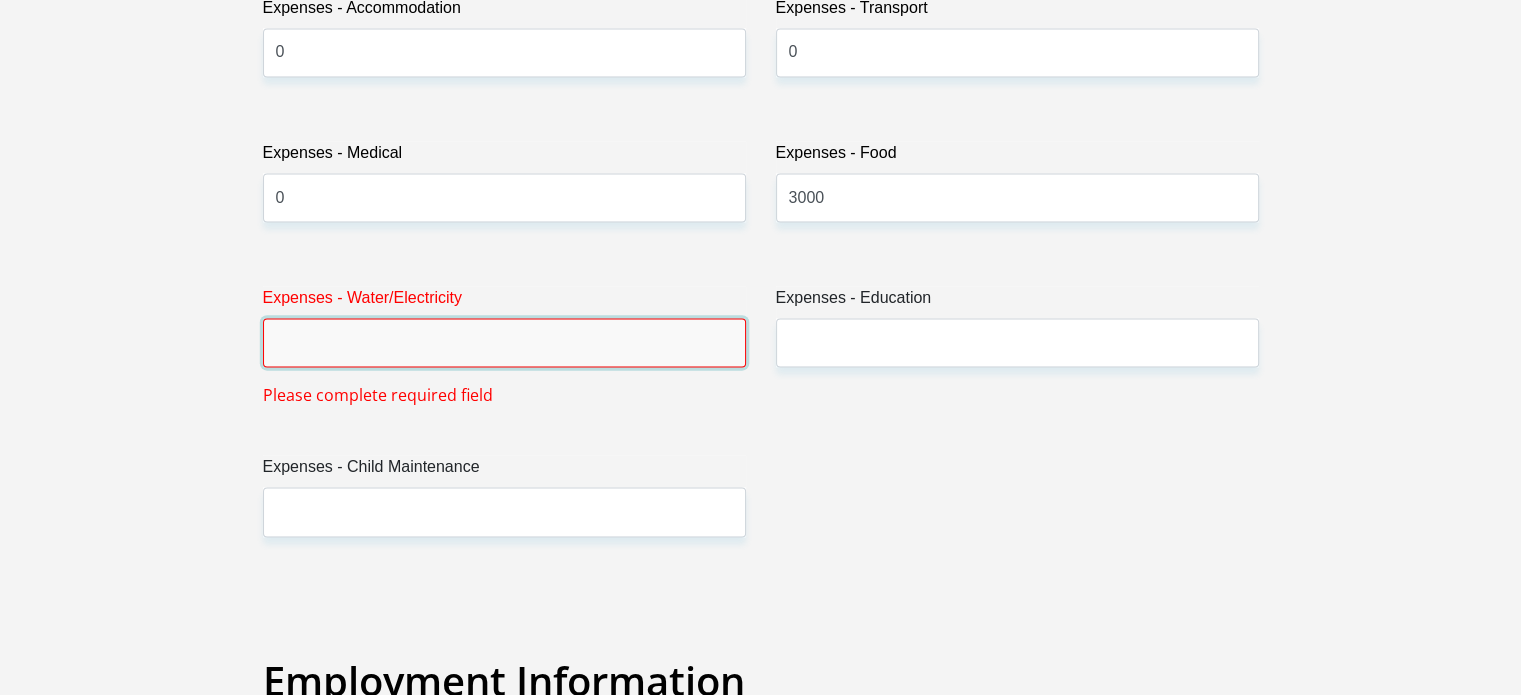 click on "Expenses - Water/Electricity" at bounding box center [504, 342] 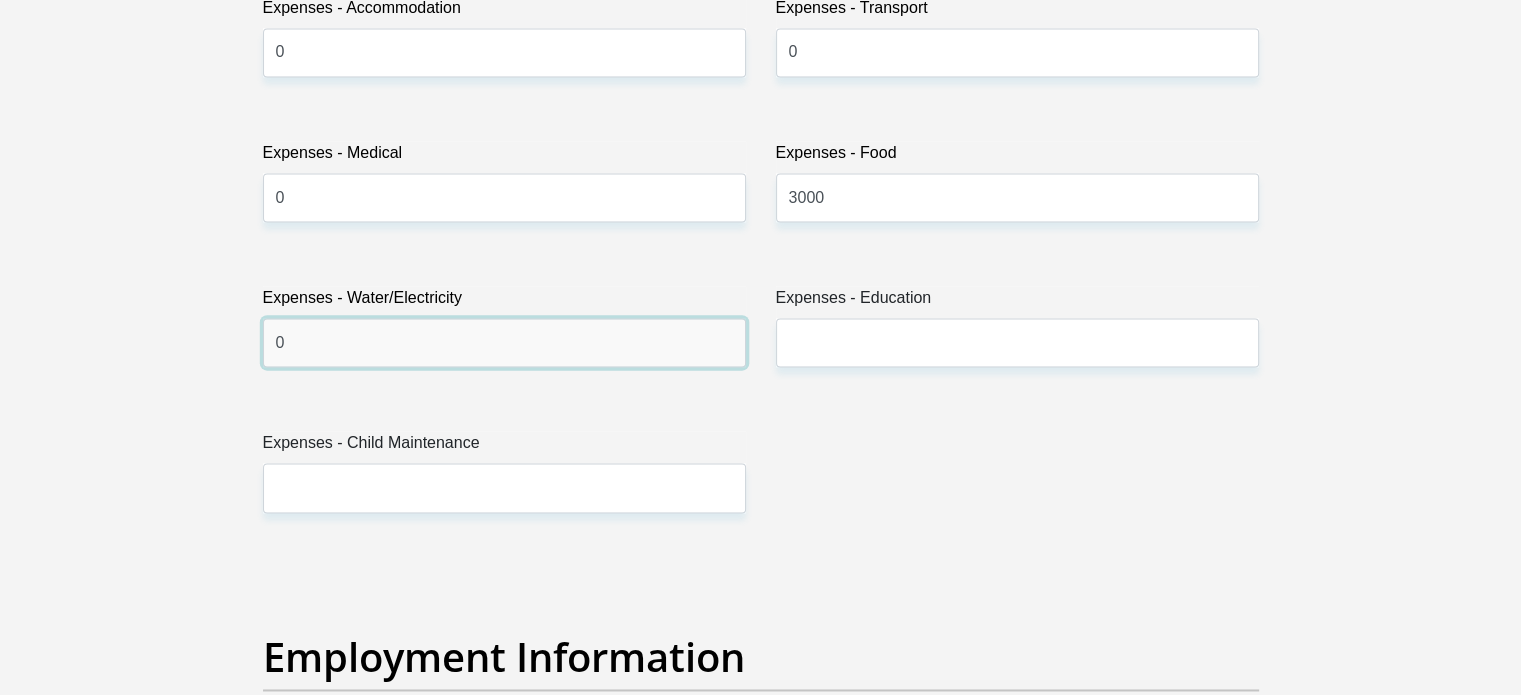 type on "0" 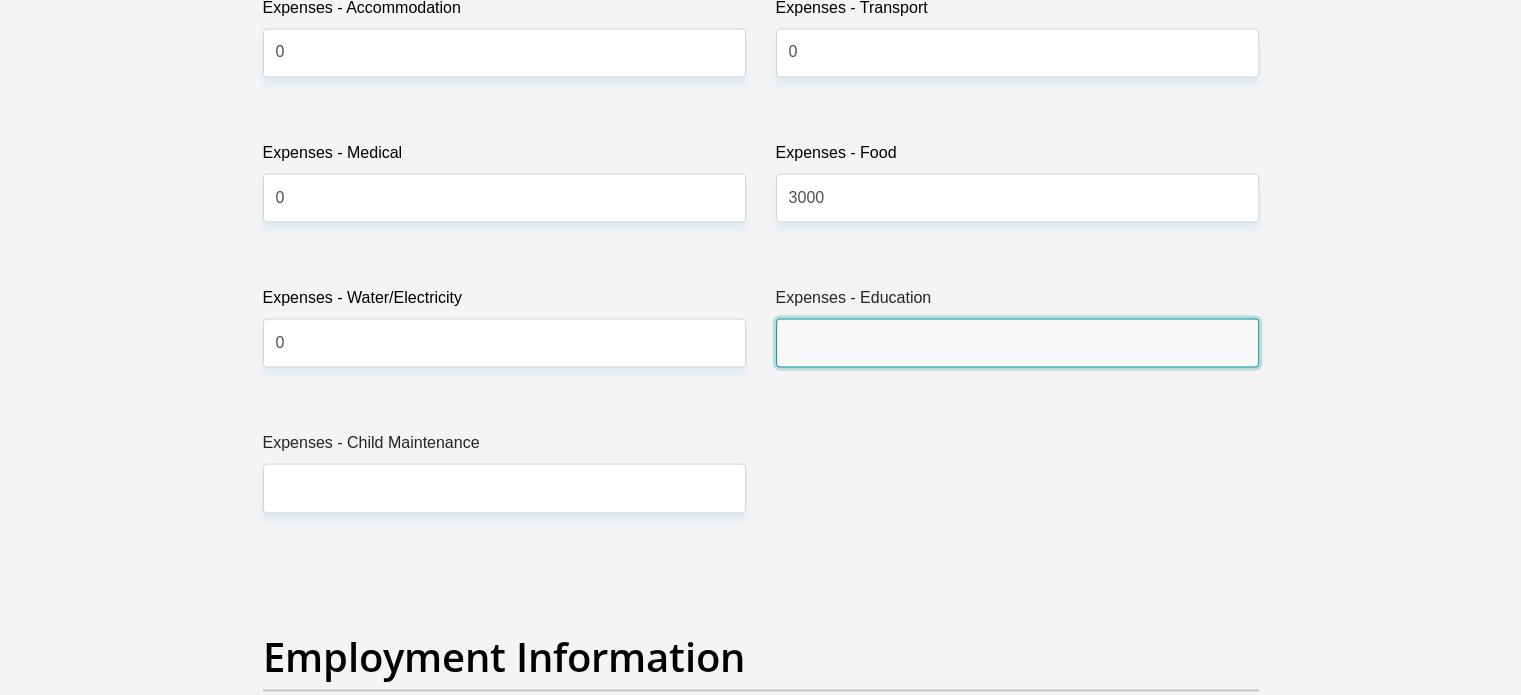 click on "Expenses - Education" at bounding box center [1017, 342] 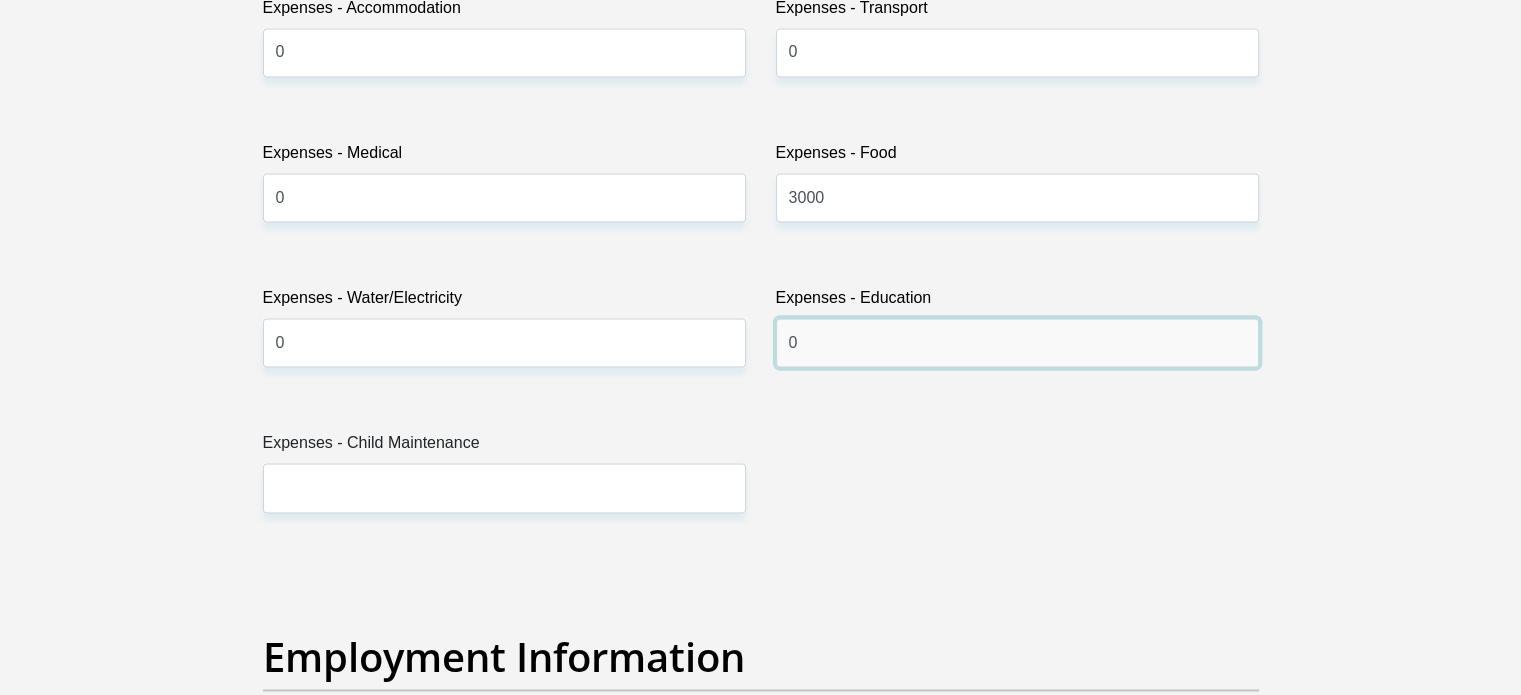type on "0" 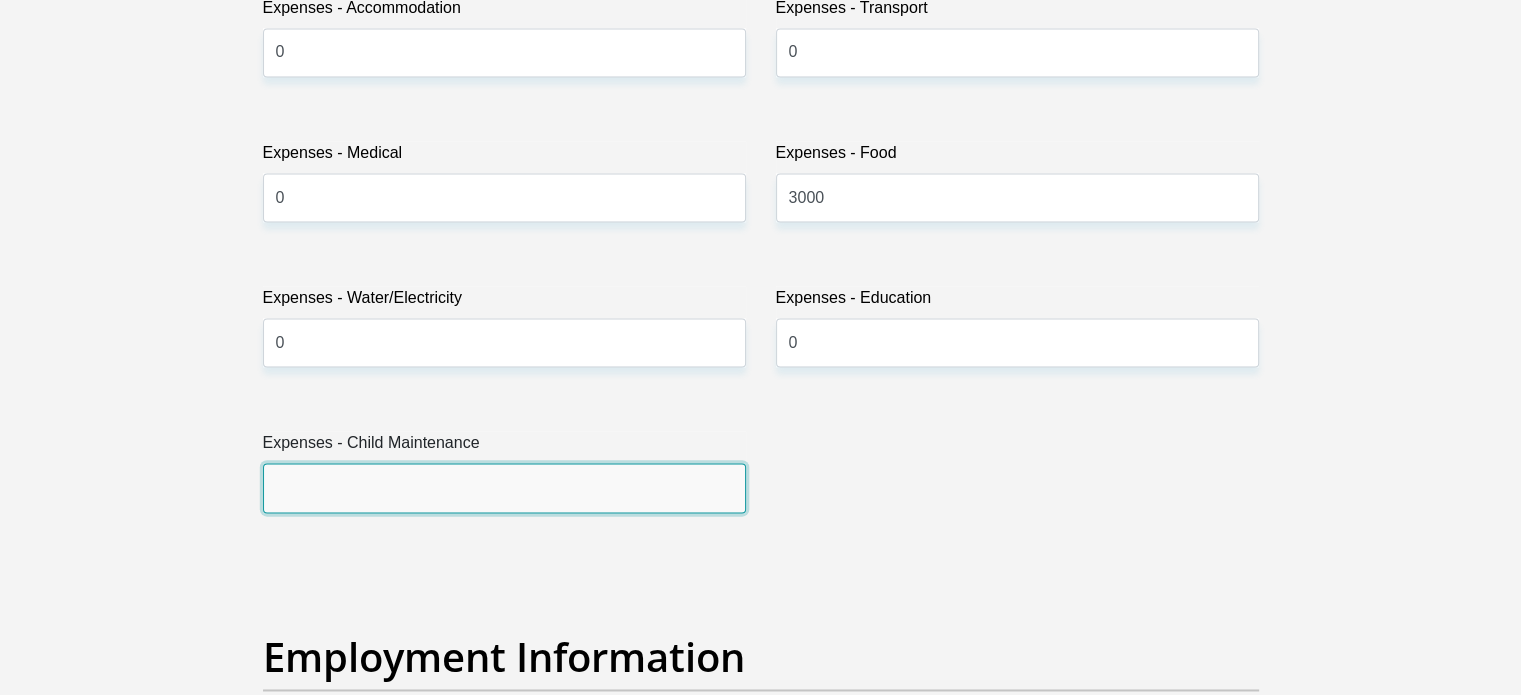 click on "Expenses - Child Maintenance" at bounding box center (504, 487) 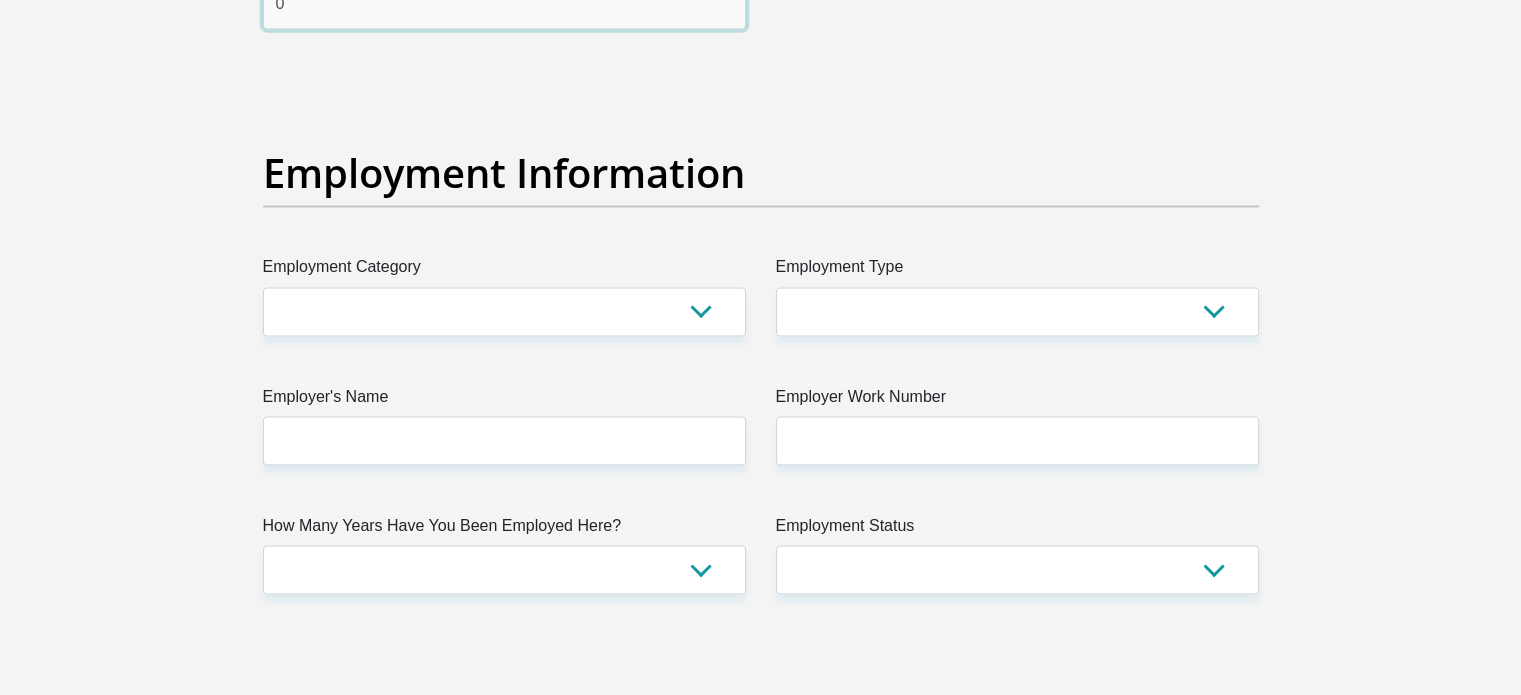 scroll, scrollTop: 3502, scrollLeft: 0, axis: vertical 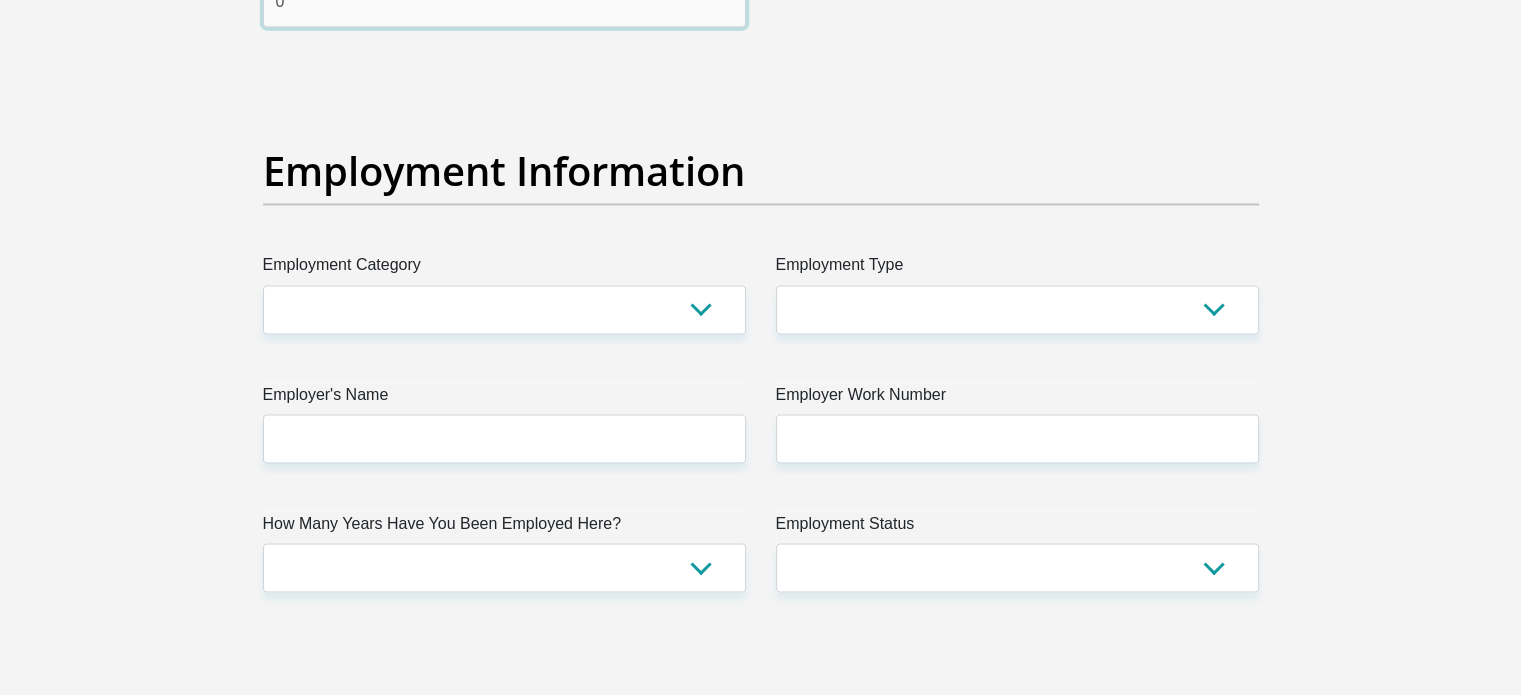 type on "0" 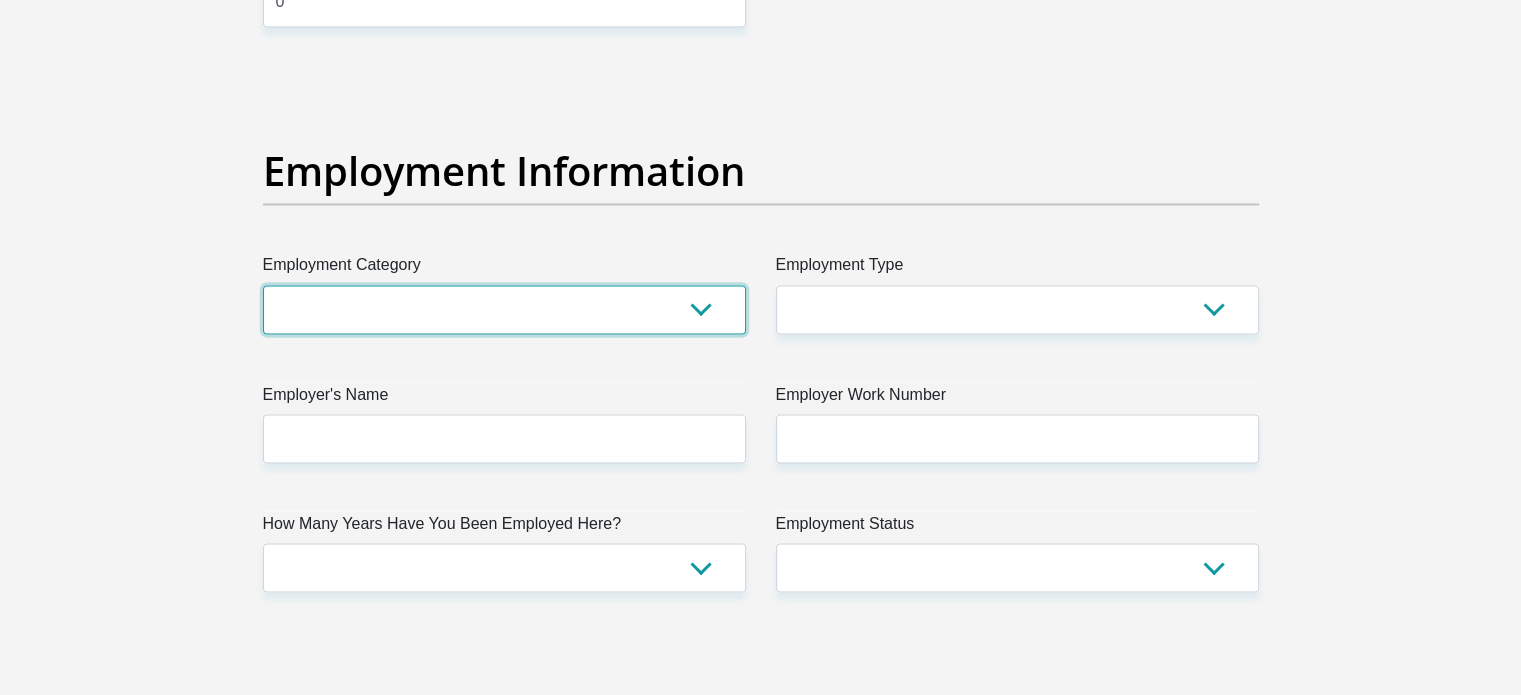 click on "AGRICULTURE
ALCOHOL & TOBACCO
CONSTRUCTION MATERIALS
METALLURGY
EQUIPMENT FOR RENEWABLE ENERGY
SPECIALIZED CONTRACTORS
CAR
GAMING (INCL. INTERNET
OTHER WHOLESALE
UNLICENSED PHARMACEUTICALS
CURRENCY EXCHANGE HOUSES
OTHER FINANCIAL INSTITUTIONS & INSURANCE
REAL ESTATE AGENTS
OIL & GAS
OTHER MATERIALS (E.G. IRON ORE)
PRECIOUS STONES & PRECIOUS METALS
POLITICAL ORGANIZATIONS
RELIGIOUS ORGANIZATIONS(NOT SECTS)
ACTI. HAVING BUSINESS DEAL WITH PUBLIC ADMINISTRATION
LAUNDROMATS" at bounding box center (504, 309) 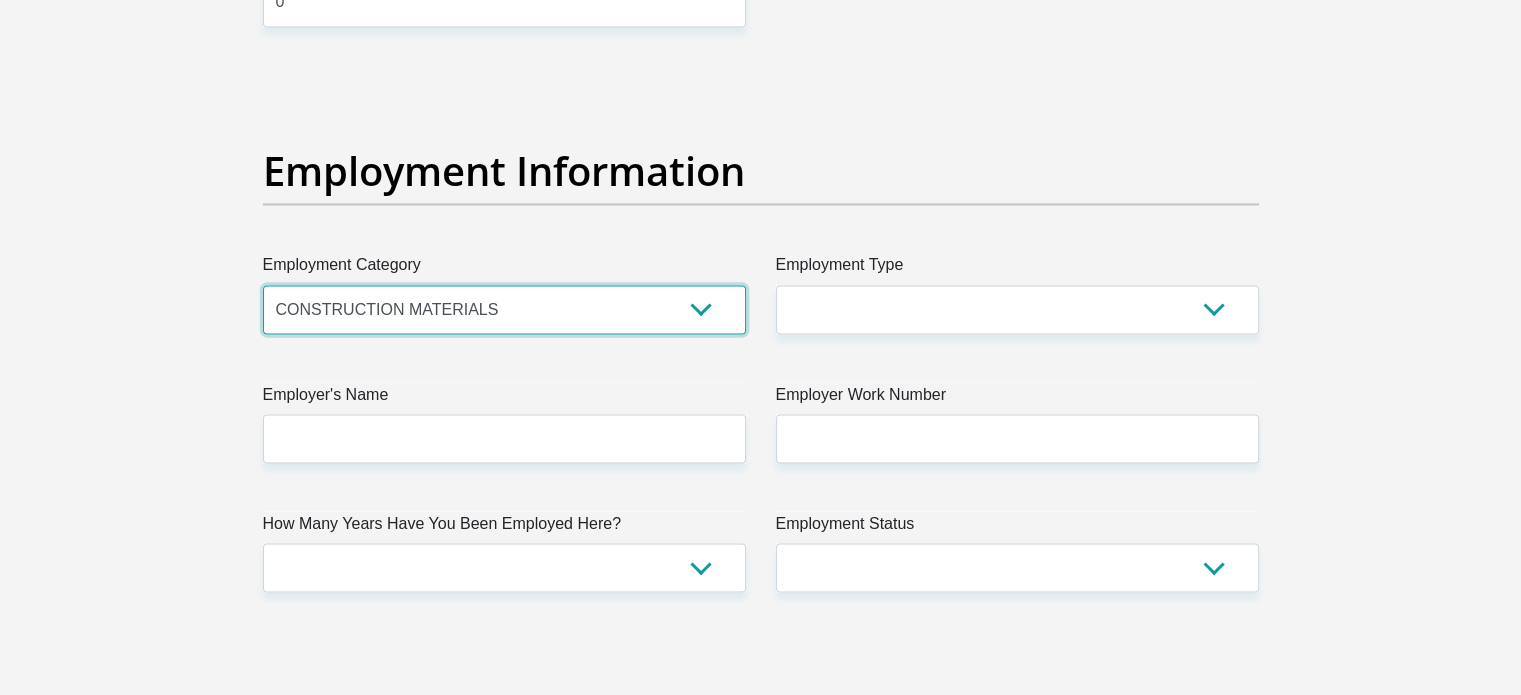 click on "AGRICULTURE
ALCOHOL & TOBACCO
CONSTRUCTION MATERIALS
METALLURGY
EQUIPMENT FOR RENEWABLE ENERGY
SPECIALIZED CONTRACTORS
CAR
GAMING (INCL. INTERNET
OTHER WHOLESALE
UNLICENSED PHARMACEUTICALS
CURRENCY EXCHANGE HOUSES
OTHER FINANCIAL INSTITUTIONS & INSURANCE
REAL ESTATE AGENTS
OIL & GAS
OTHER MATERIALS (E.G. IRON ORE)
PRECIOUS STONES & PRECIOUS METALS
POLITICAL ORGANIZATIONS
RELIGIOUS ORGANIZATIONS(NOT SECTS)
ACTI. HAVING BUSINESS DEAL WITH PUBLIC ADMINISTRATION
LAUNDROMATS" at bounding box center (504, 309) 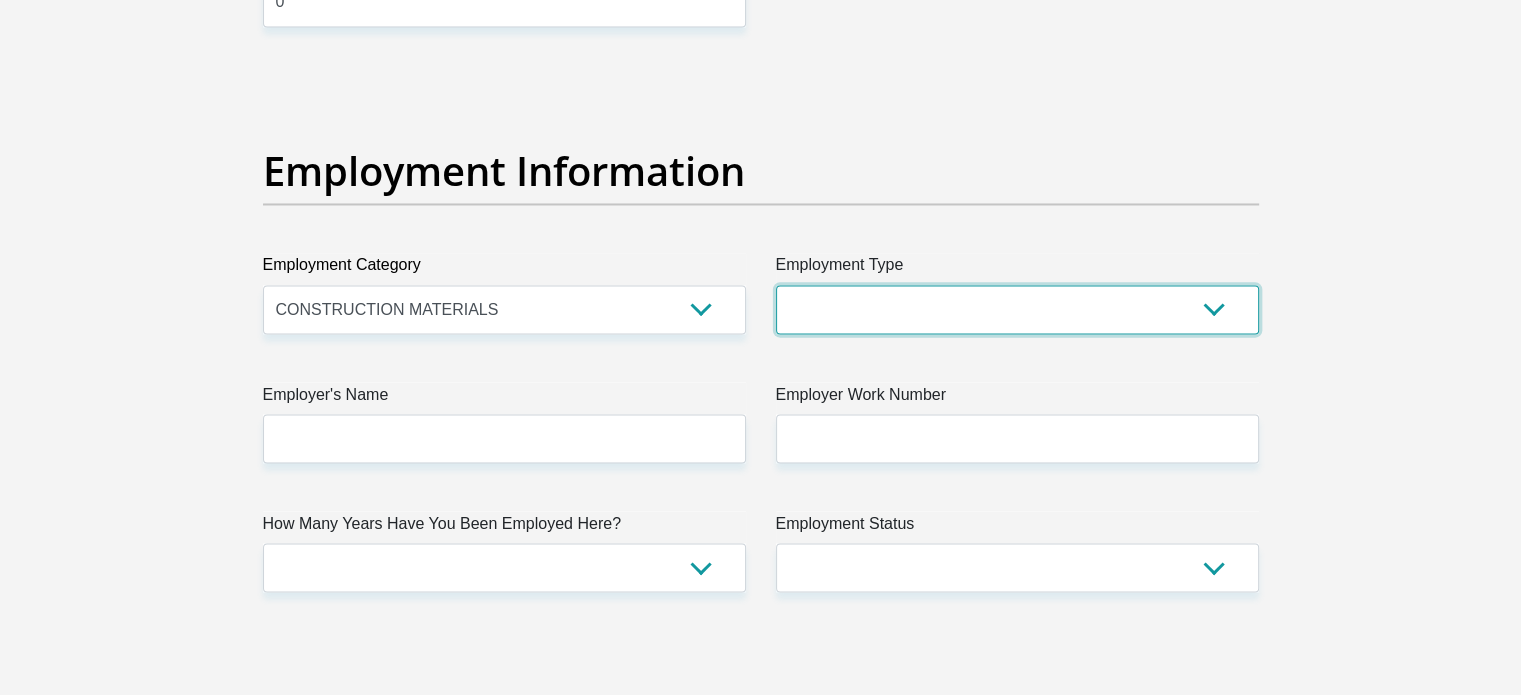 click on "College/Lecturer
Craft Seller
Creative
Driver
Executive
Farmer
Forces - Non Commissioned
Forces - Officer
Hawker
Housewife
Labourer
Licenced Professional
Manager
Miner
Non Licenced Professional
Office Staff/Clerk
Outside Worker
Pensioner
Permanent Teacher
Production/Manufacturing
Sales
Self-Employed
Semi-Professional Worker
Service Industry  Social Worker  Student" at bounding box center [1017, 309] 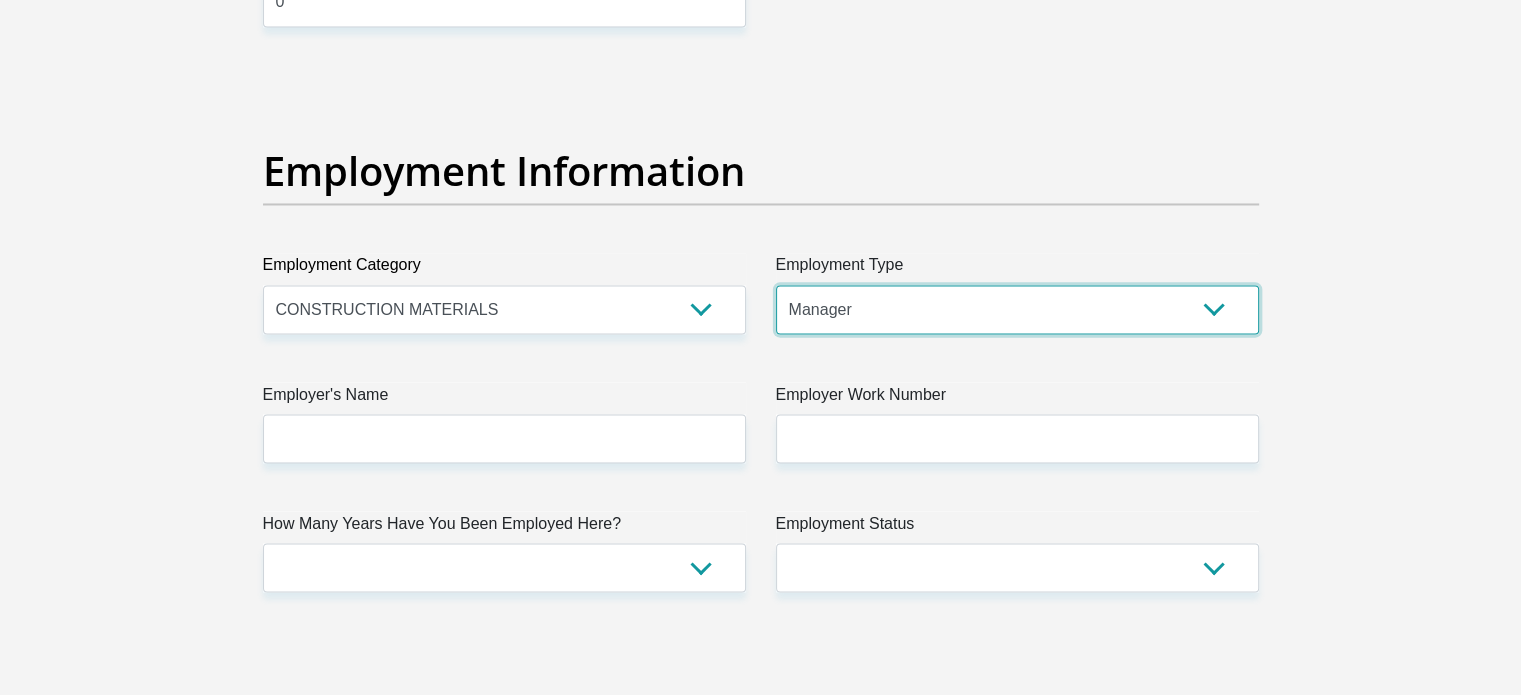 click on "College/Lecturer
Craft Seller
Creative
Driver
Executive
Farmer
Forces - Non Commissioned
Forces - Officer
Hawker
Housewife
Labourer
Licenced Professional
Manager
Miner
Non Licenced Professional
Office Staff/Clerk
Outside Worker
Pensioner
Permanent Teacher
Production/Manufacturing
Sales
Self-Employed
Semi-Professional Worker
Service Industry  Social Worker  Student" at bounding box center (1017, 309) 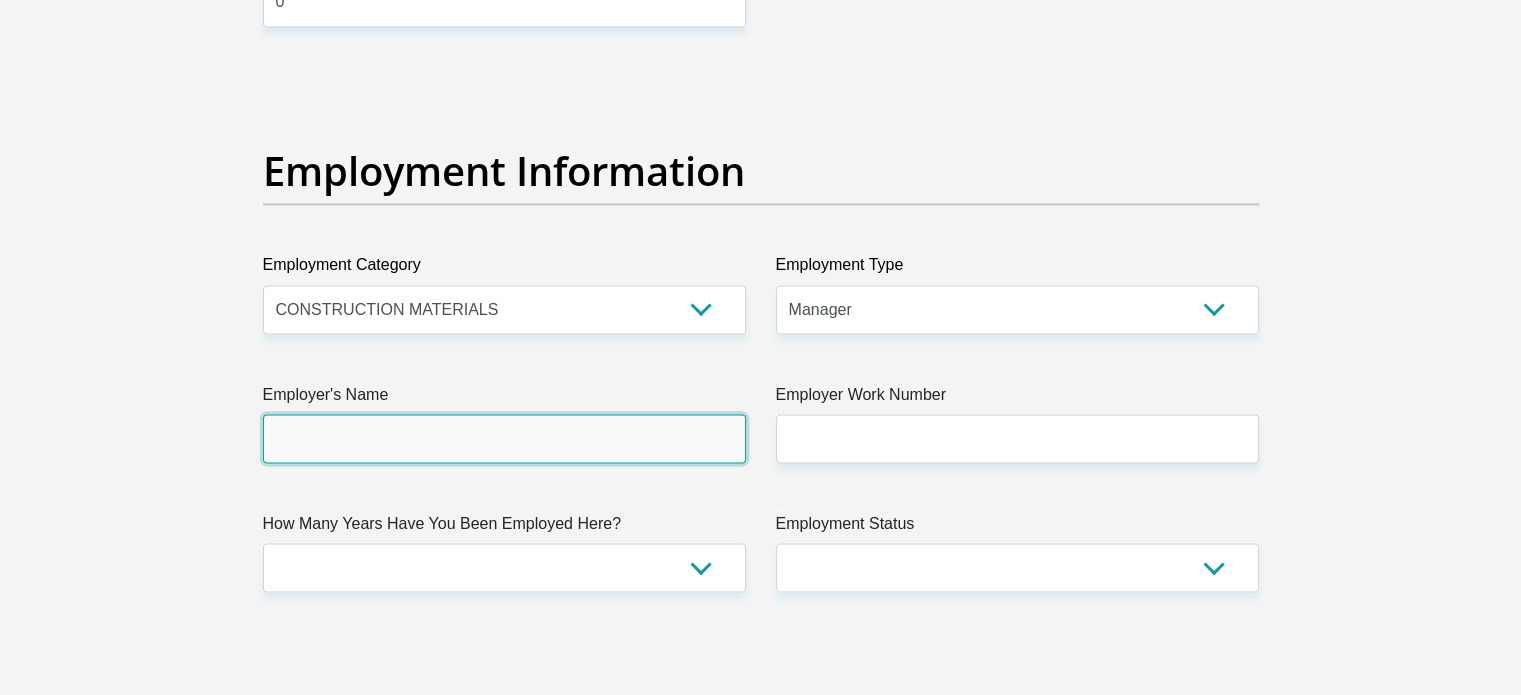 click on "Employer's Name" at bounding box center [504, 438] 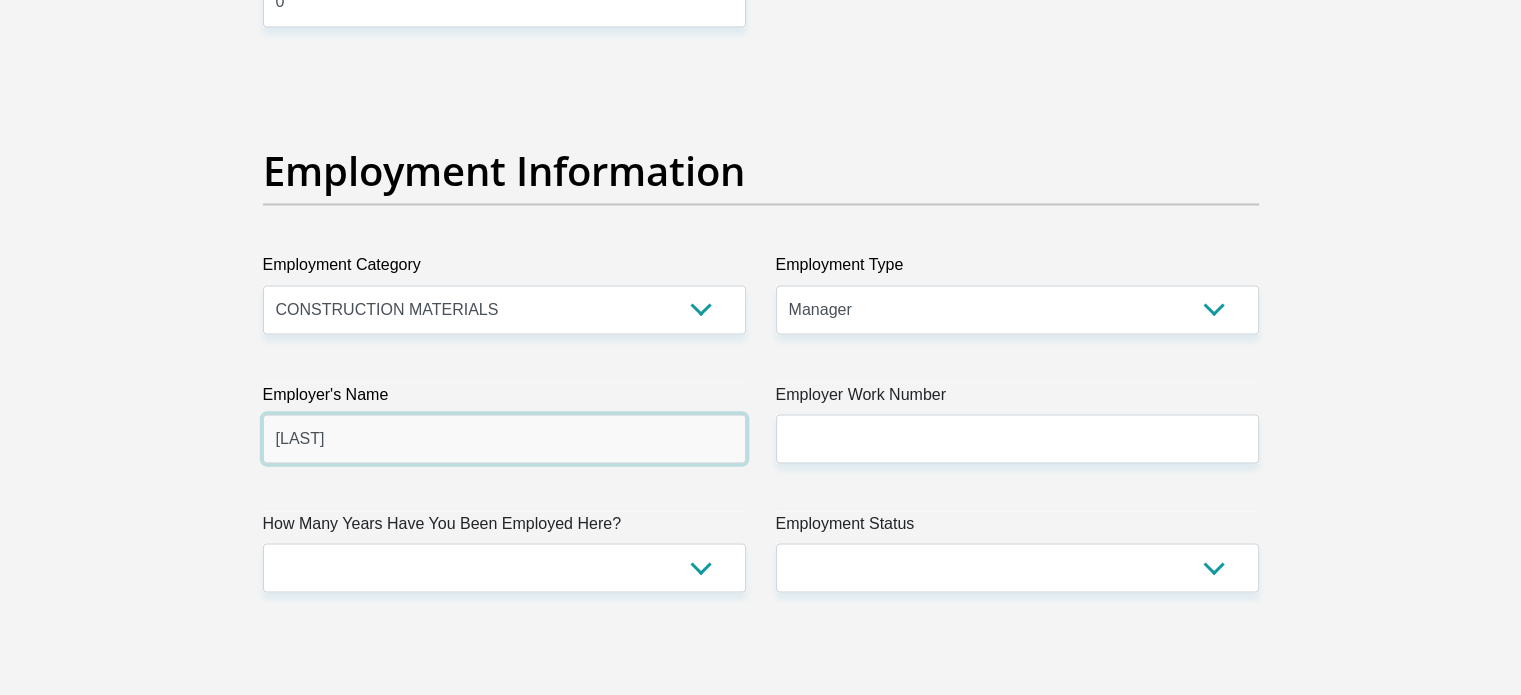 type on "[LAST]" 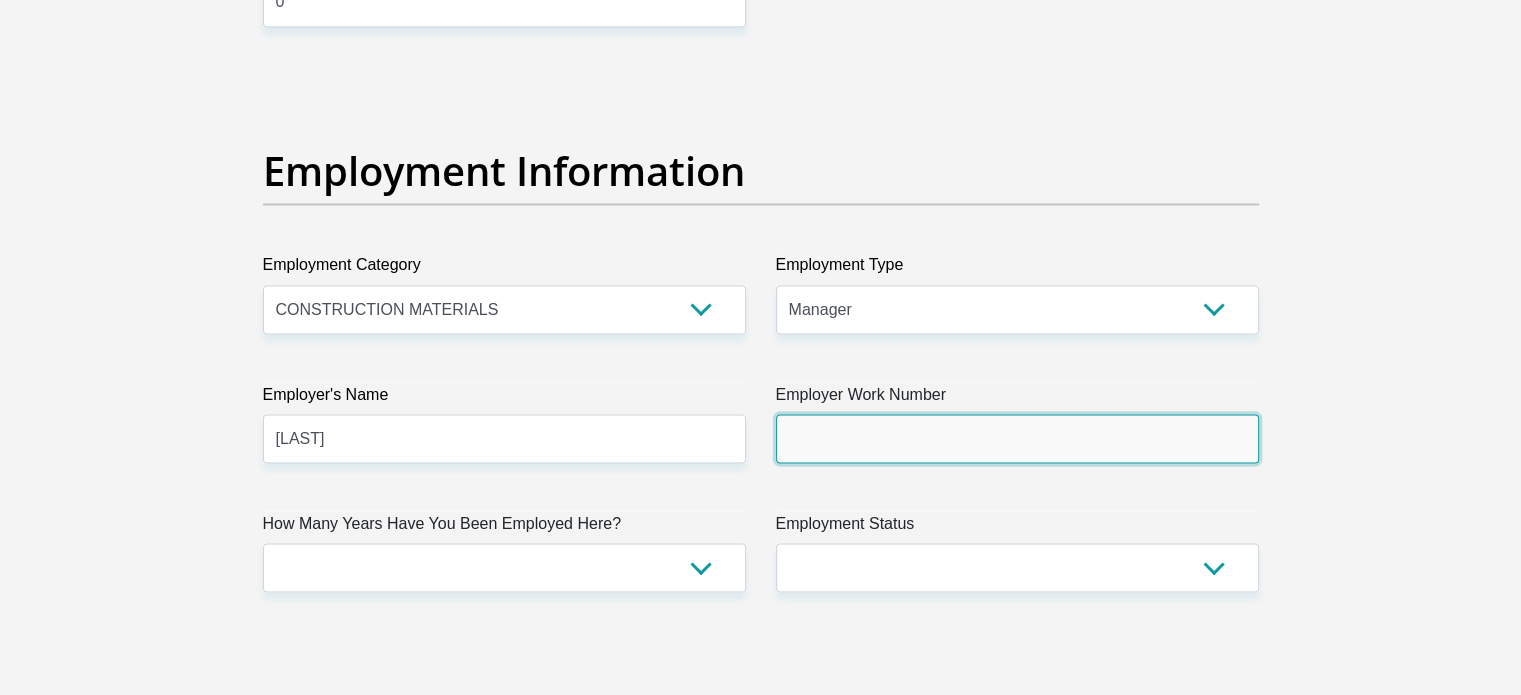 click on "Employer Work Number" at bounding box center (1017, 438) 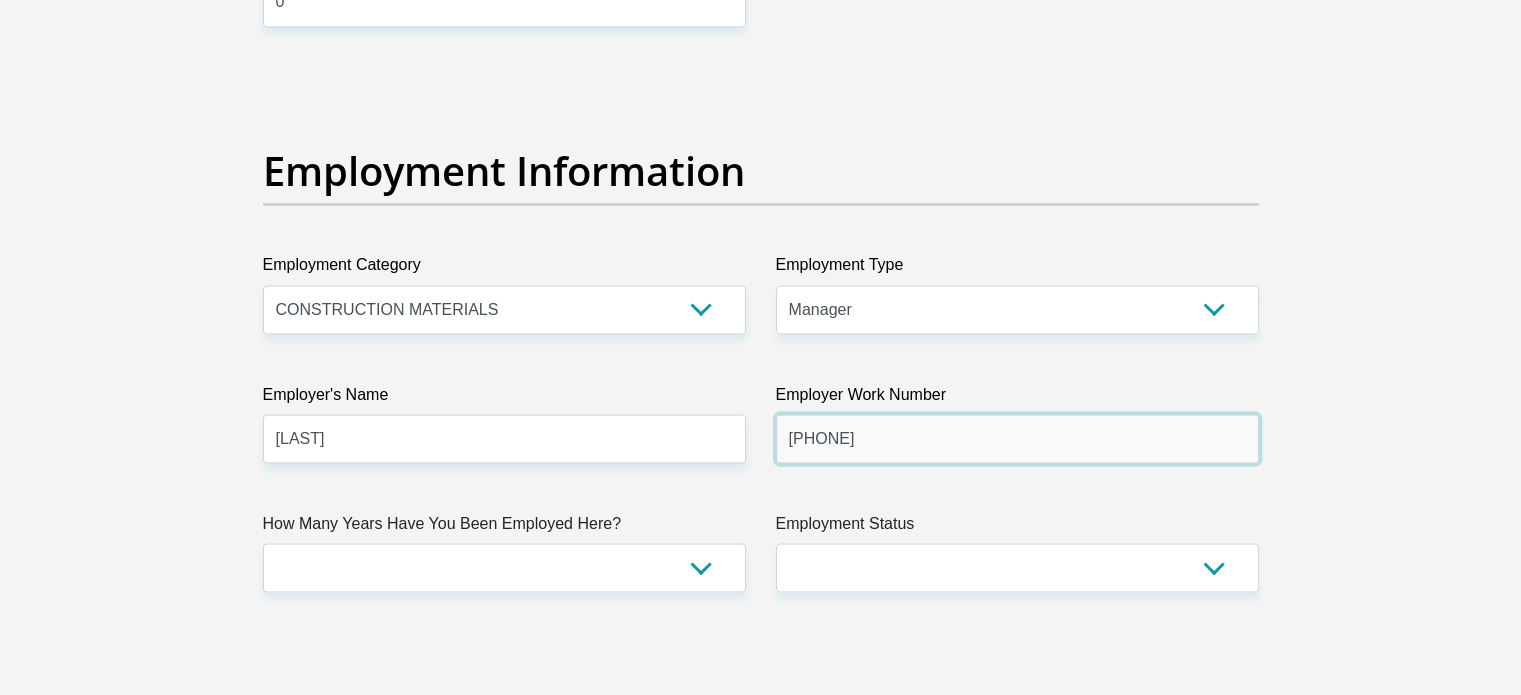 scroll, scrollTop: 3647, scrollLeft: 0, axis: vertical 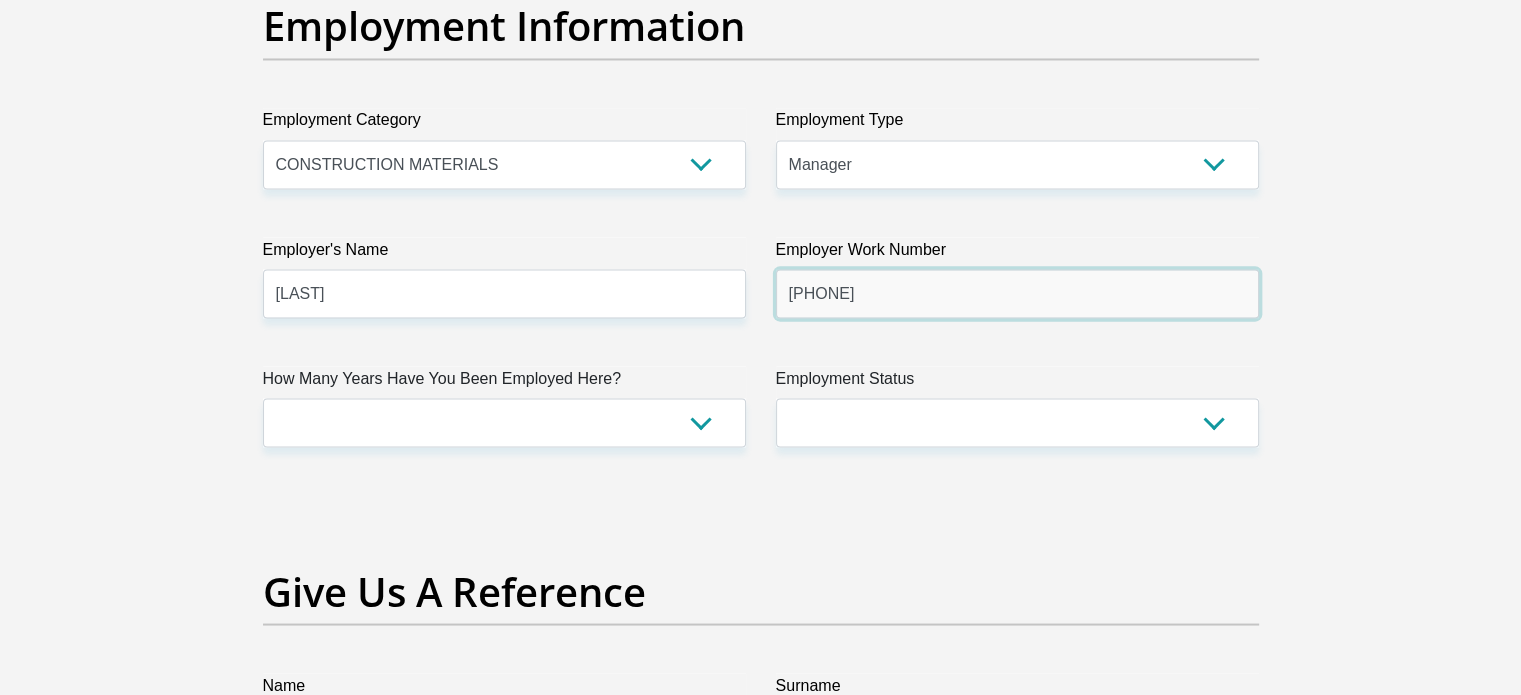 type on "[PHONE]" 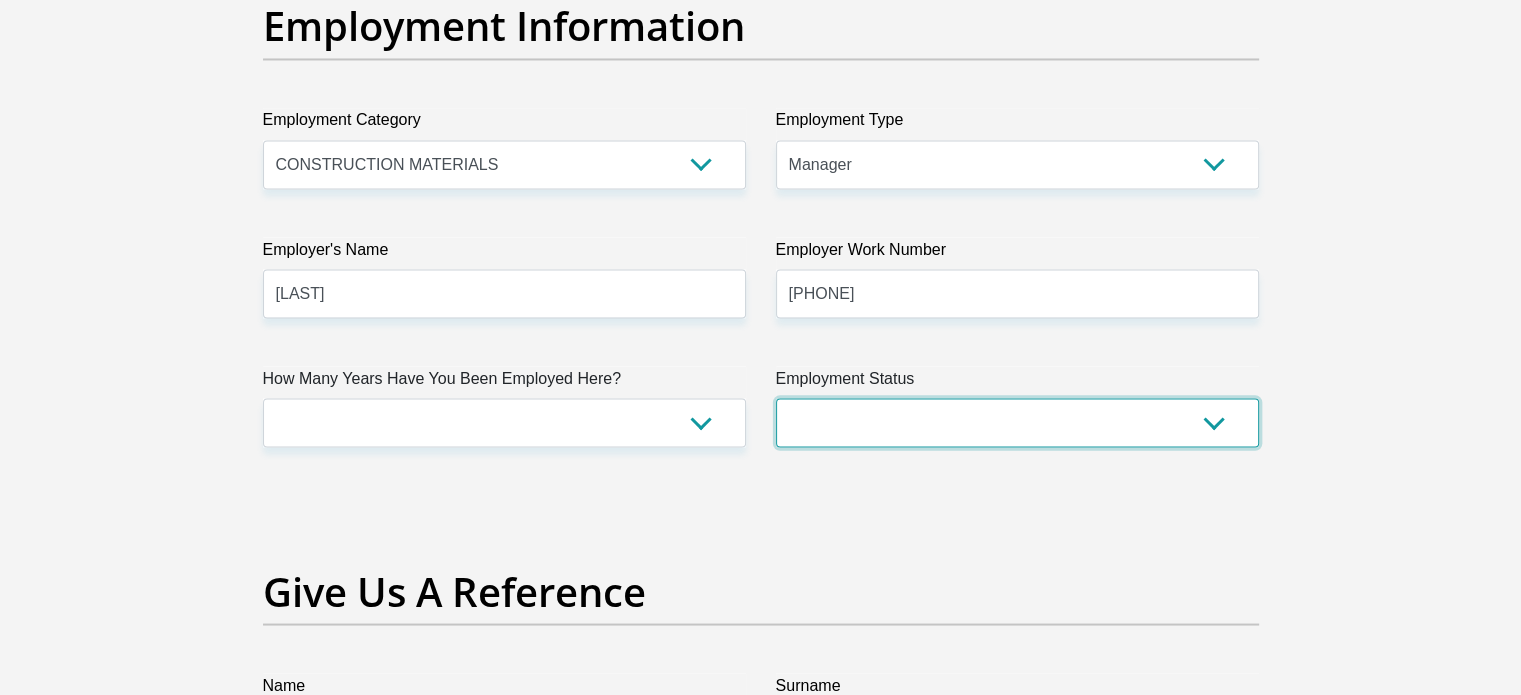click on "Permanent/Full-time
Part-time/Casual
Contract Worker
Self-Employed
Housewife
Retired
Student
Medically Boarded
Disability
Unemployed" at bounding box center [1017, 422] 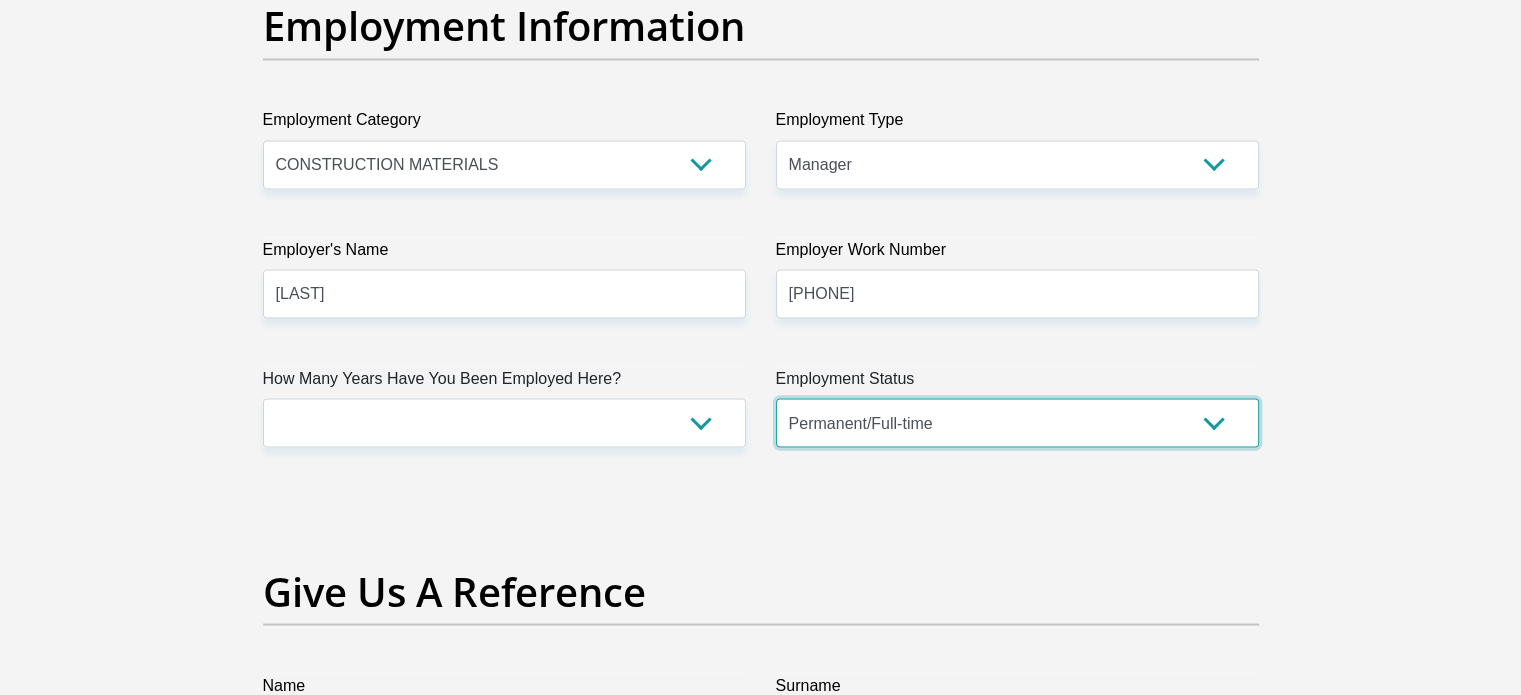 click on "Permanent/Full-time
Part-time/Casual
Contract Worker
Self-Employed
Housewife
Retired
Student
Medically Boarded
Disability
Unemployed" at bounding box center [1017, 422] 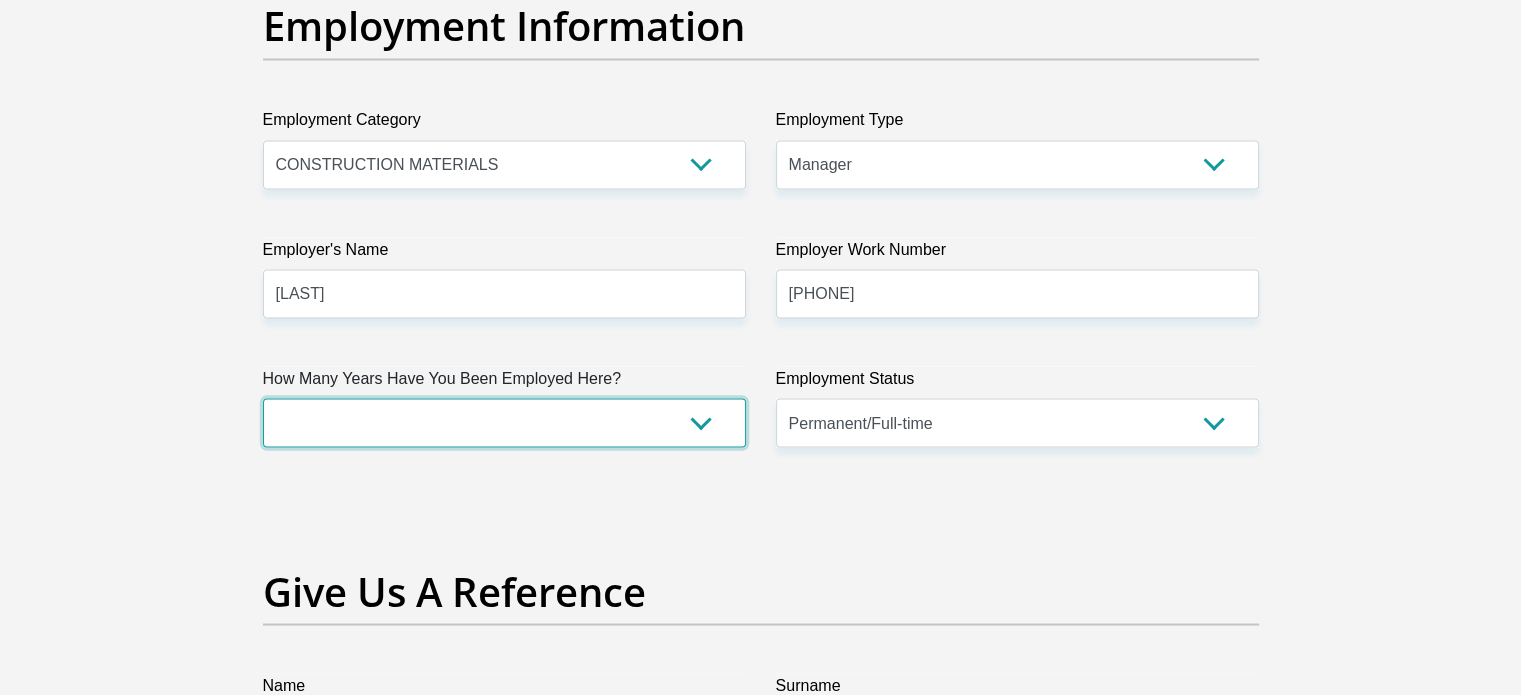 click on "less than 1 year
1-3 years
3-5 years
5+ years" at bounding box center [504, 422] 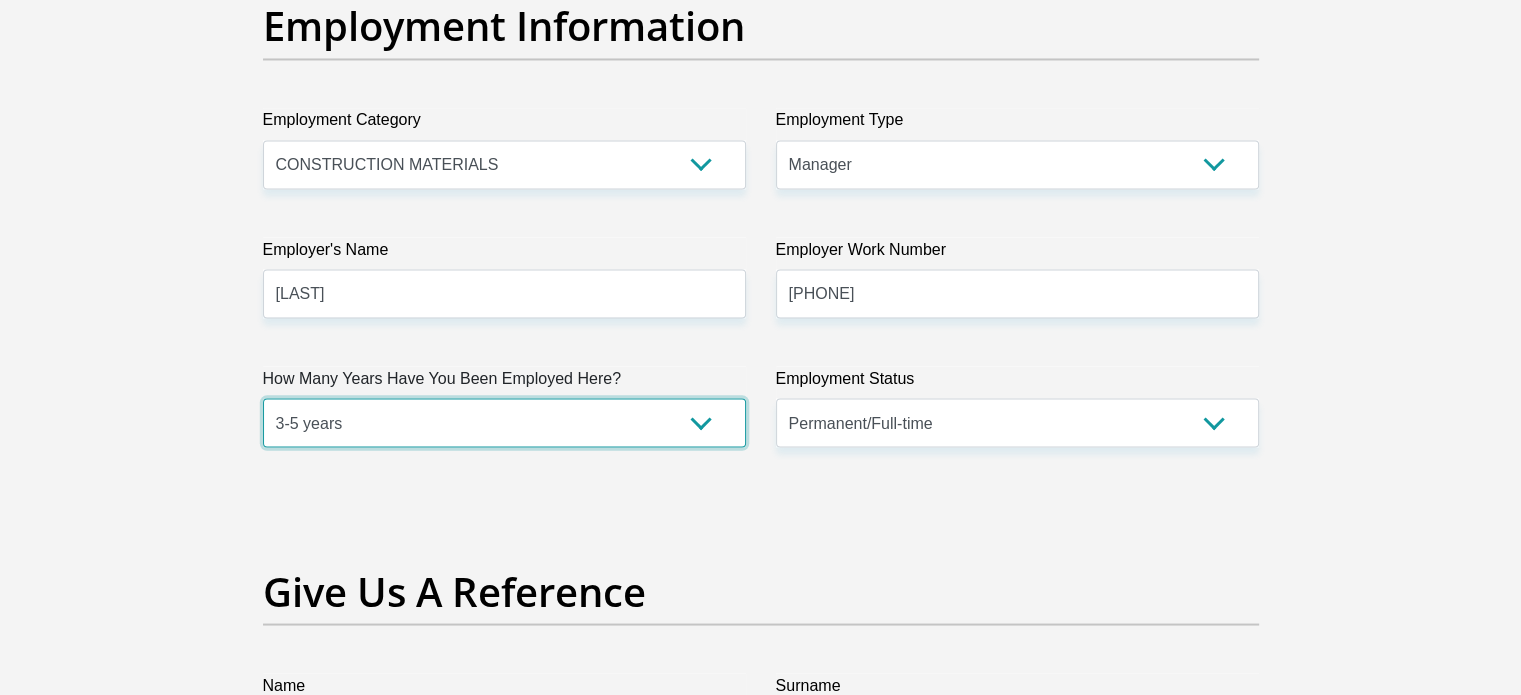 click on "less than 1 year
1-3 years
3-5 years
5+ years" at bounding box center (504, 422) 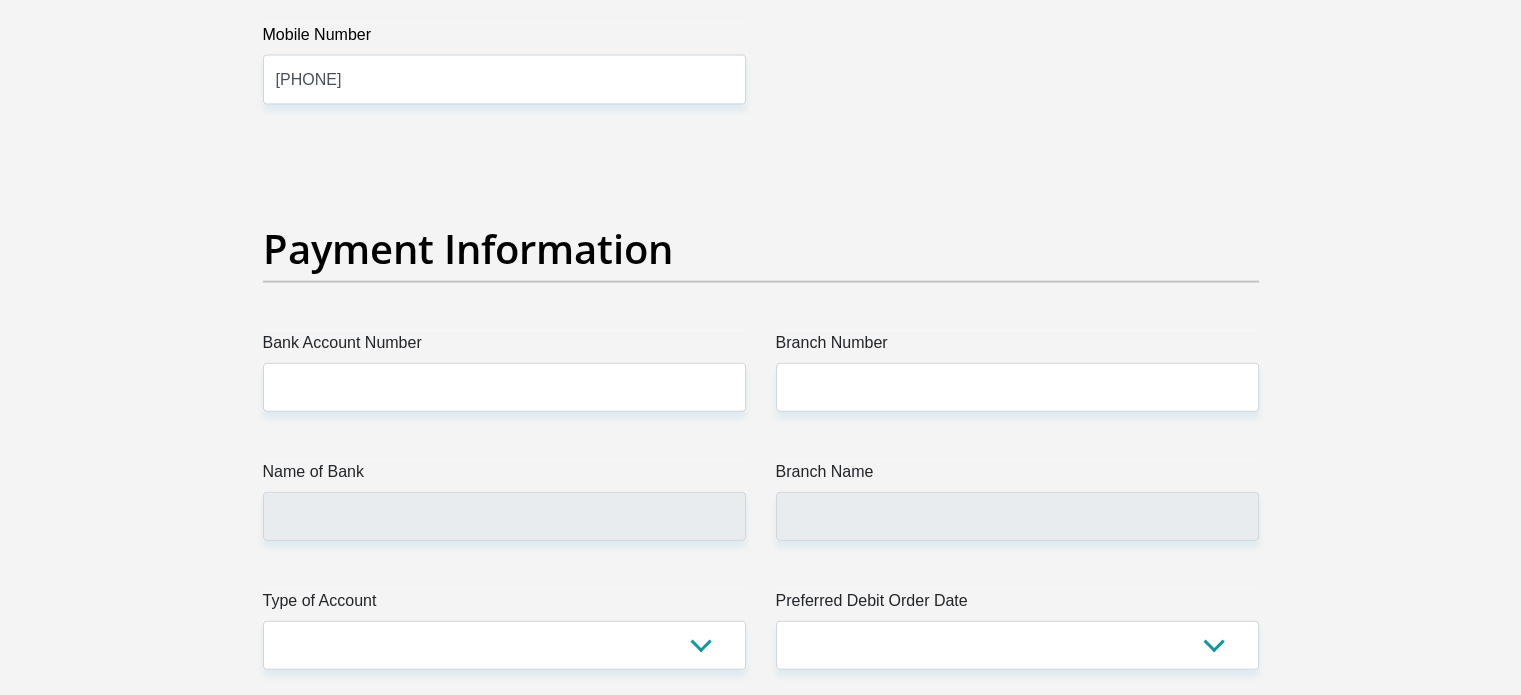 scroll, scrollTop: 4440, scrollLeft: 0, axis: vertical 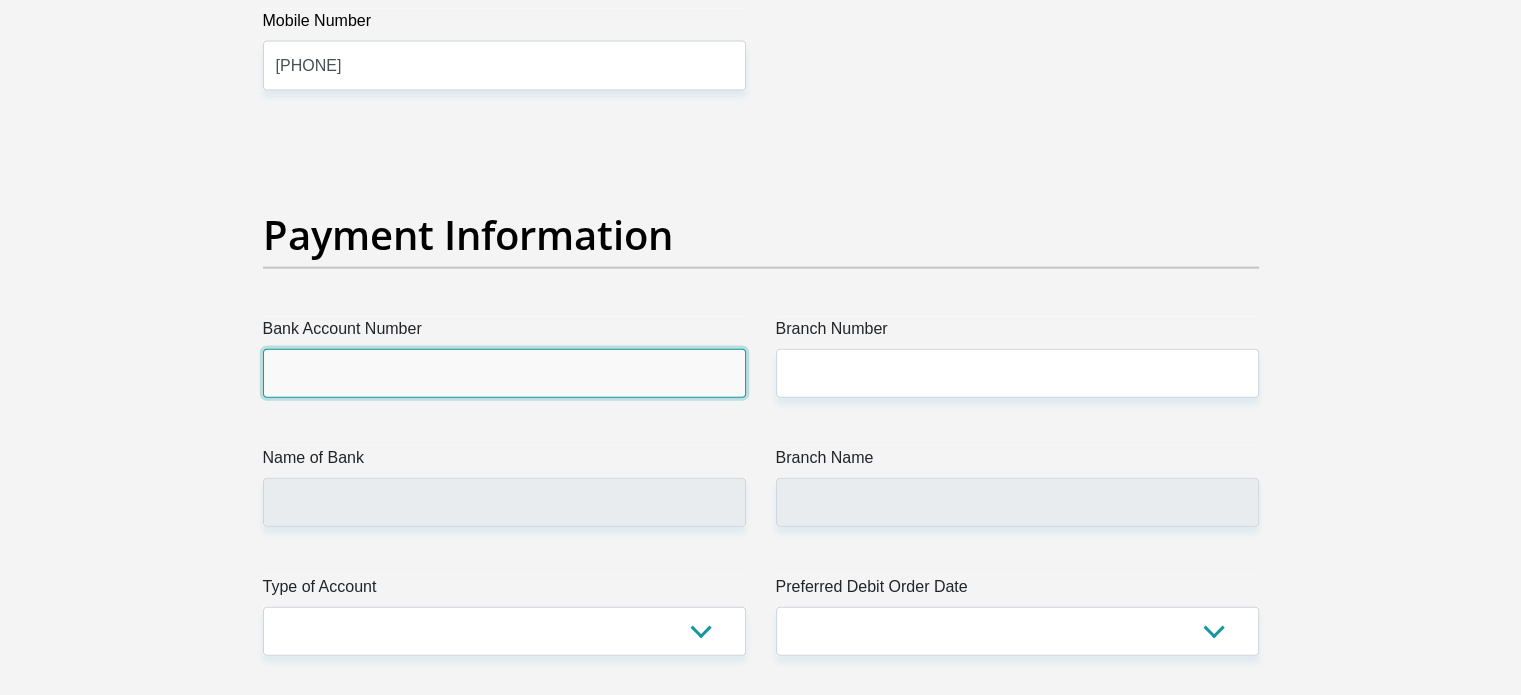 click on "Bank Account Number" at bounding box center (504, 373) 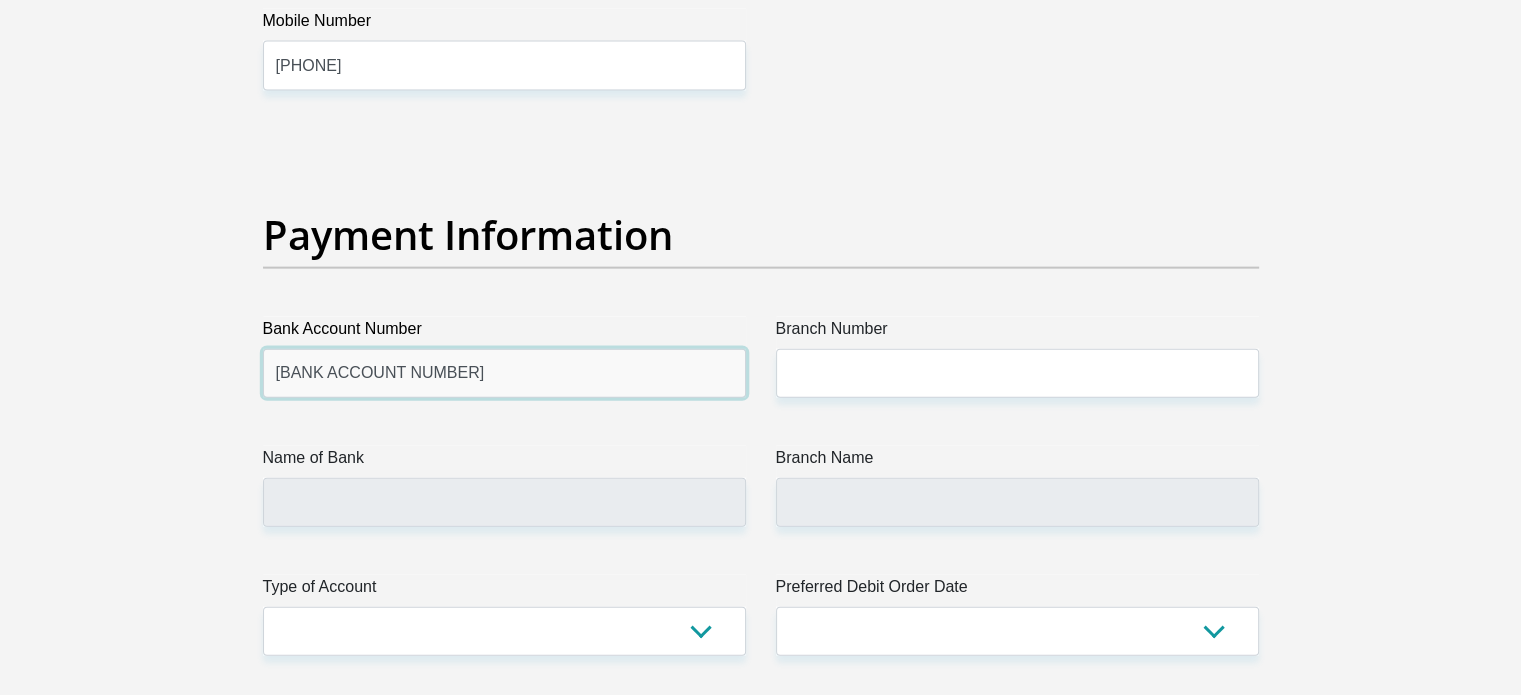 type on "[BANK ACCOUNT NUMBER]" 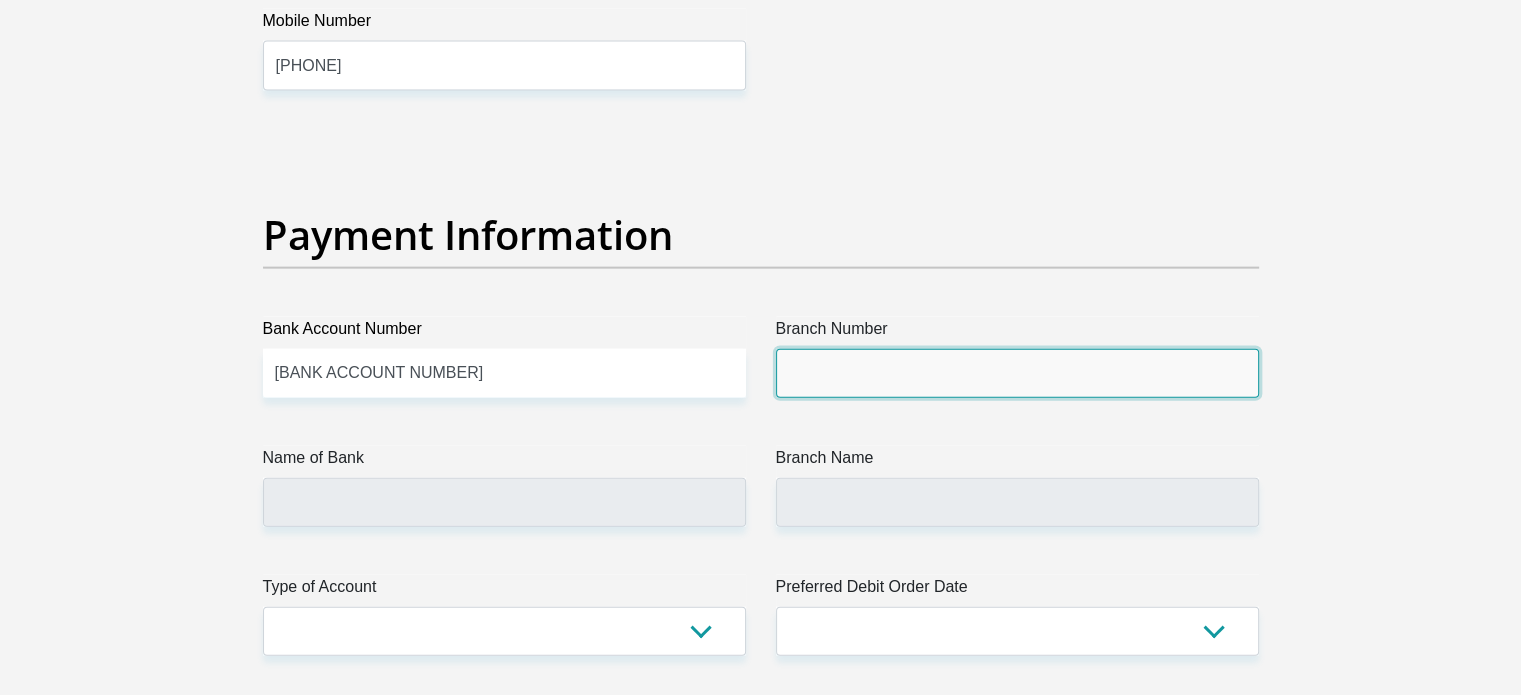 click on "Branch Number" at bounding box center (1017, 373) 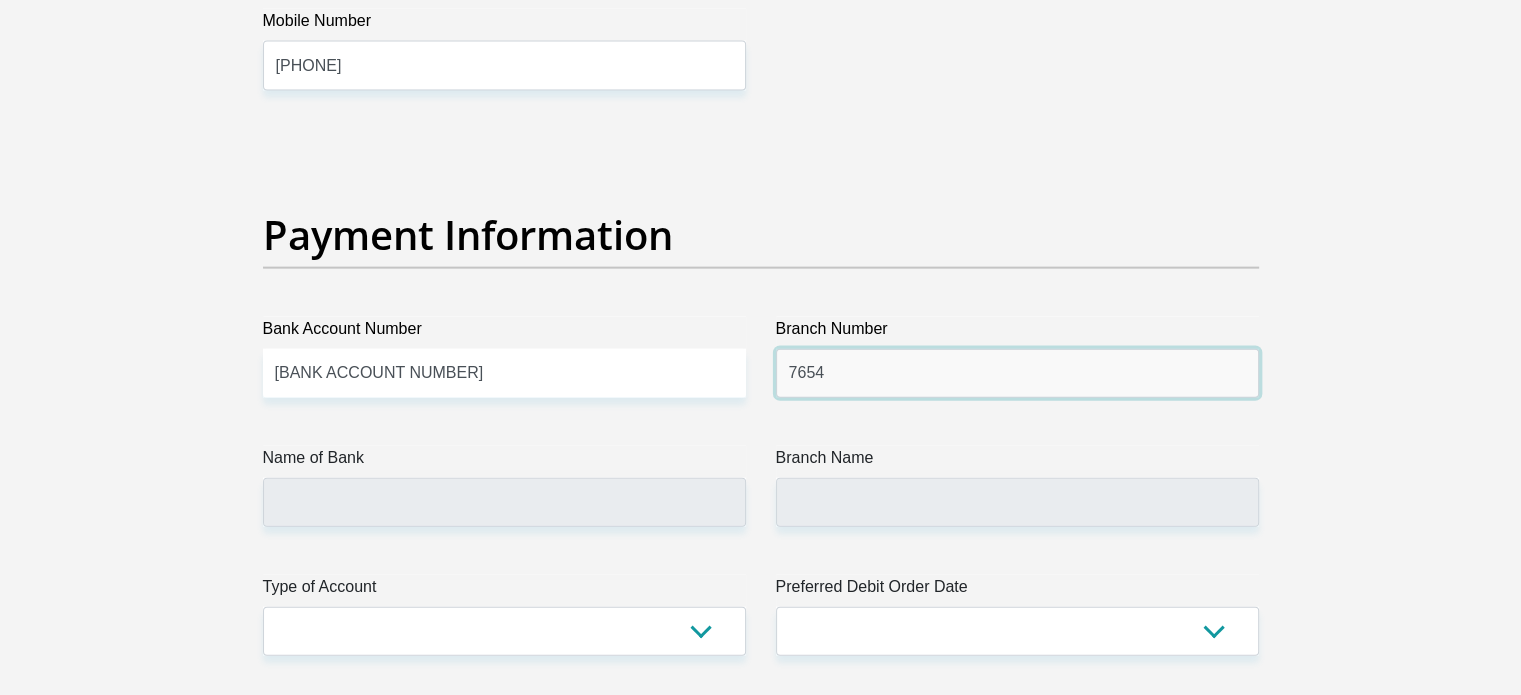 scroll, scrollTop: 4528, scrollLeft: 0, axis: vertical 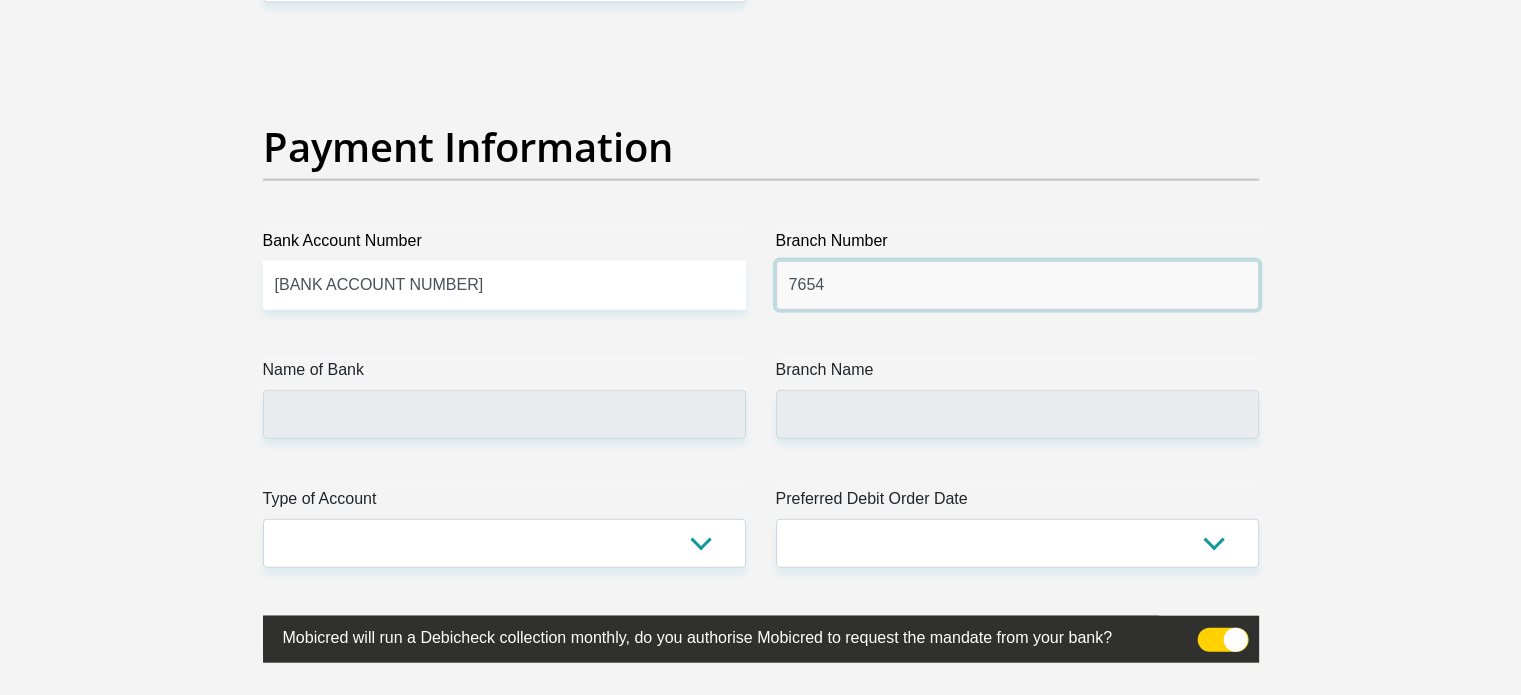 type on "7654" 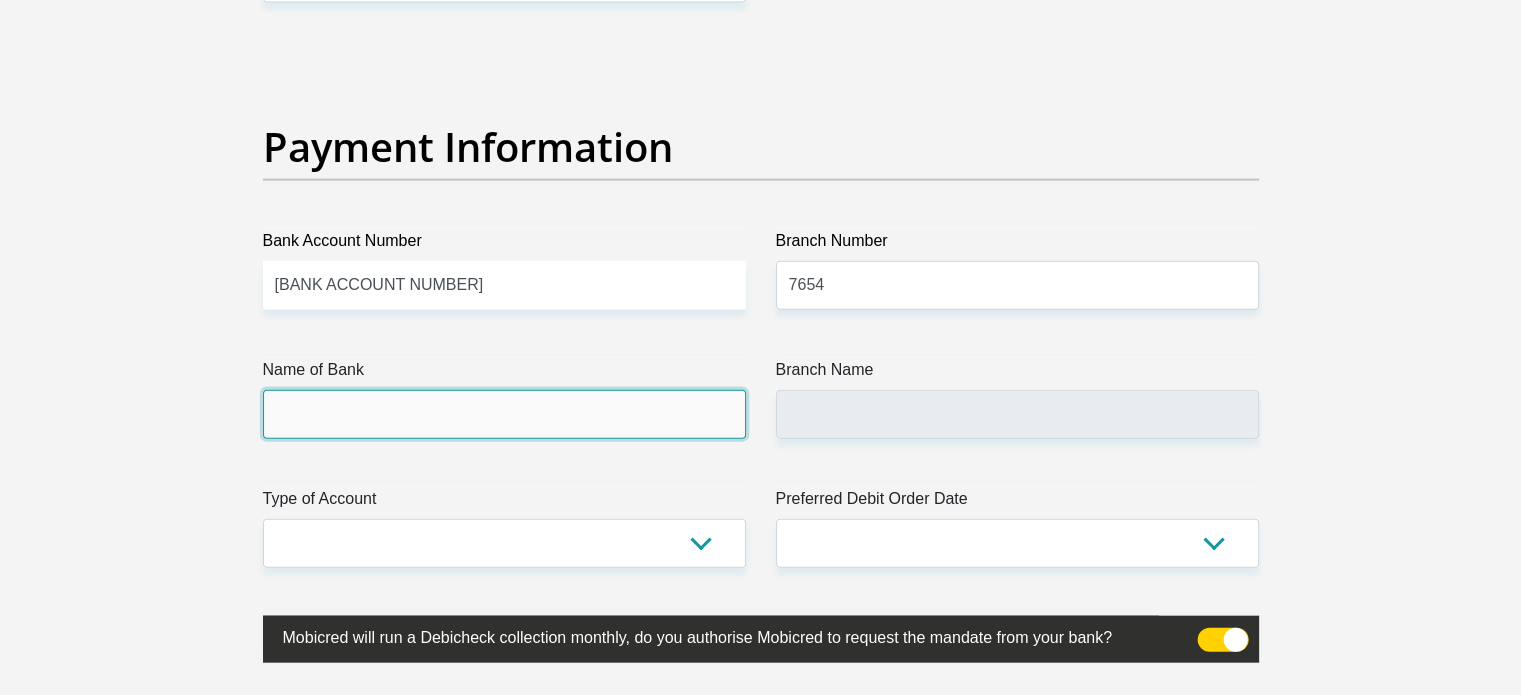 click on "Name of Bank" at bounding box center (504, 414) 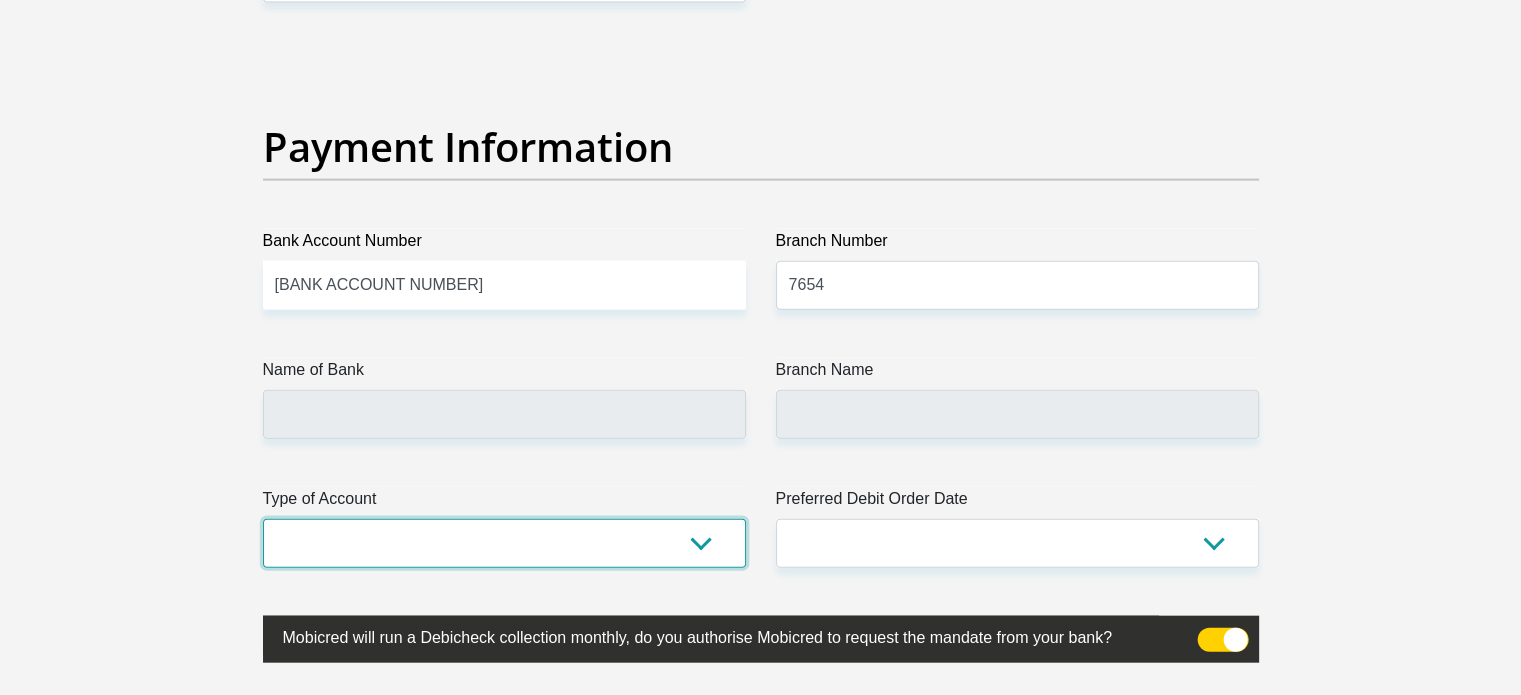 click on "Cheque
Savings" at bounding box center (504, 543) 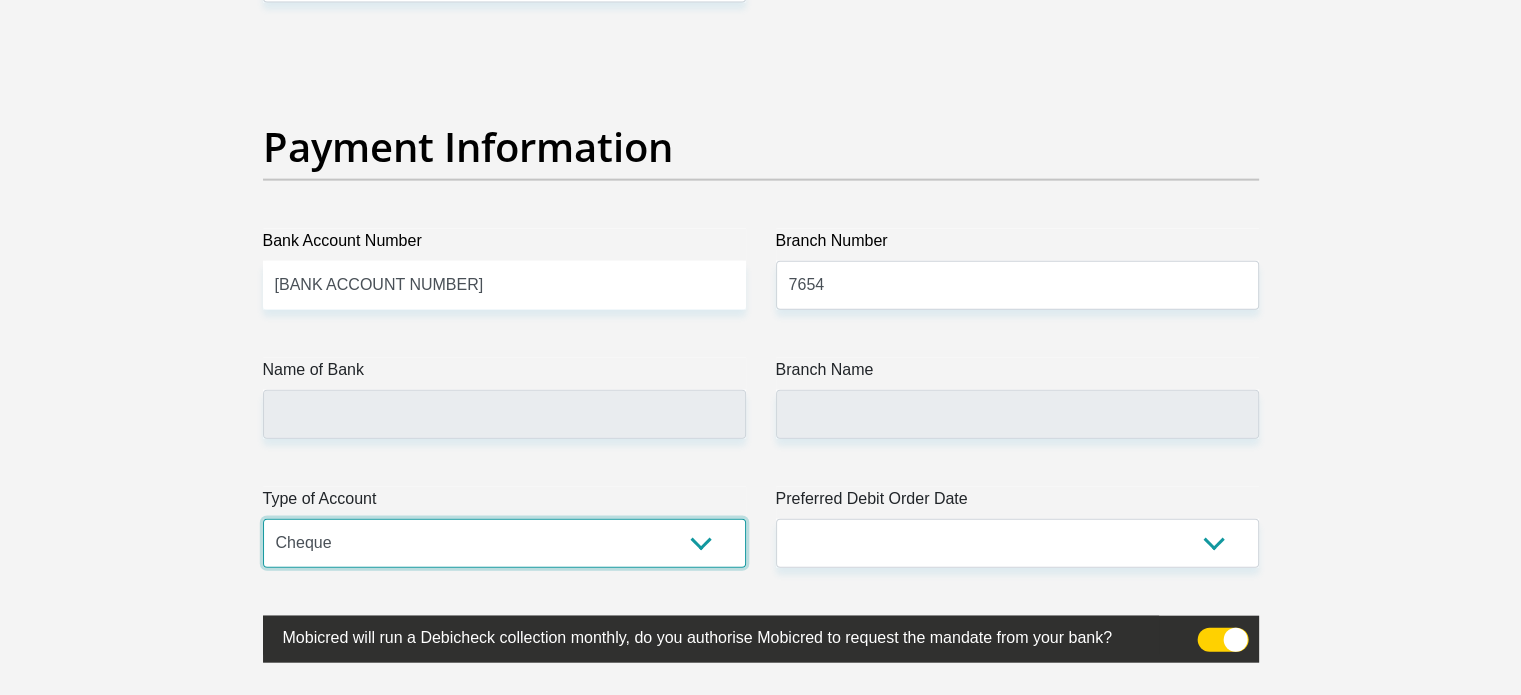 click on "Cheque
Savings" at bounding box center [504, 543] 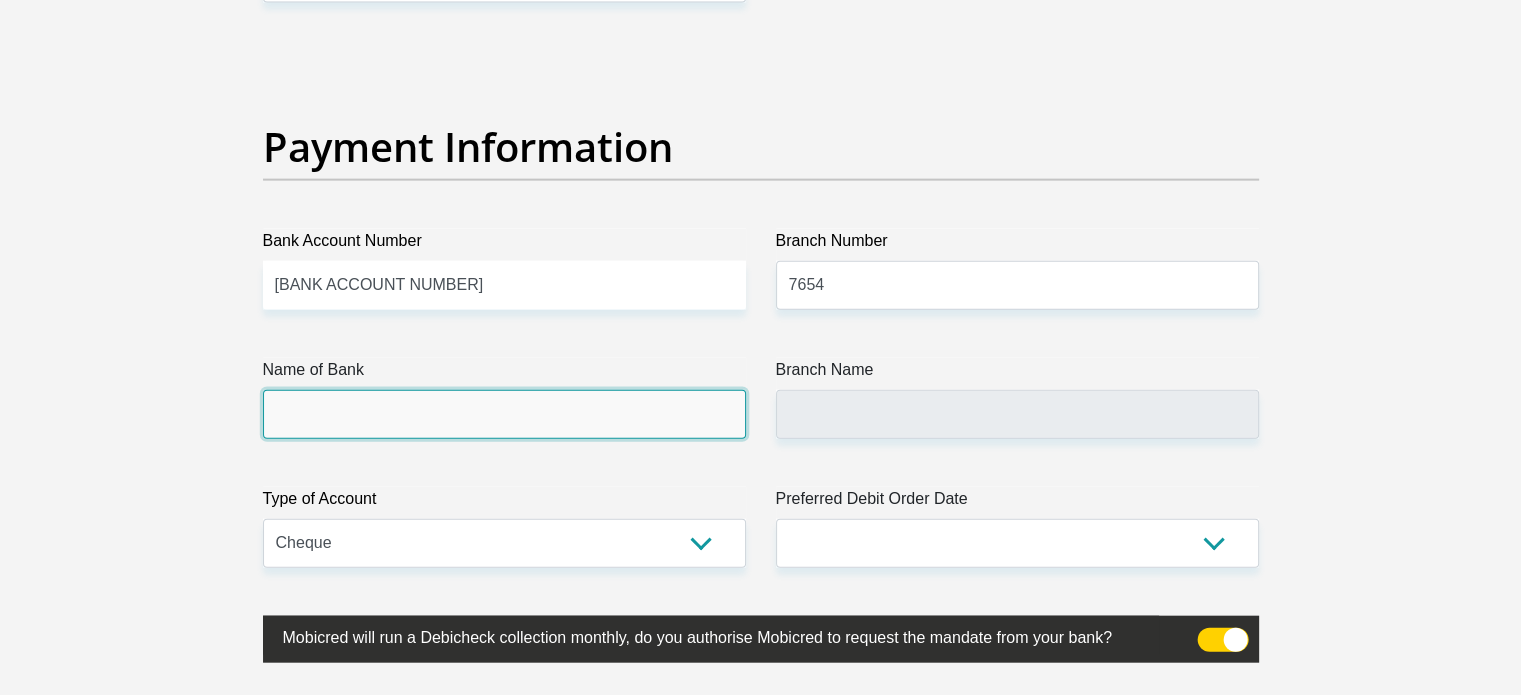 click on "Name of Bank" at bounding box center [504, 414] 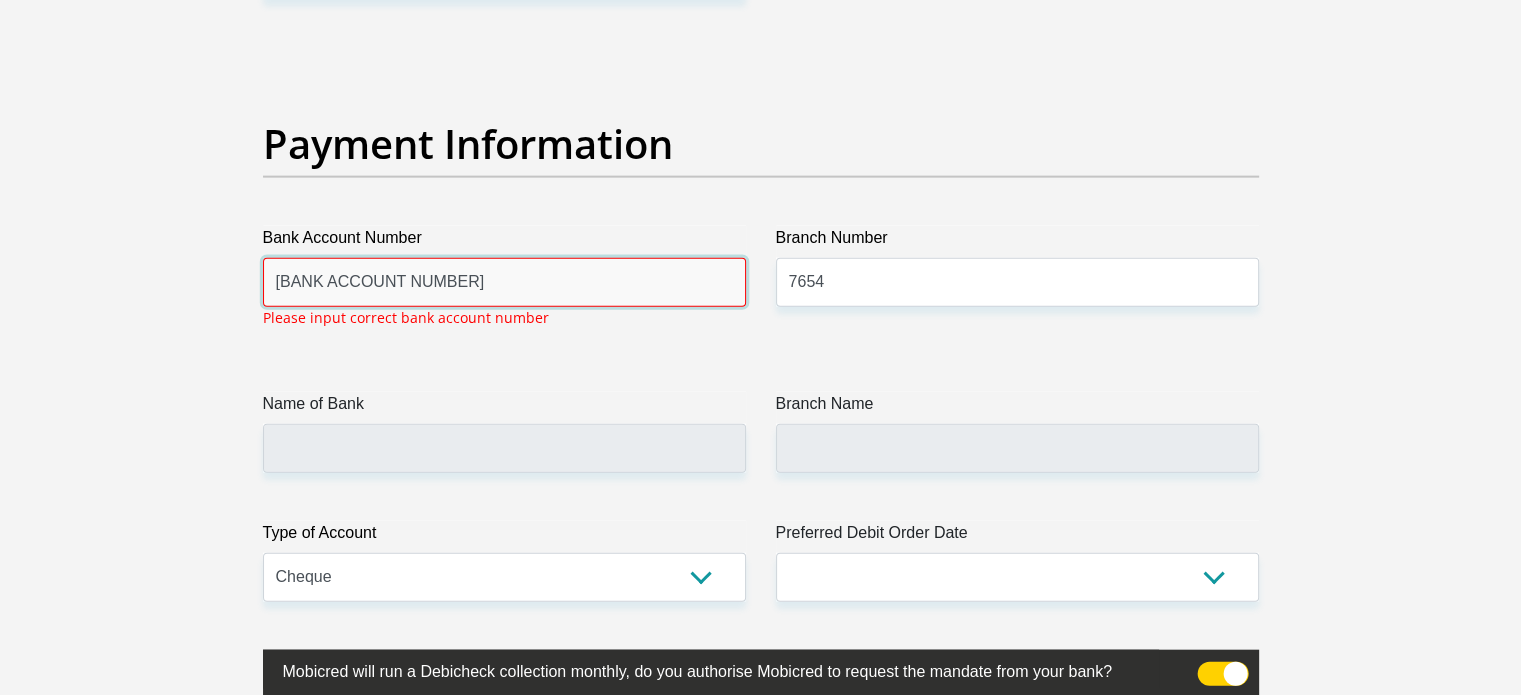click on "[BANK ACCOUNT NUMBER]" at bounding box center [504, 282] 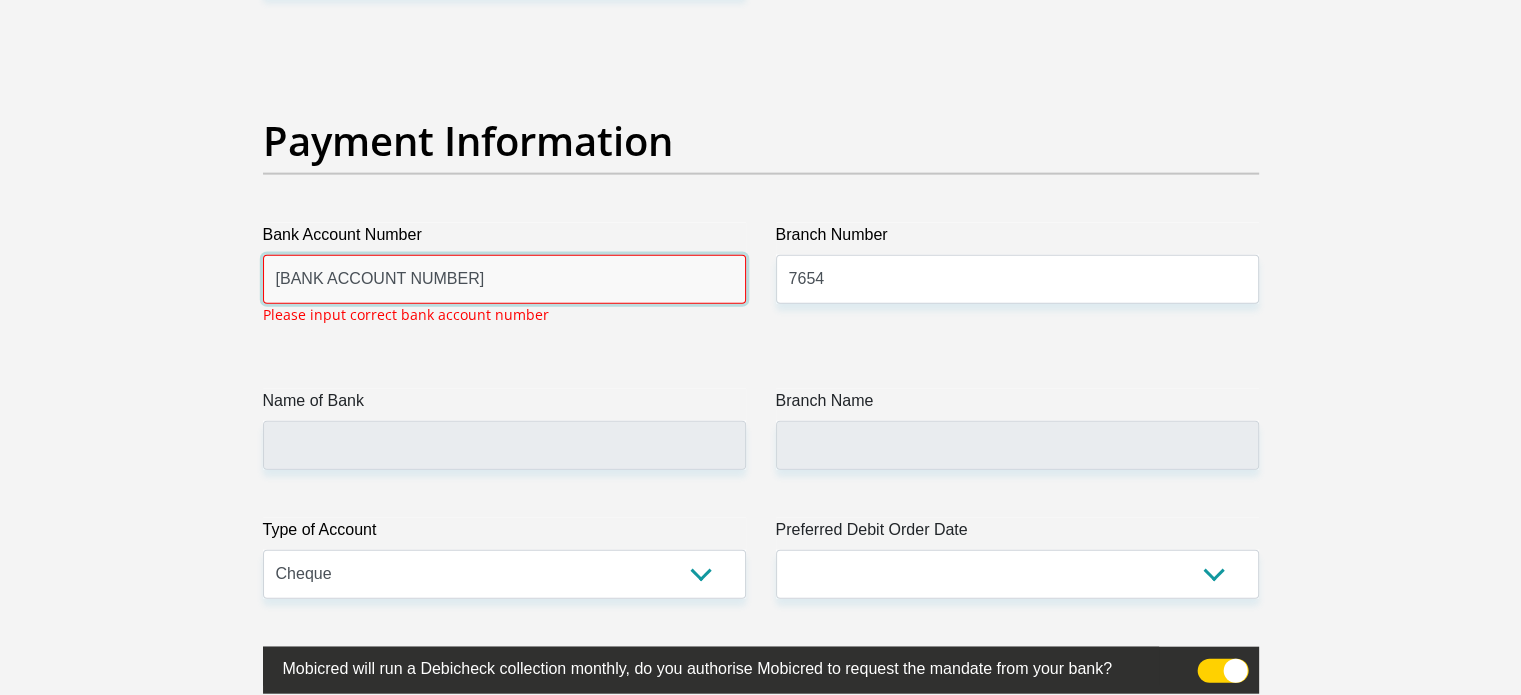 scroll, scrollTop: 4535, scrollLeft: 0, axis: vertical 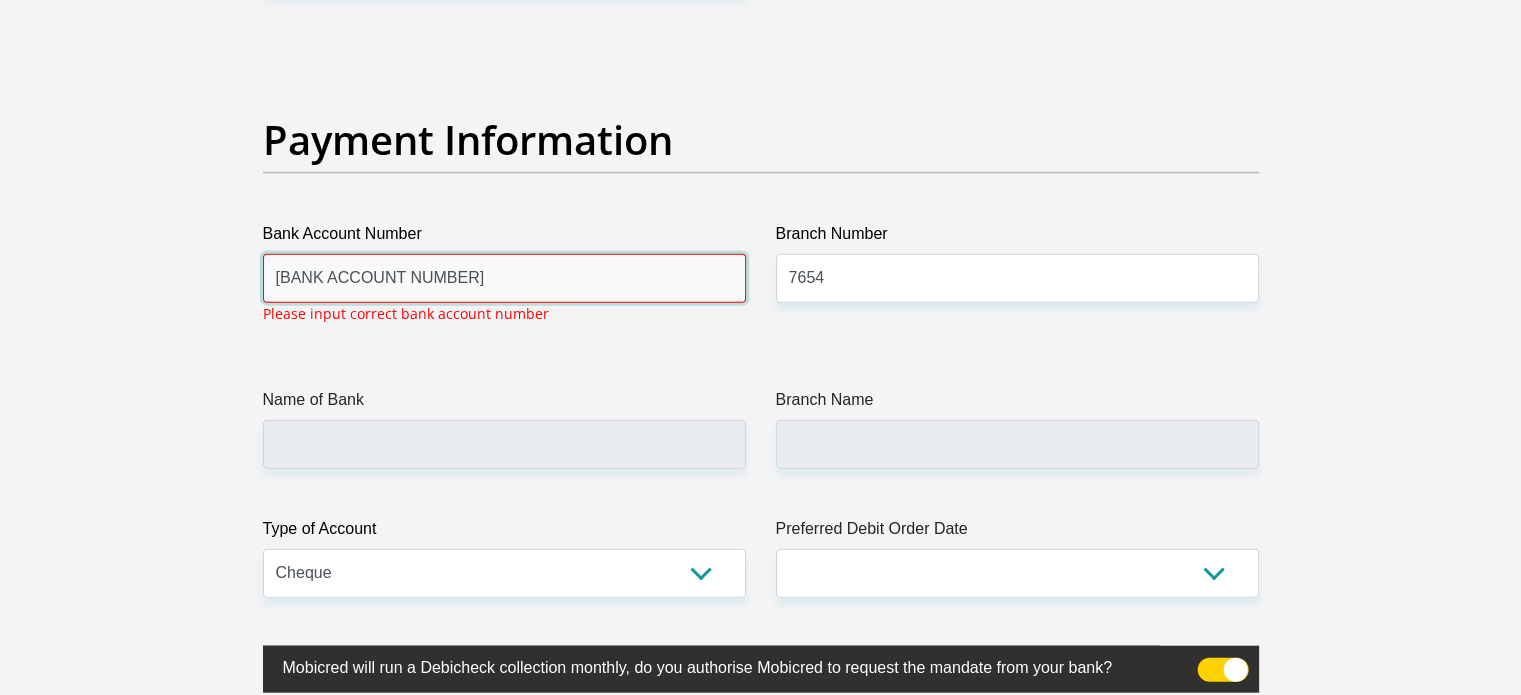 click on "[BANK ACCOUNT NUMBER]" at bounding box center [504, 278] 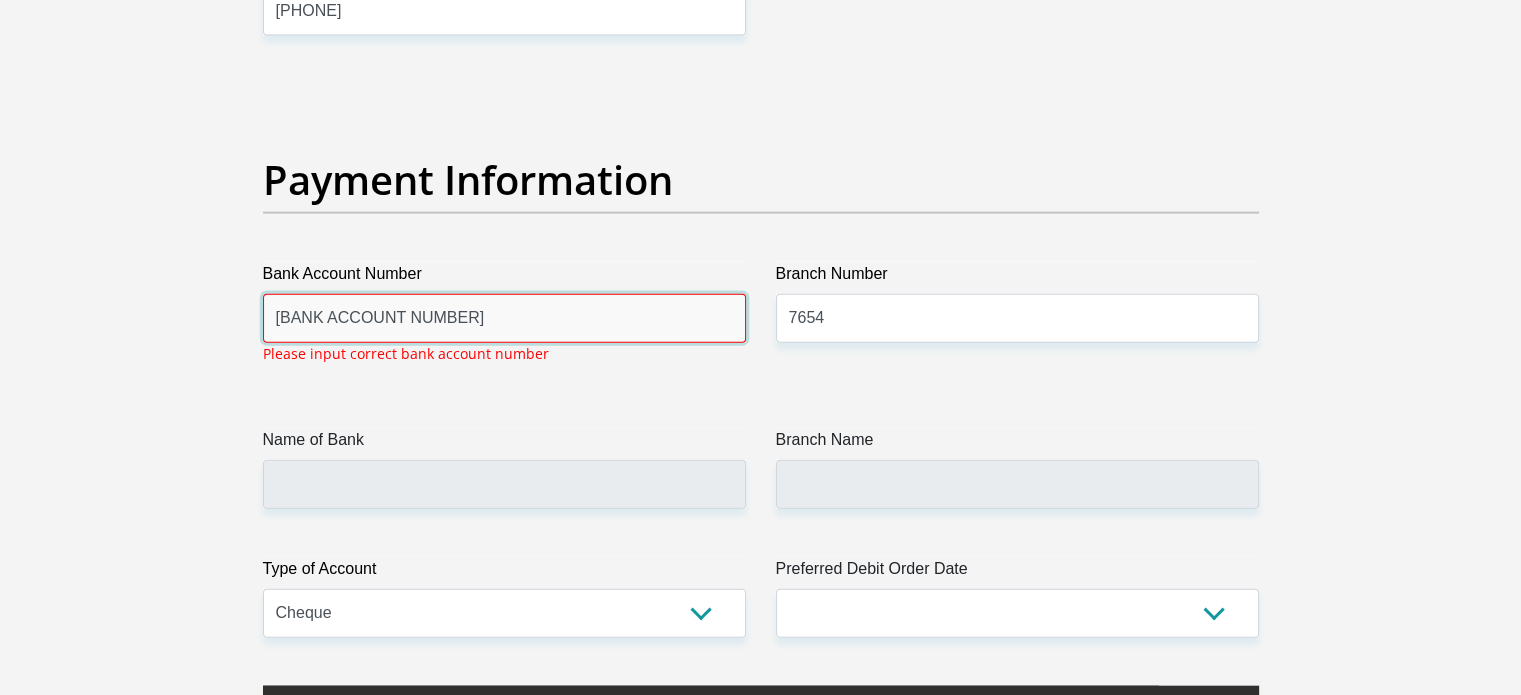 scroll, scrollTop: 4494, scrollLeft: 0, axis: vertical 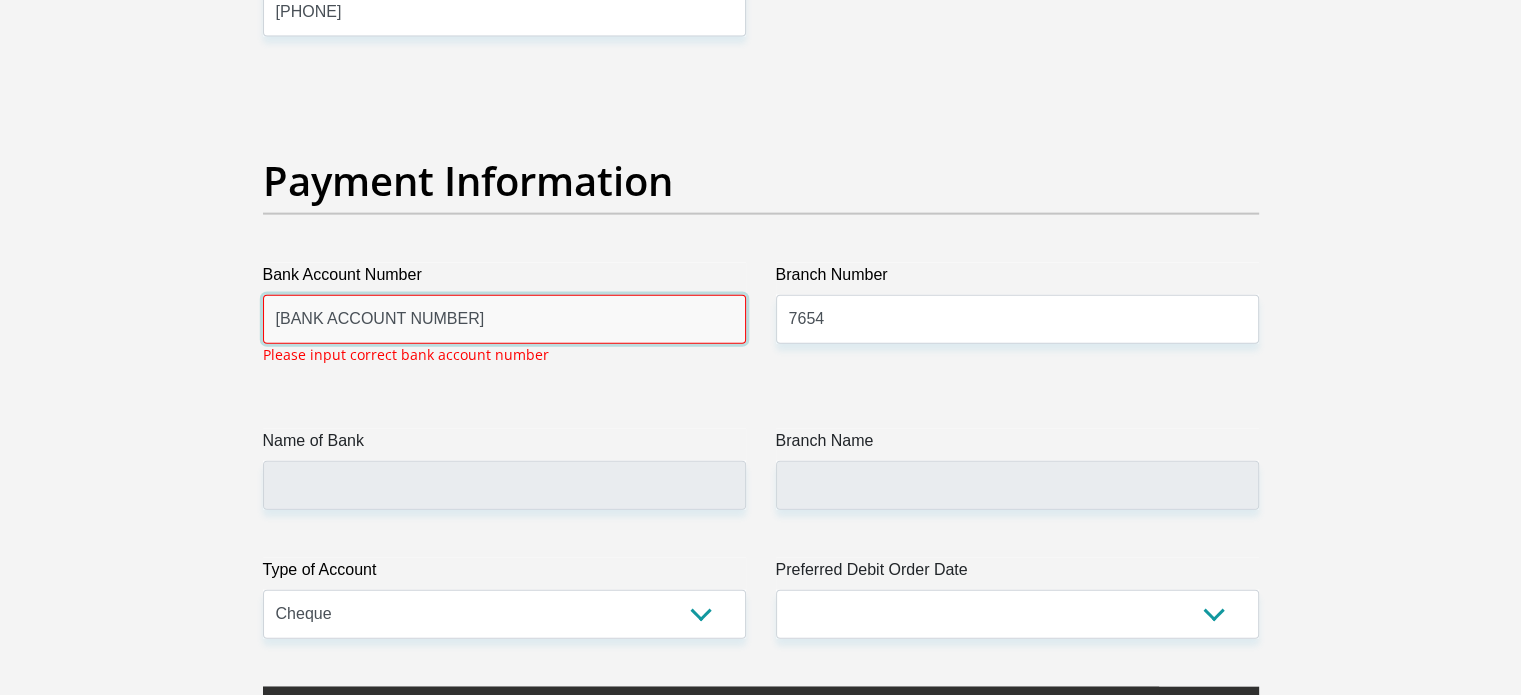 click on "[BANK ACCOUNT NUMBER]" at bounding box center [504, 319] 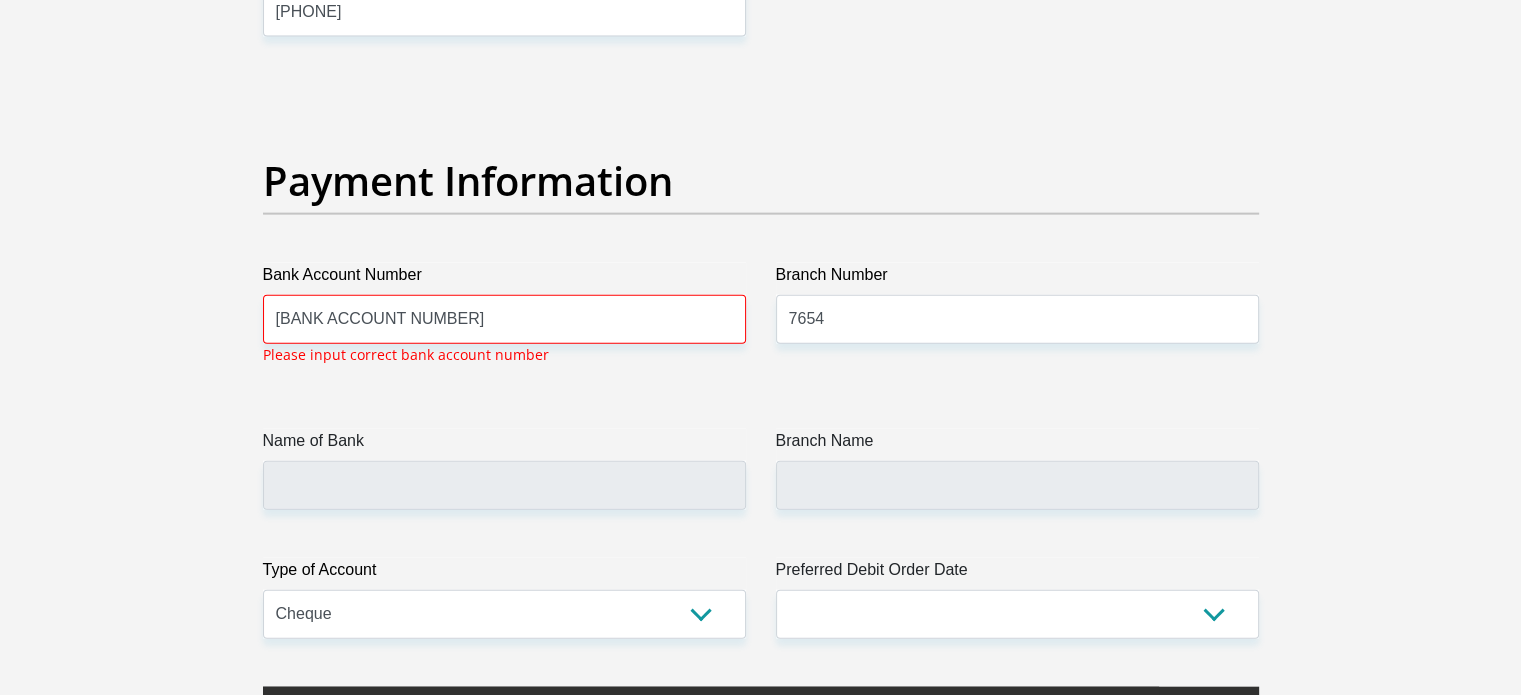 click on "Title
Mr
Ms
Mrs
Dr
Other
First Name
[FIRST]
Surname
[LAST]
ID Number
[ID NUMBER]
Please input valid ID number
Race
Black
Coloured
Indian
White
Other
Contact Number
[PHONE]
Please input valid contact number
Nationality
South Africa
Afghanistan
Aland Islands  Albania  Algeria" at bounding box center (761, -908) 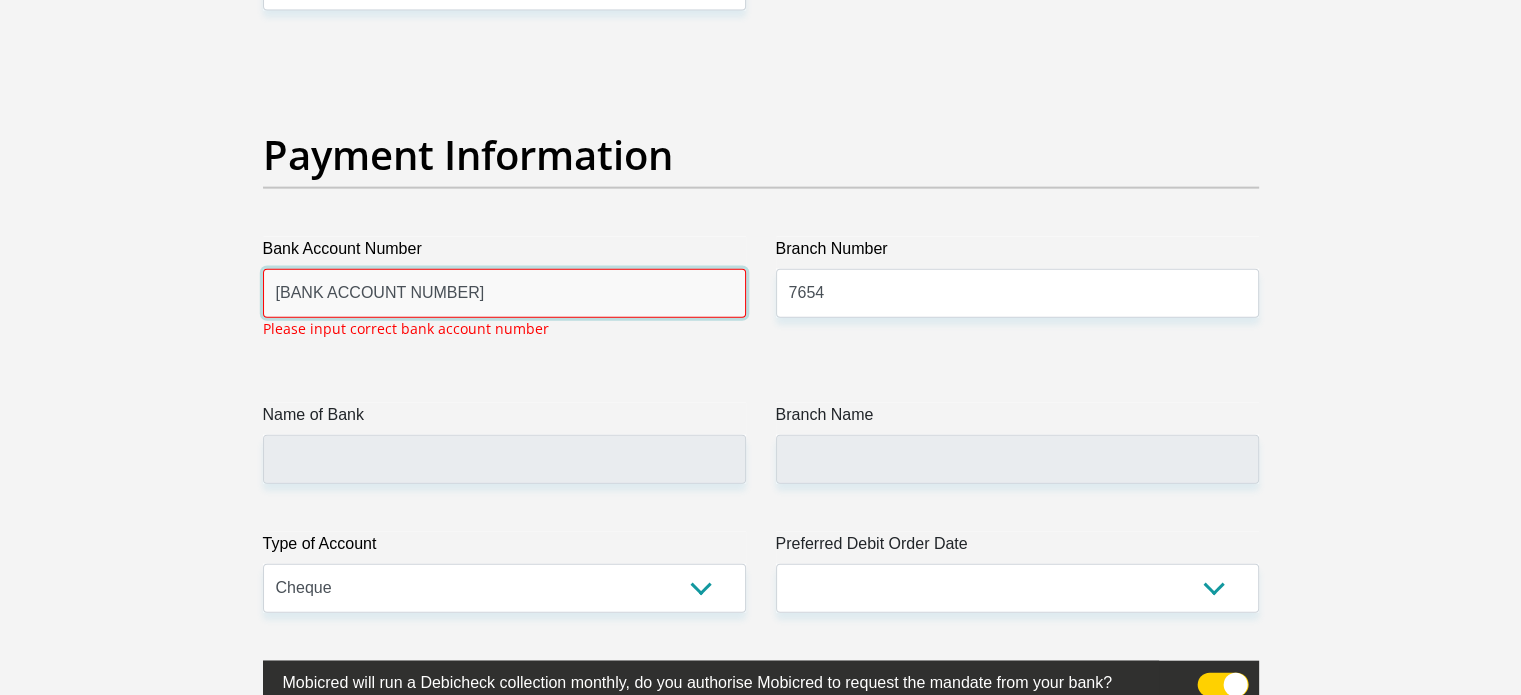 click on "Bank Account Number
[BANK ACCOUNT NUMBER]
Please input correct bank account number" at bounding box center [504, 277] 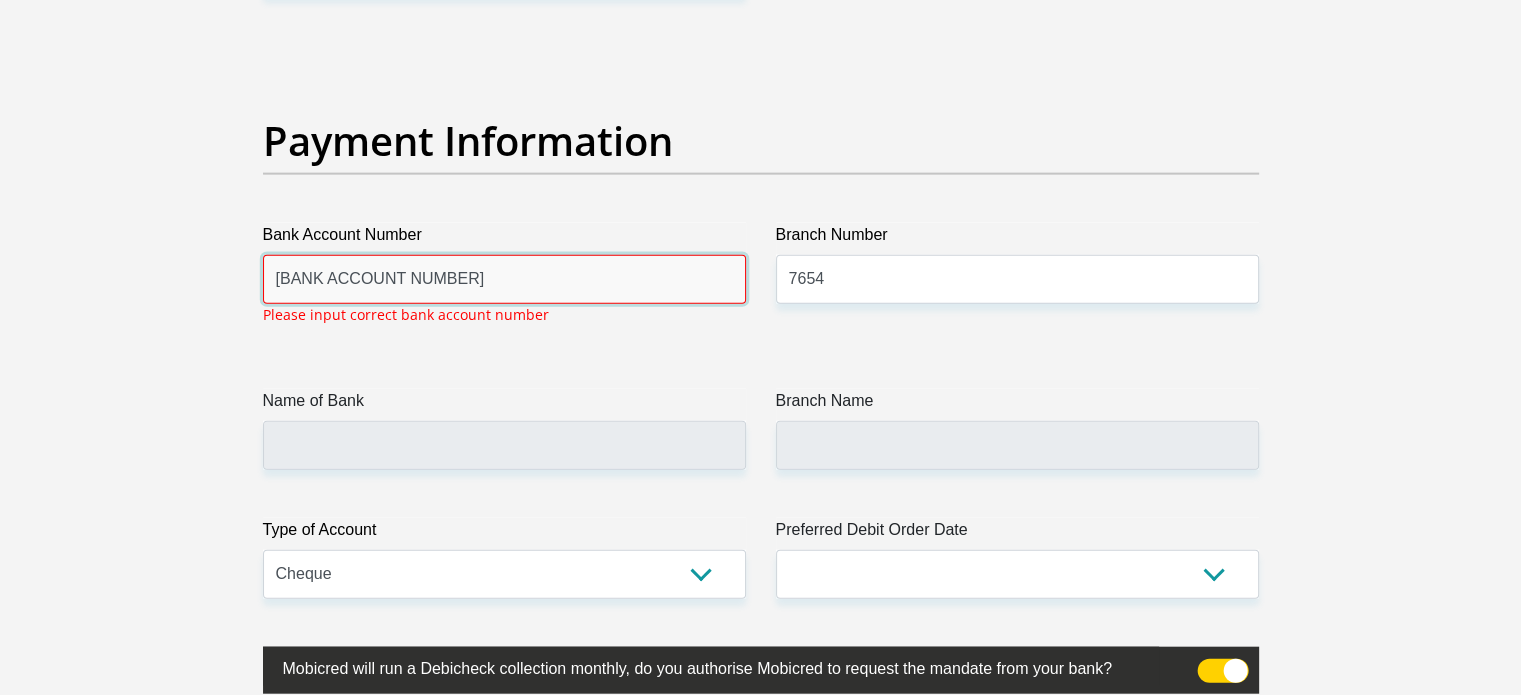 scroll, scrollTop: 4535, scrollLeft: 0, axis: vertical 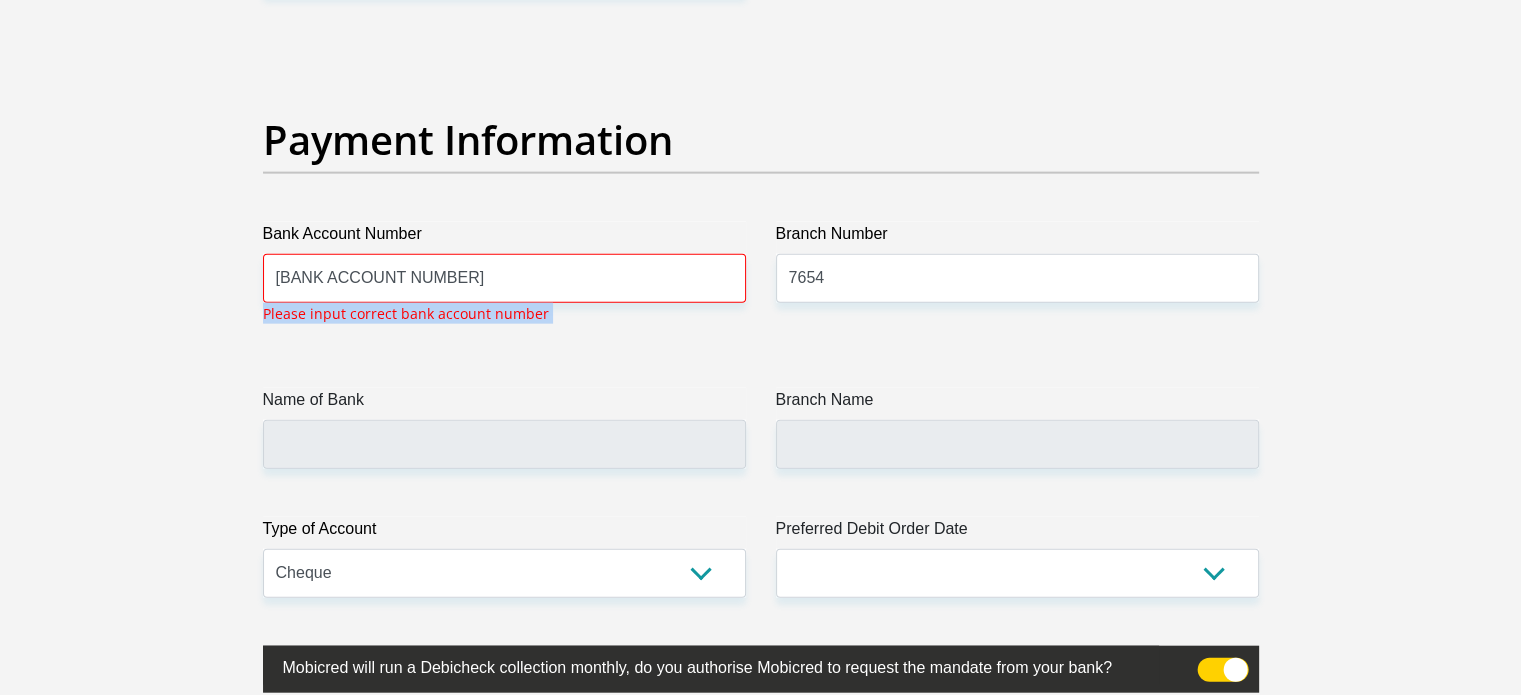 click on "Please input correct bank account number" at bounding box center (406, 313) 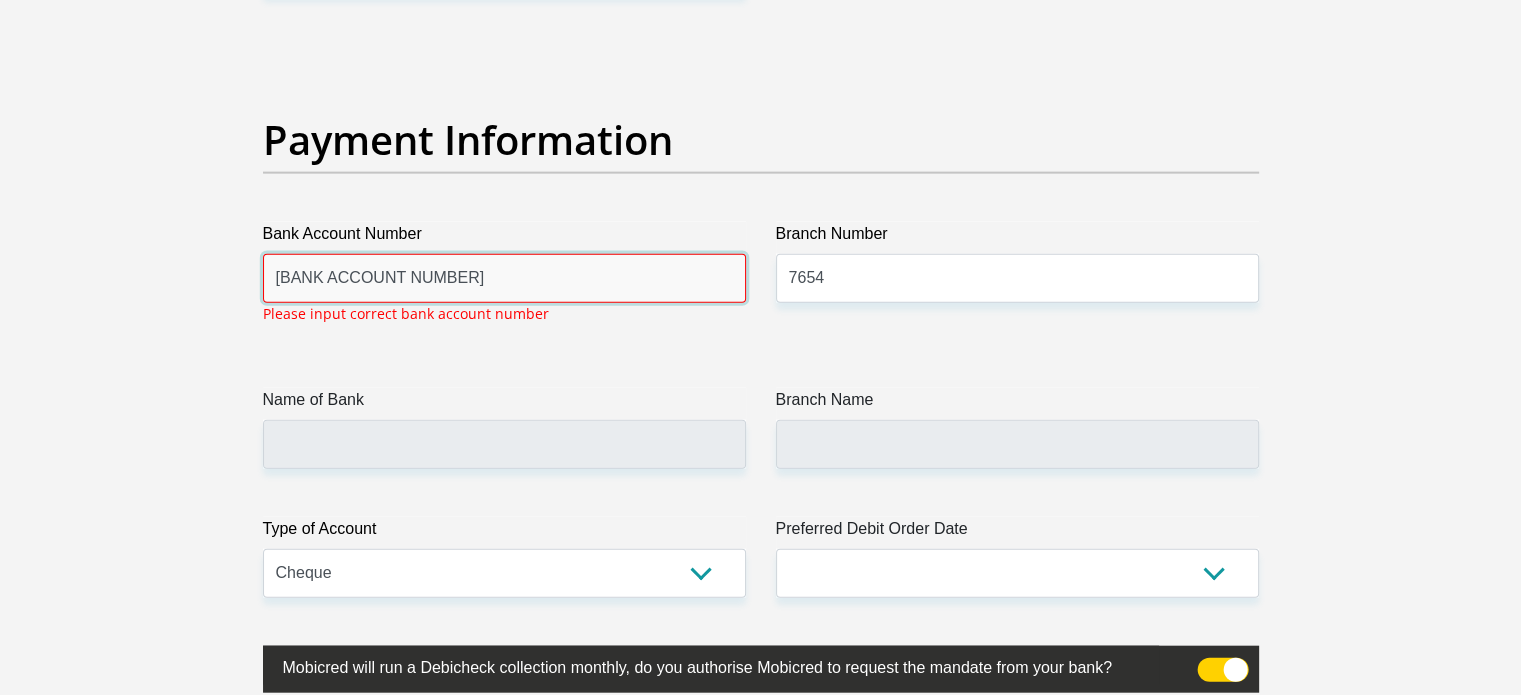 click on "[BANK ACCOUNT NUMBER]" at bounding box center (504, 278) 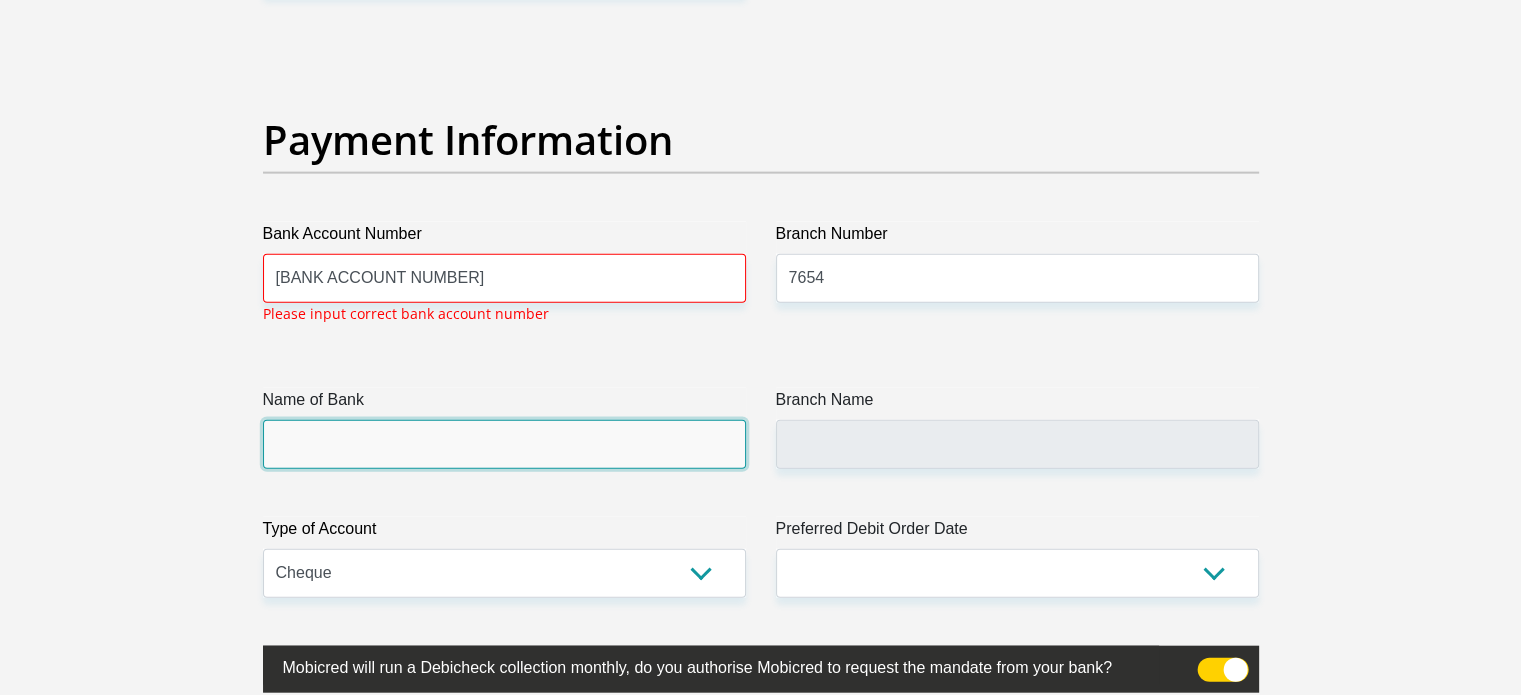 click on "Title
Mr
Ms
Mrs
Dr
Other
First Name
[FIRST]
Surname
[LAST]
ID Number
[ID NUMBER]
Please input valid ID number
Race
Black
Coloured
Indian
White
Other
Contact Number
[PHONE]
Please input valid contact number
Nationality
South Africa
Afghanistan
Aland Islands  Albania  Algeria" at bounding box center [761, -949] 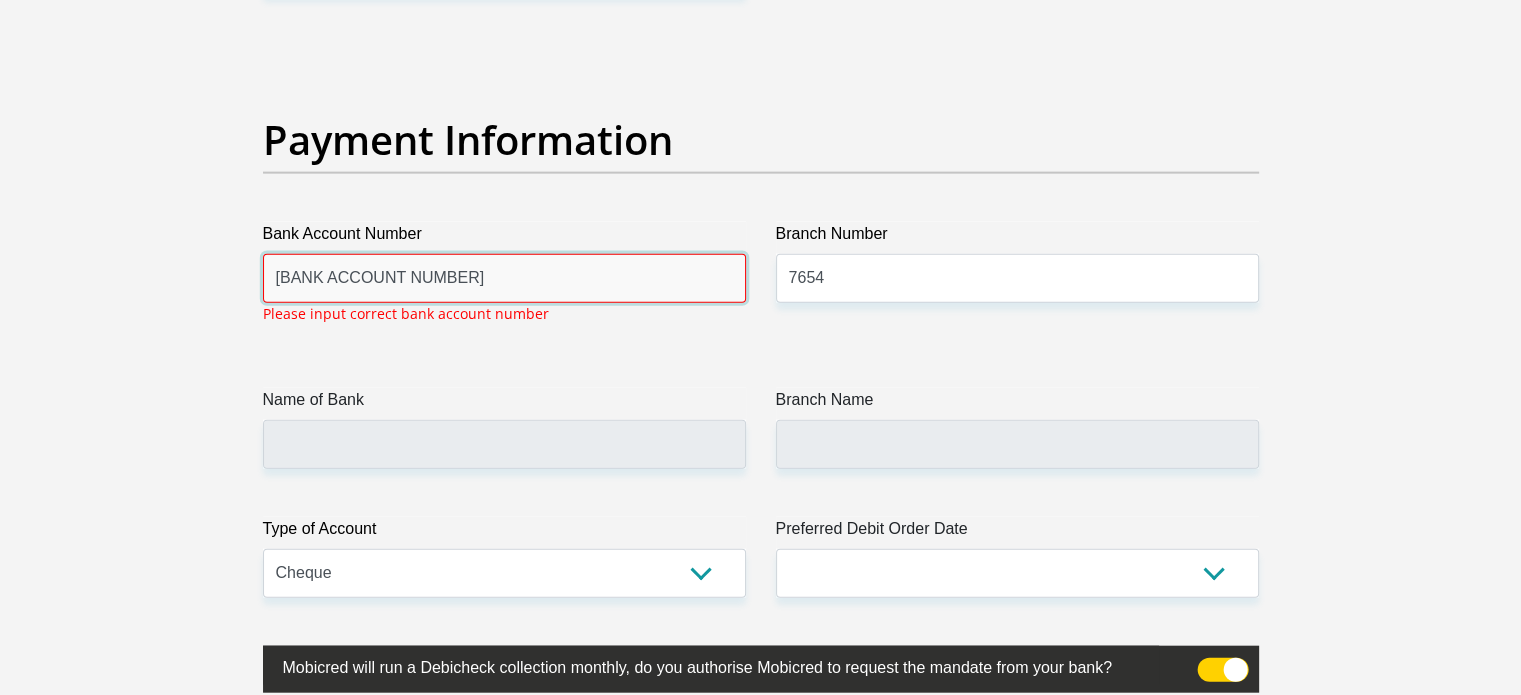 click on "[BANK ACCOUNT NUMBER]" at bounding box center [504, 278] 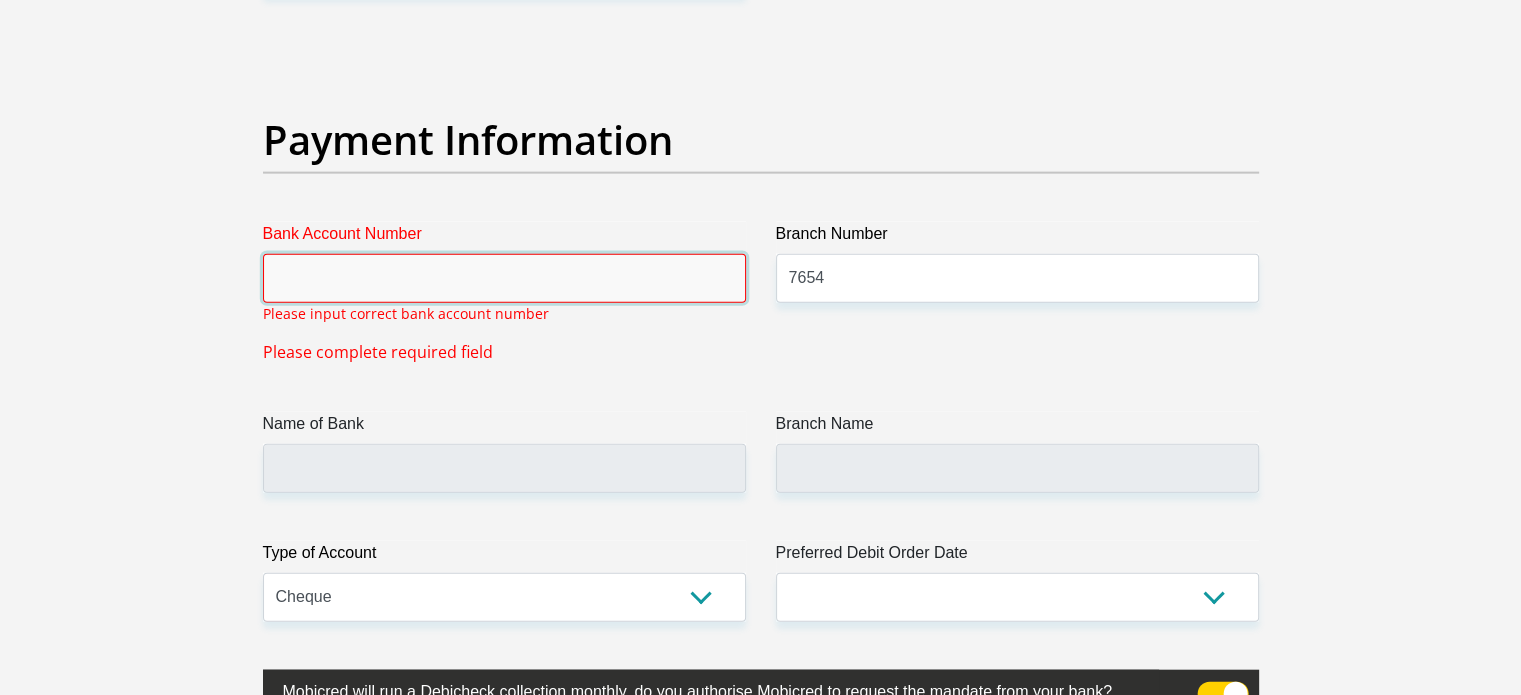 type 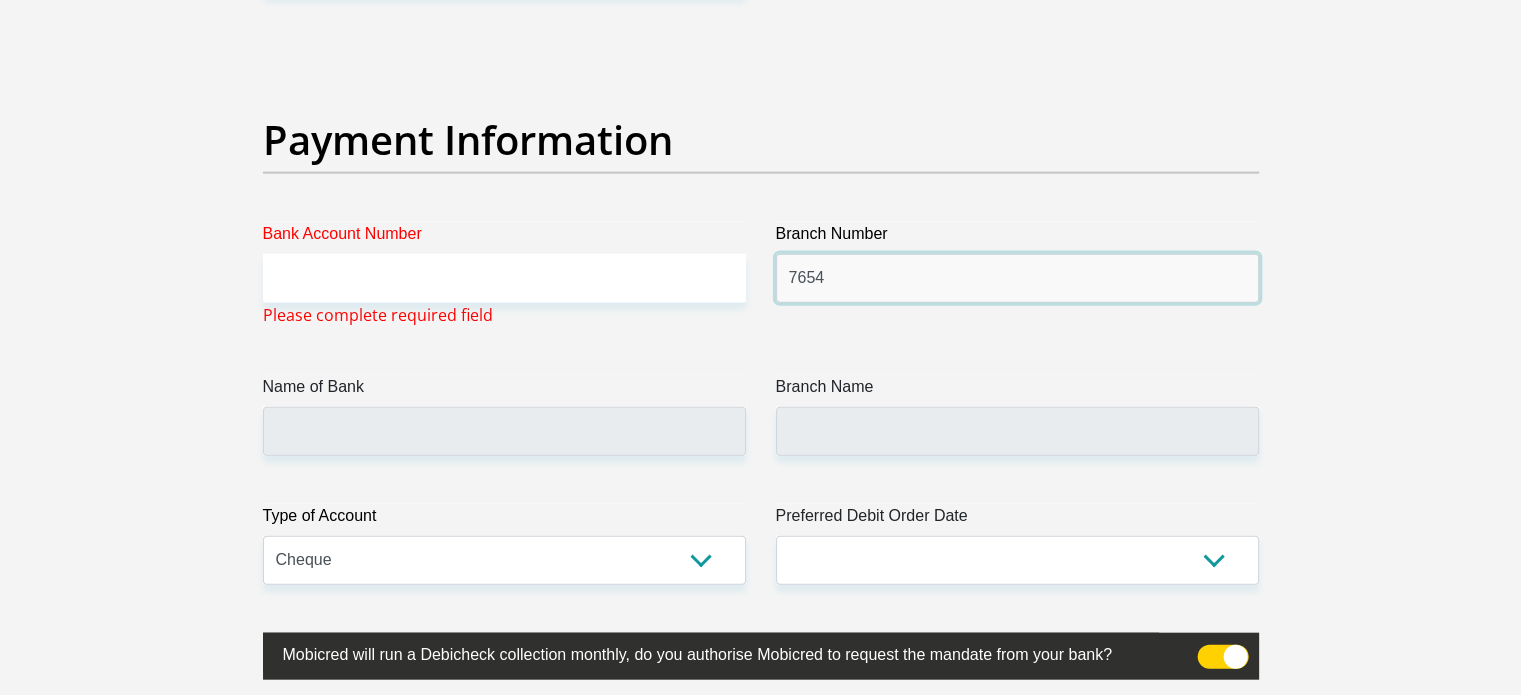 click on "7654" at bounding box center [1017, 278] 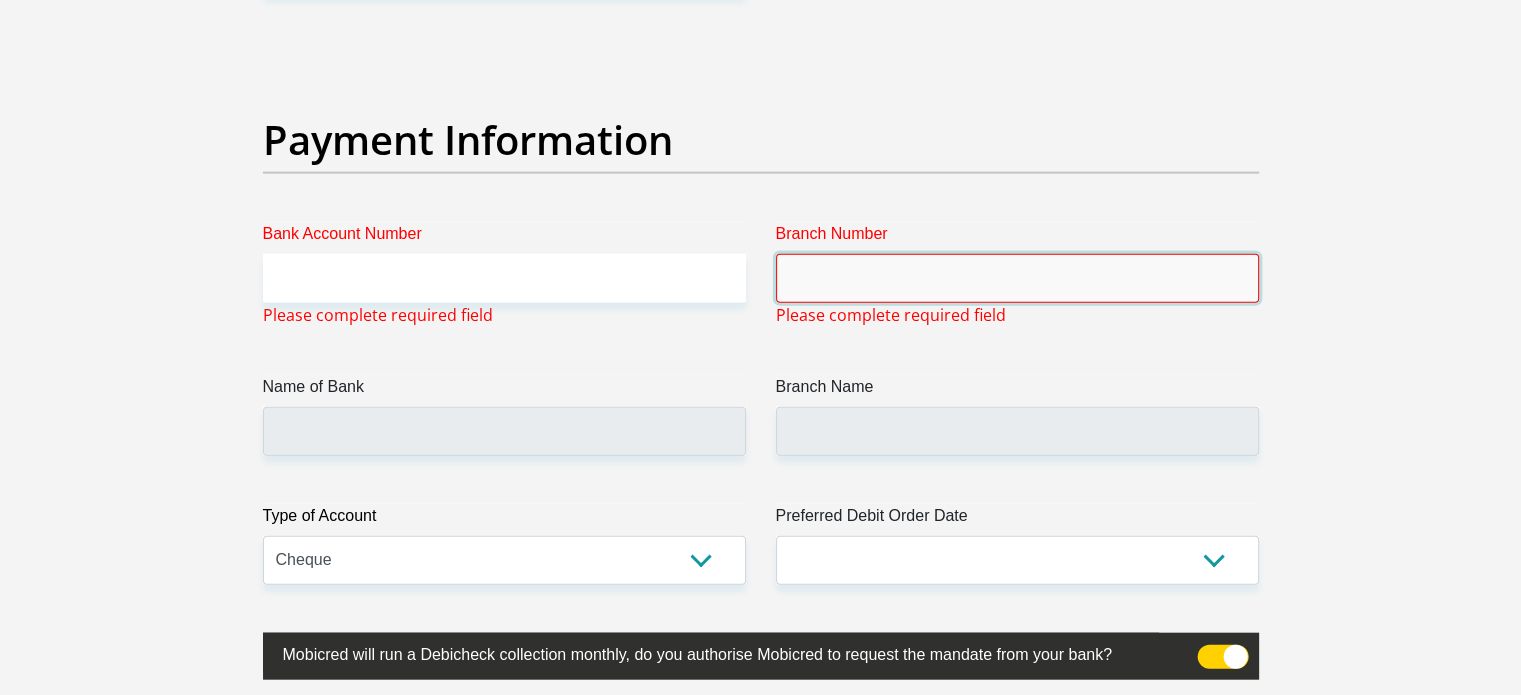 type 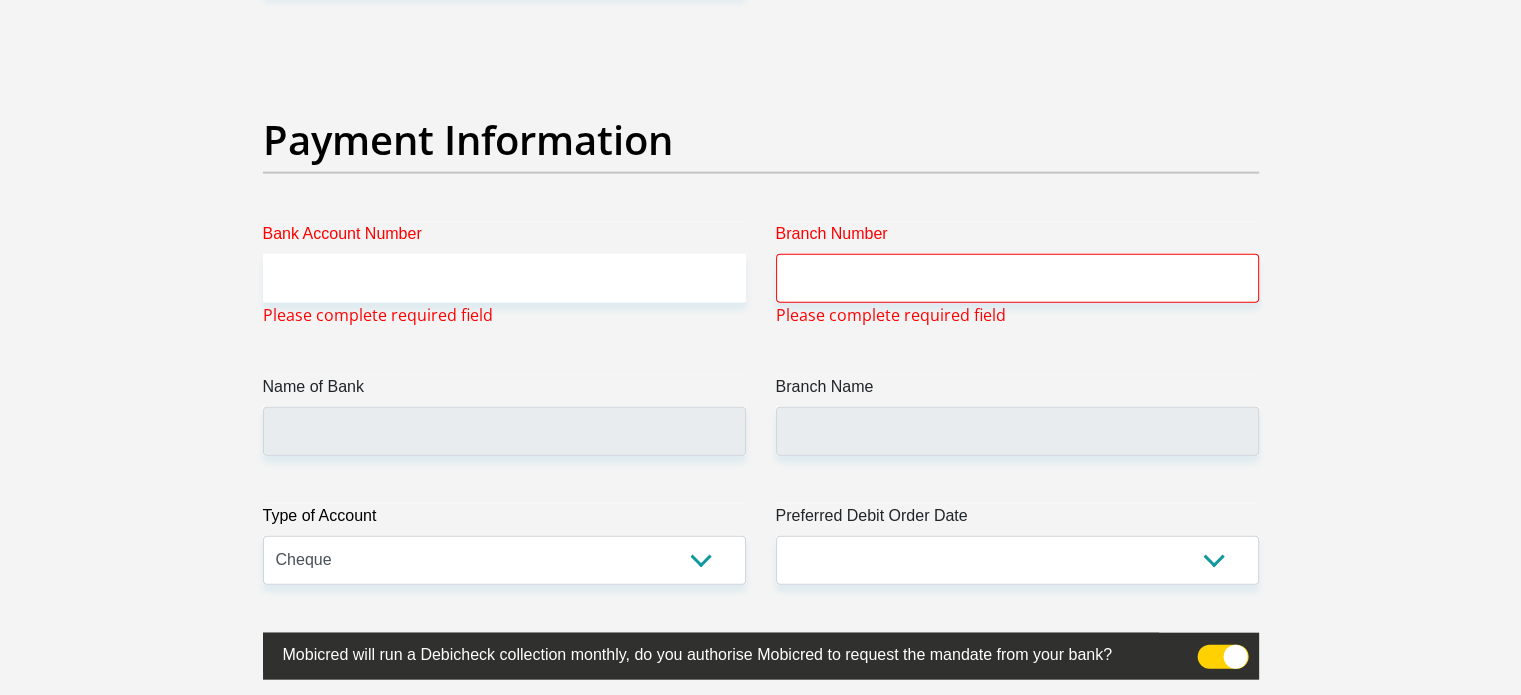 click on "Title
Mr
Ms
Mrs
Dr
Other
First Name
[FIRST]
Surname
[LAST]
ID Number
[ID NUMBER]
Please input valid ID number
Race
Black
Coloured
Indian
White
Other
Contact Number
[PHONE]
Please input valid contact number
Nationality
South Africa
Afghanistan
Aland Islands  Albania  Algeria" at bounding box center [761, -956] 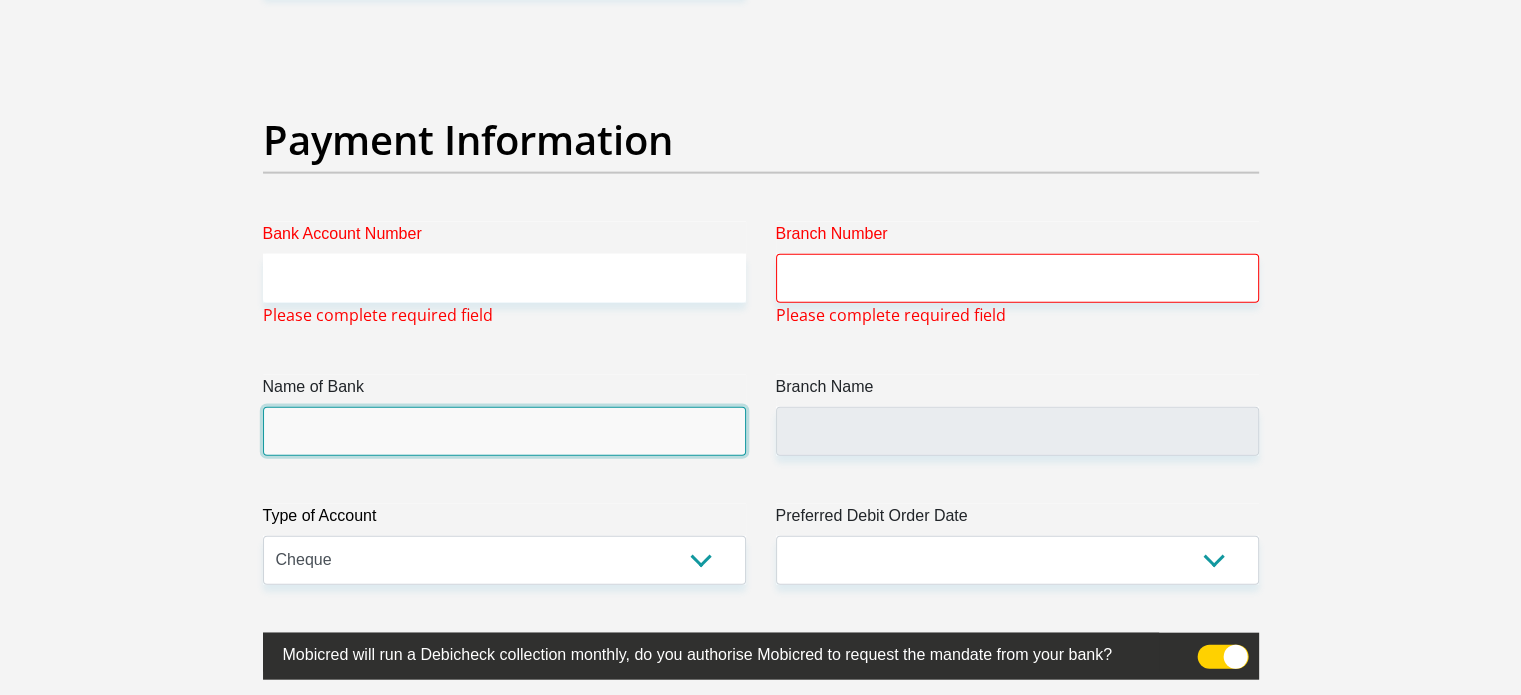 click on "Name of Bank" at bounding box center [504, 431] 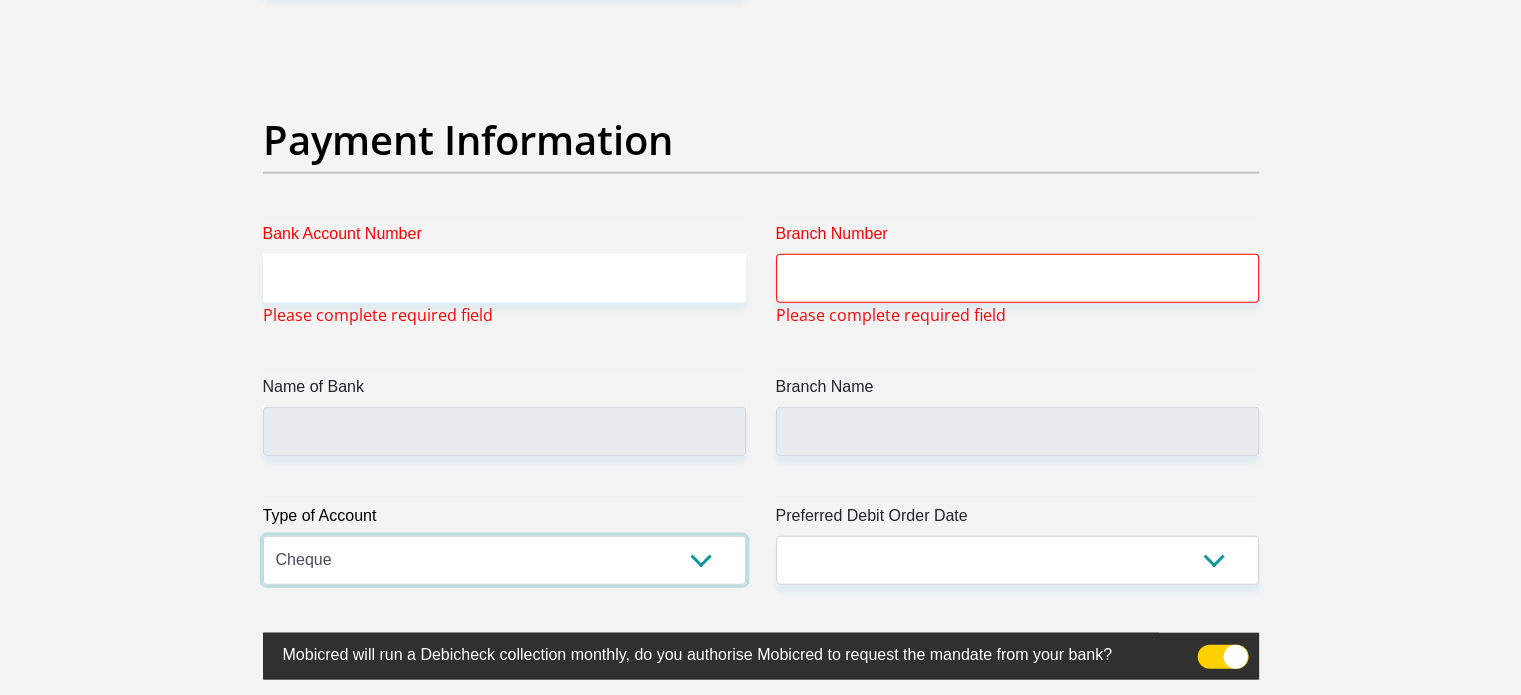 click on "Cheque
Savings" at bounding box center (504, 560) 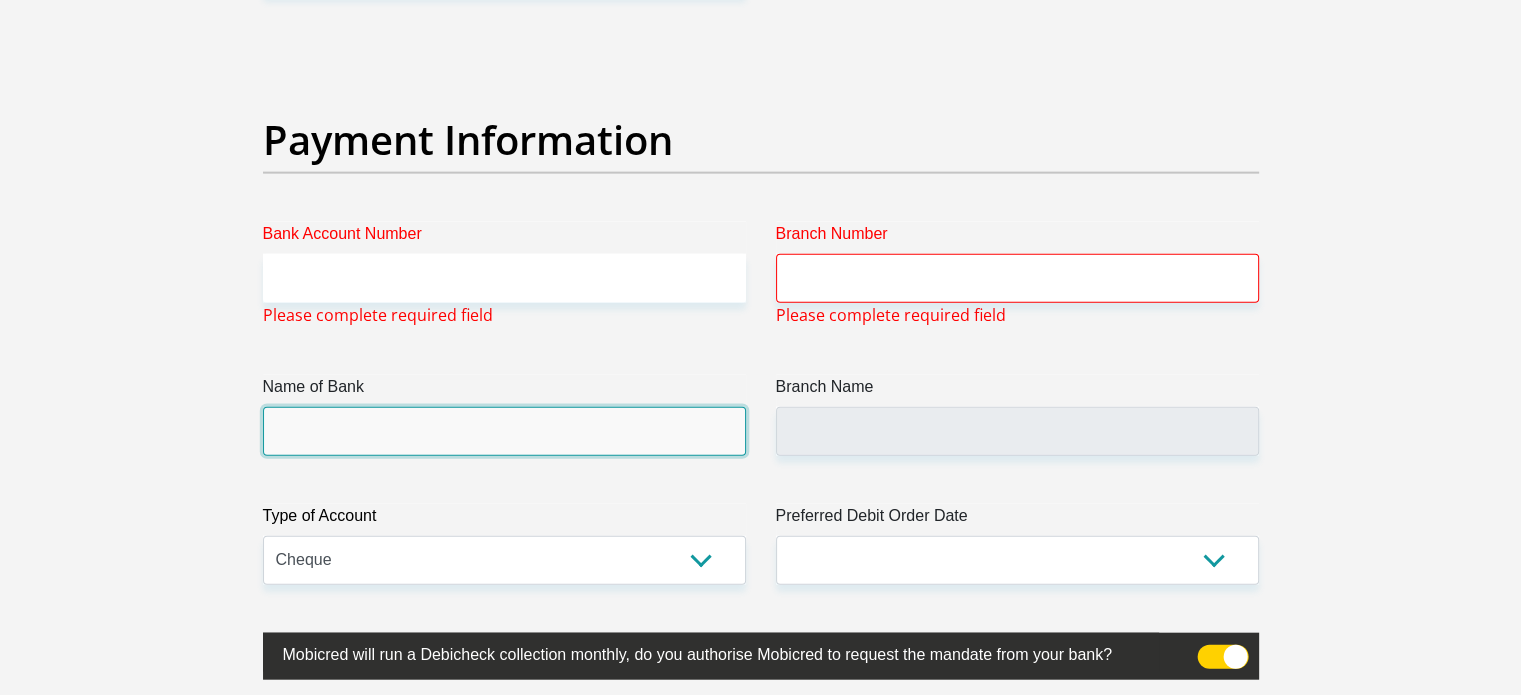 click on "Name of Bank" at bounding box center (504, 431) 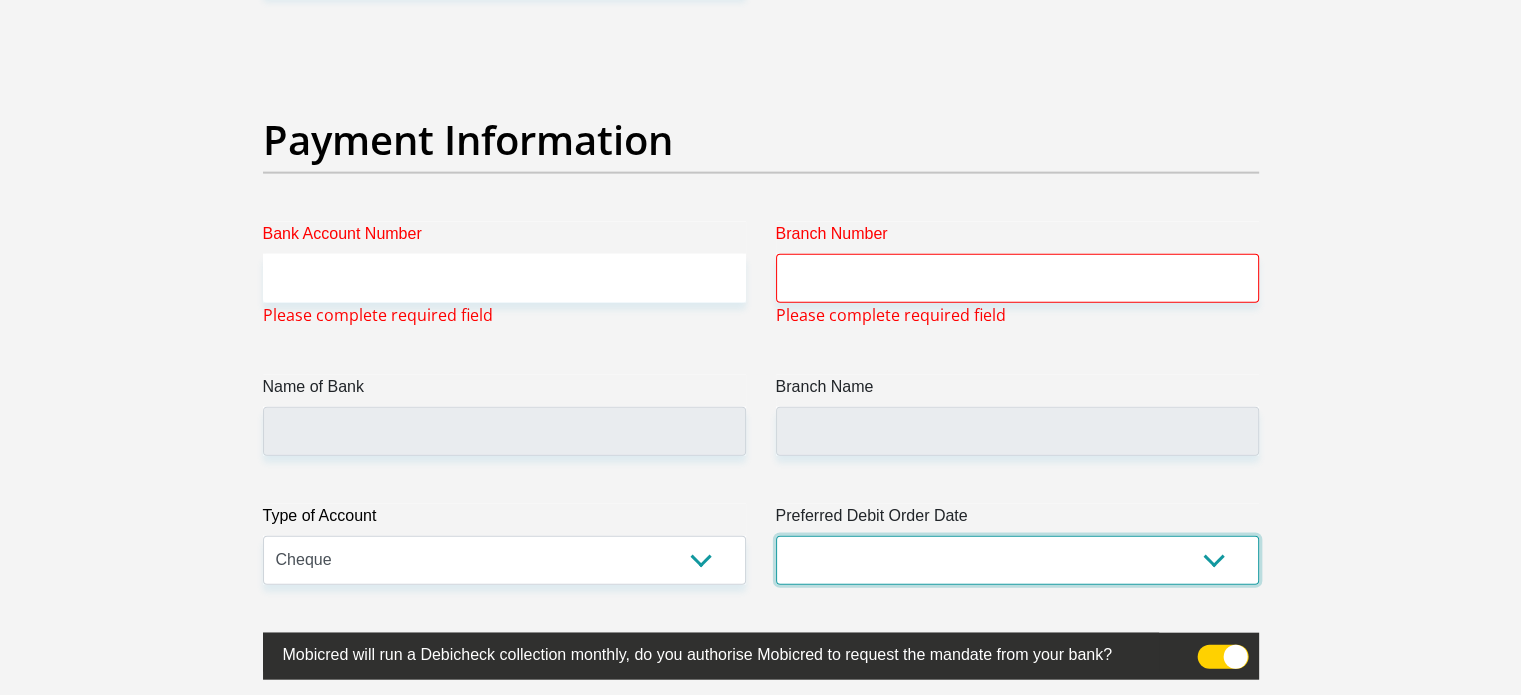 click on "1st
2nd
3rd
4th
5th
7th
18th
19th
20th
21st
22nd
23rd
24th
25th
26th
27th
28th
29th
30th" at bounding box center [1017, 560] 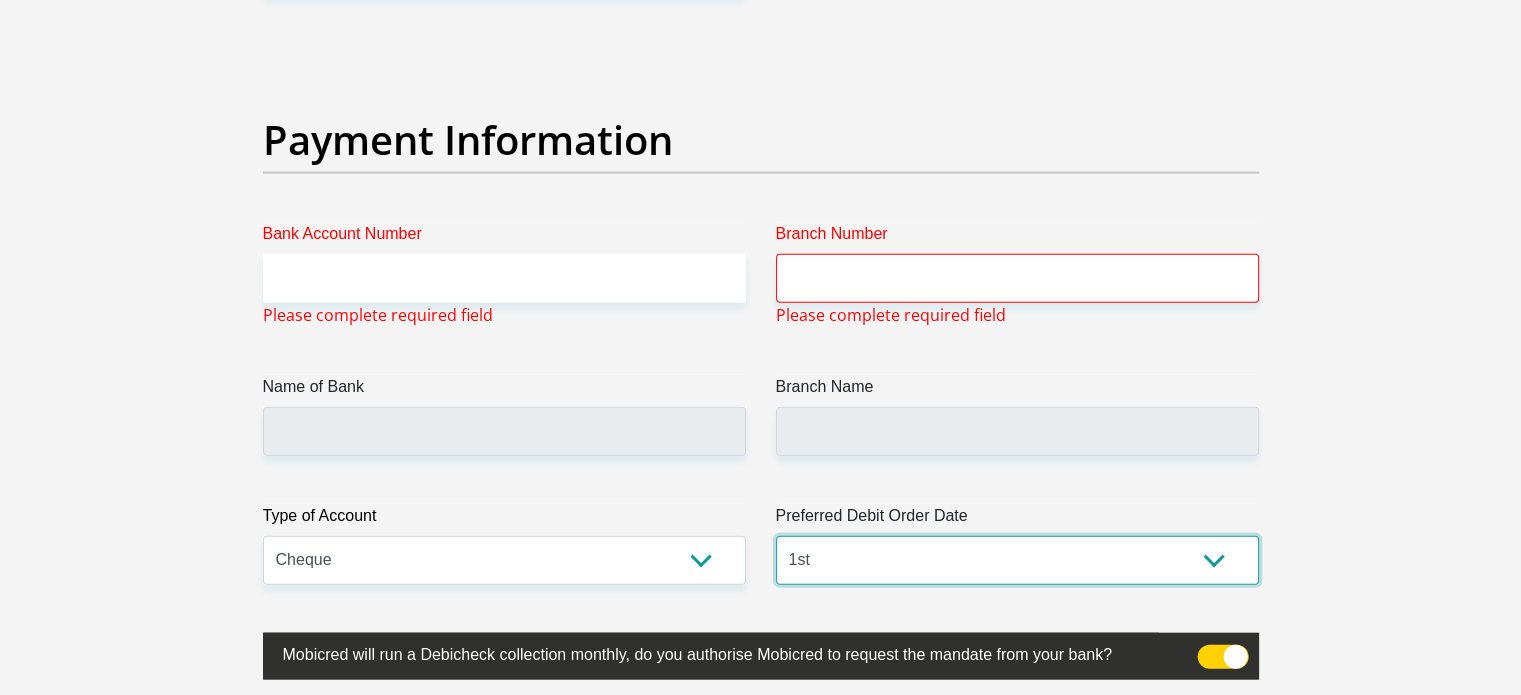 click on "1st
2nd
3rd
4th
5th
7th
18th
19th
20th
21st
22nd
23rd
24th
25th
26th
27th
28th
29th
30th" at bounding box center (1017, 560) 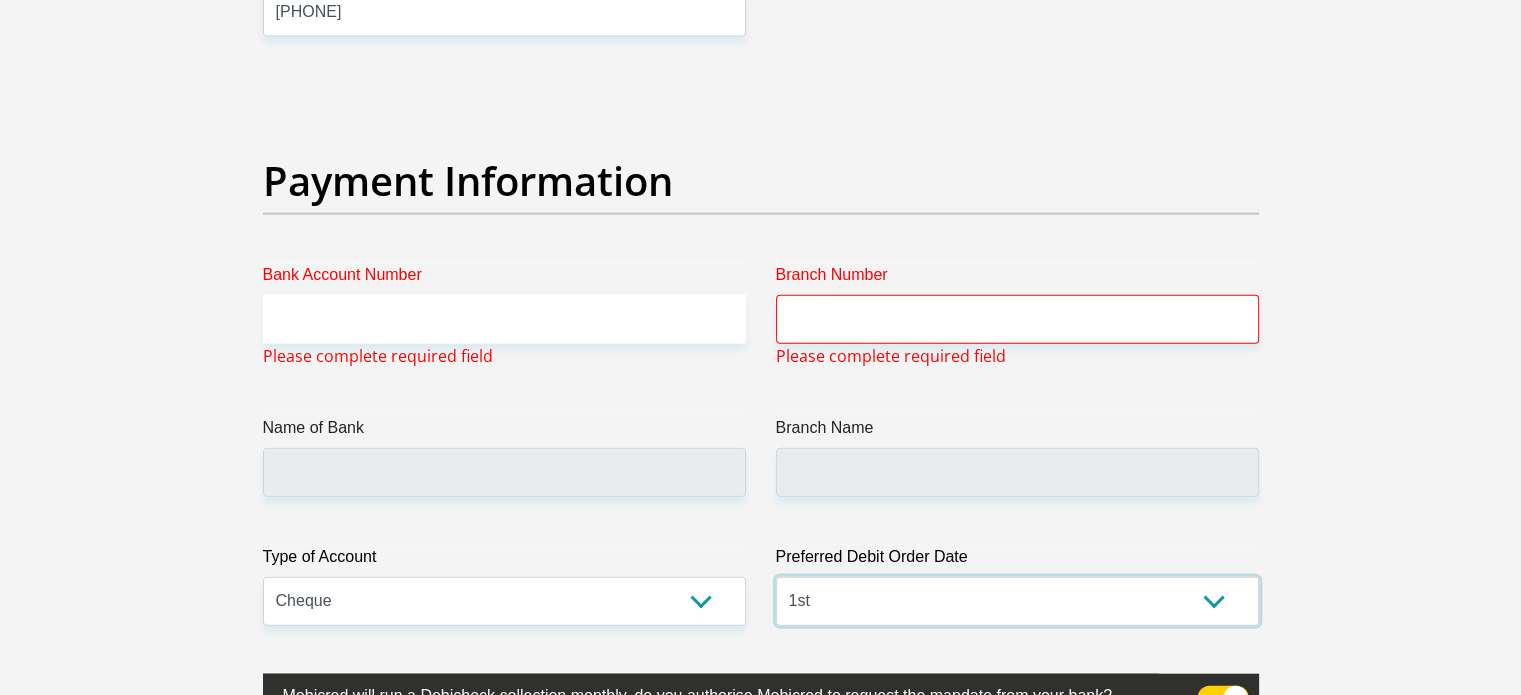 scroll, scrollTop: 4484, scrollLeft: 0, axis: vertical 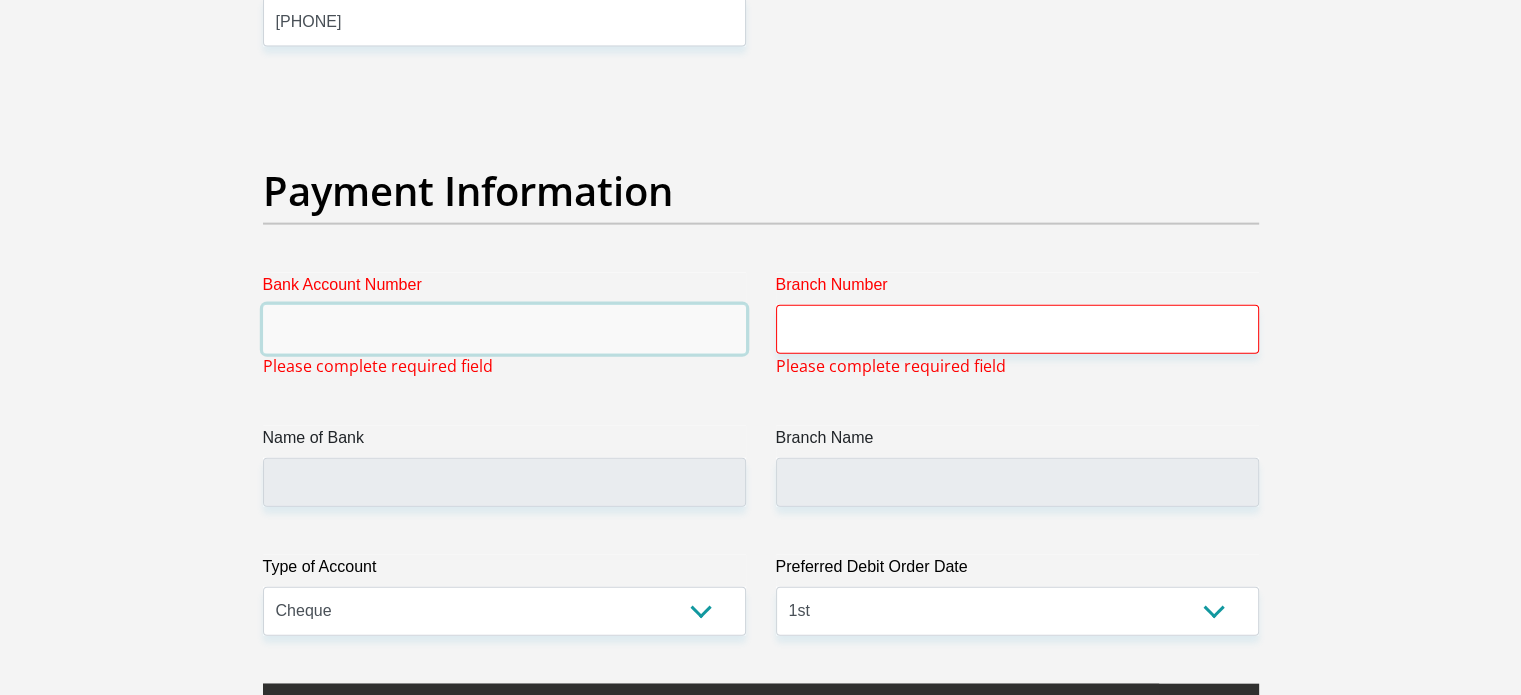 click on "Bank Account Number" at bounding box center [504, 329] 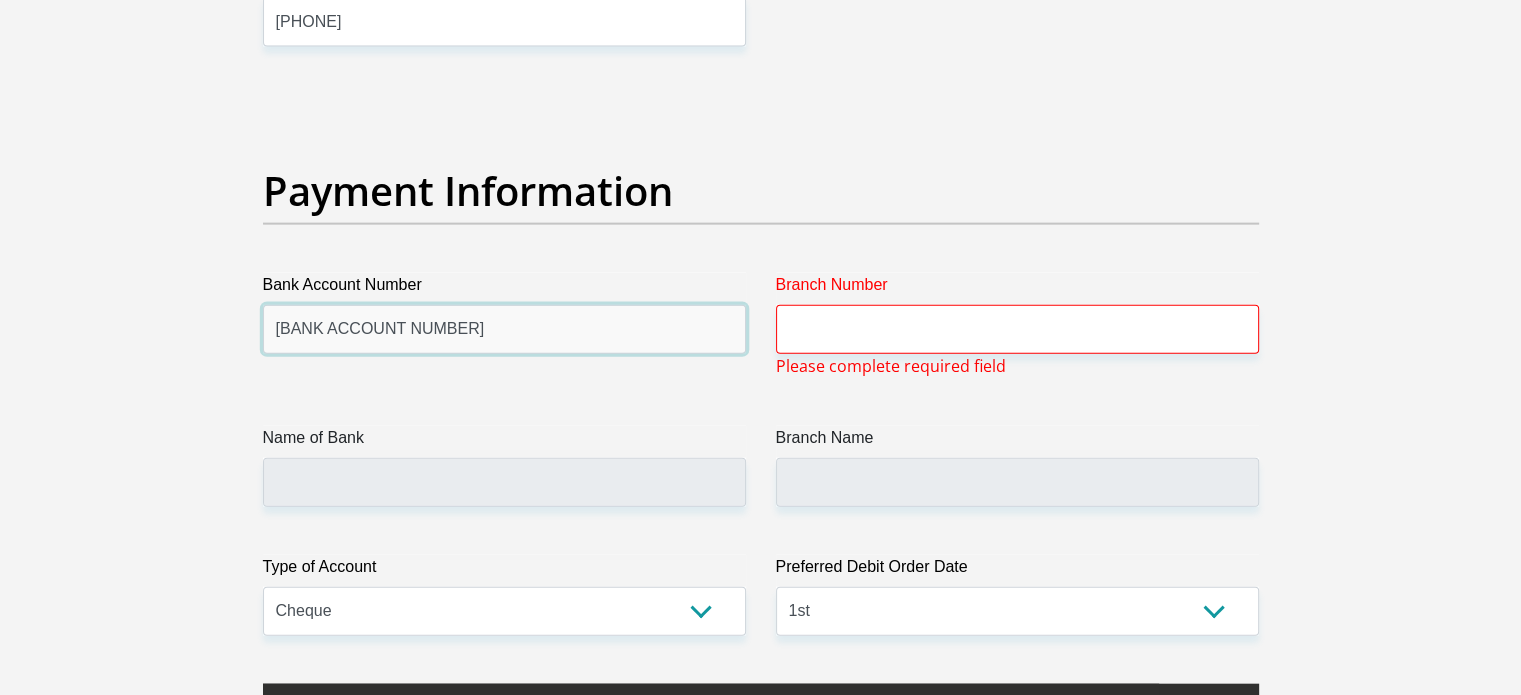 type on "[BANK ACCOUNT NUMBER]" 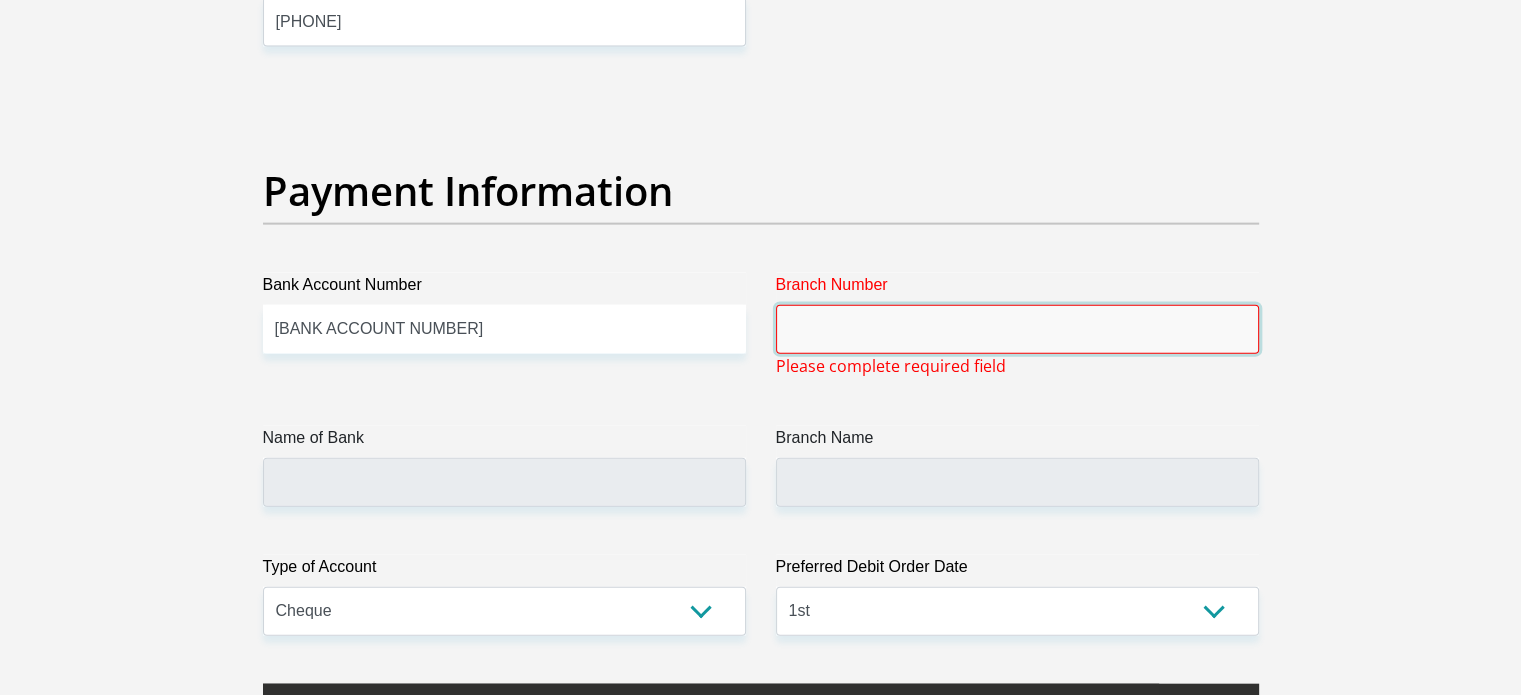 click on "Branch Number" at bounding box center (1017, 329) 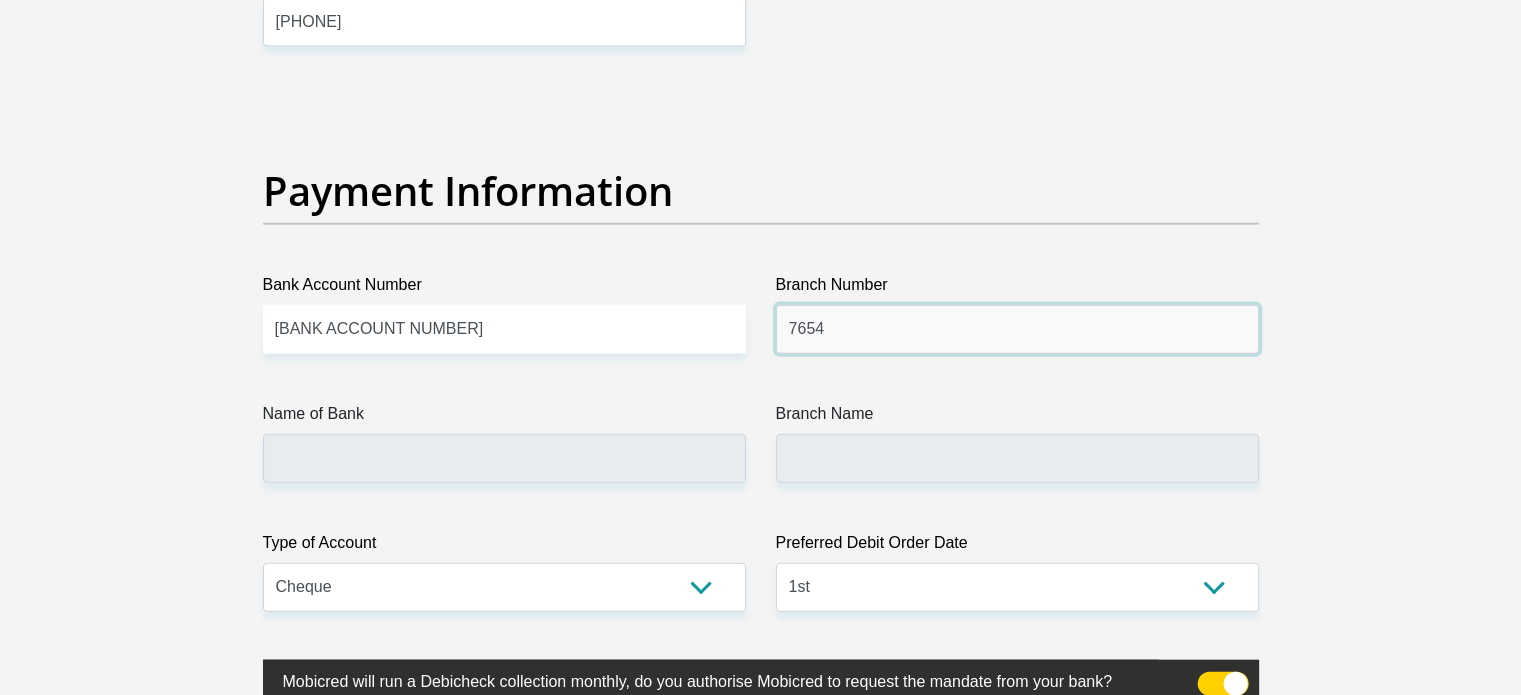 type on "7654" 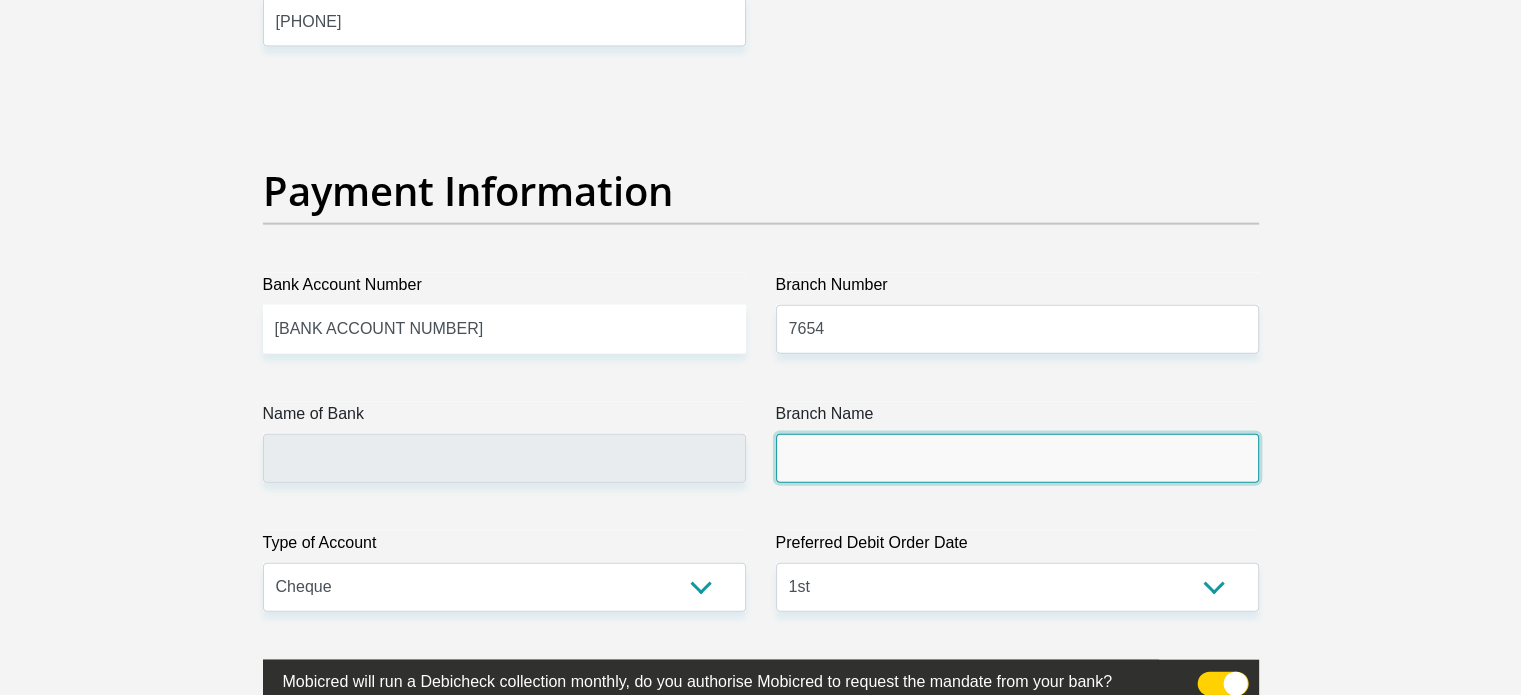 click on "Branch Name" at bounding box center [1017, 442] 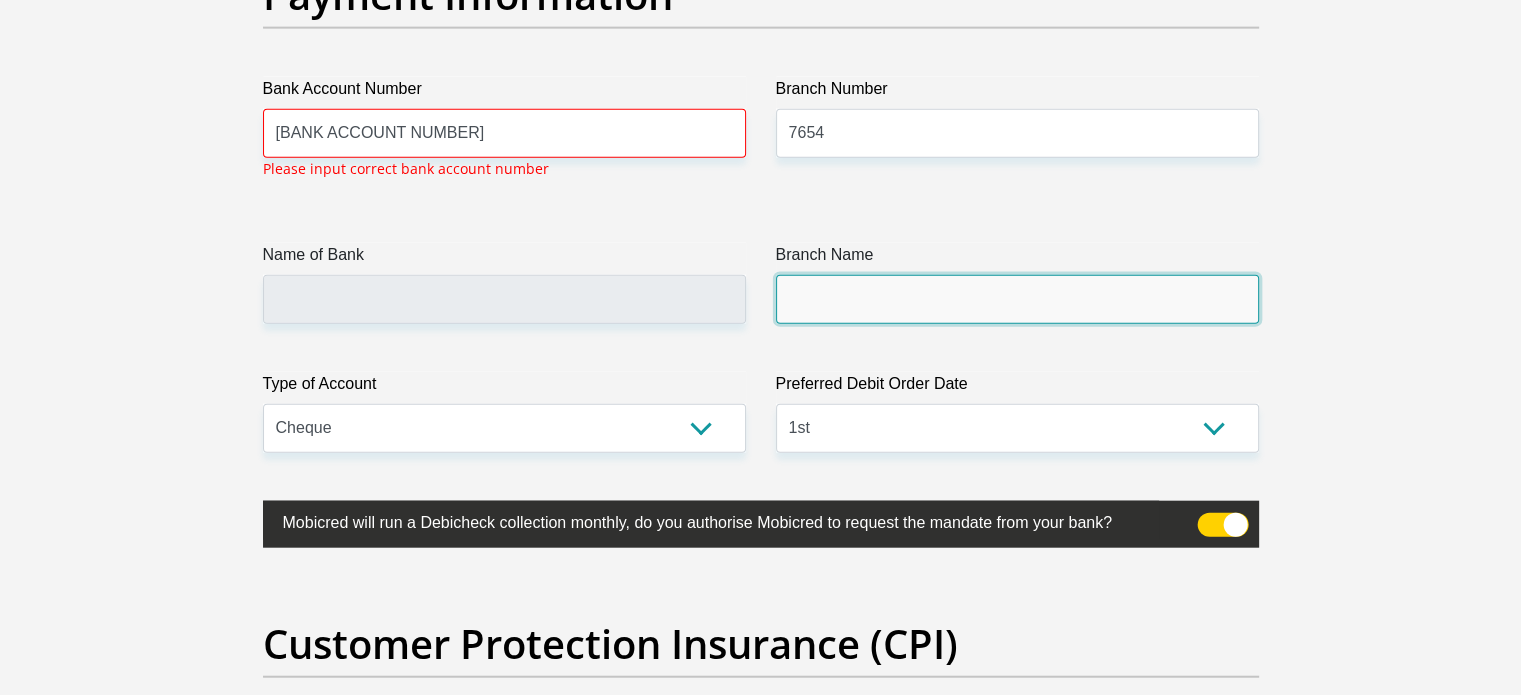 scroll, scrollTop: 4677, scrollLeft: 0, axis: vertical 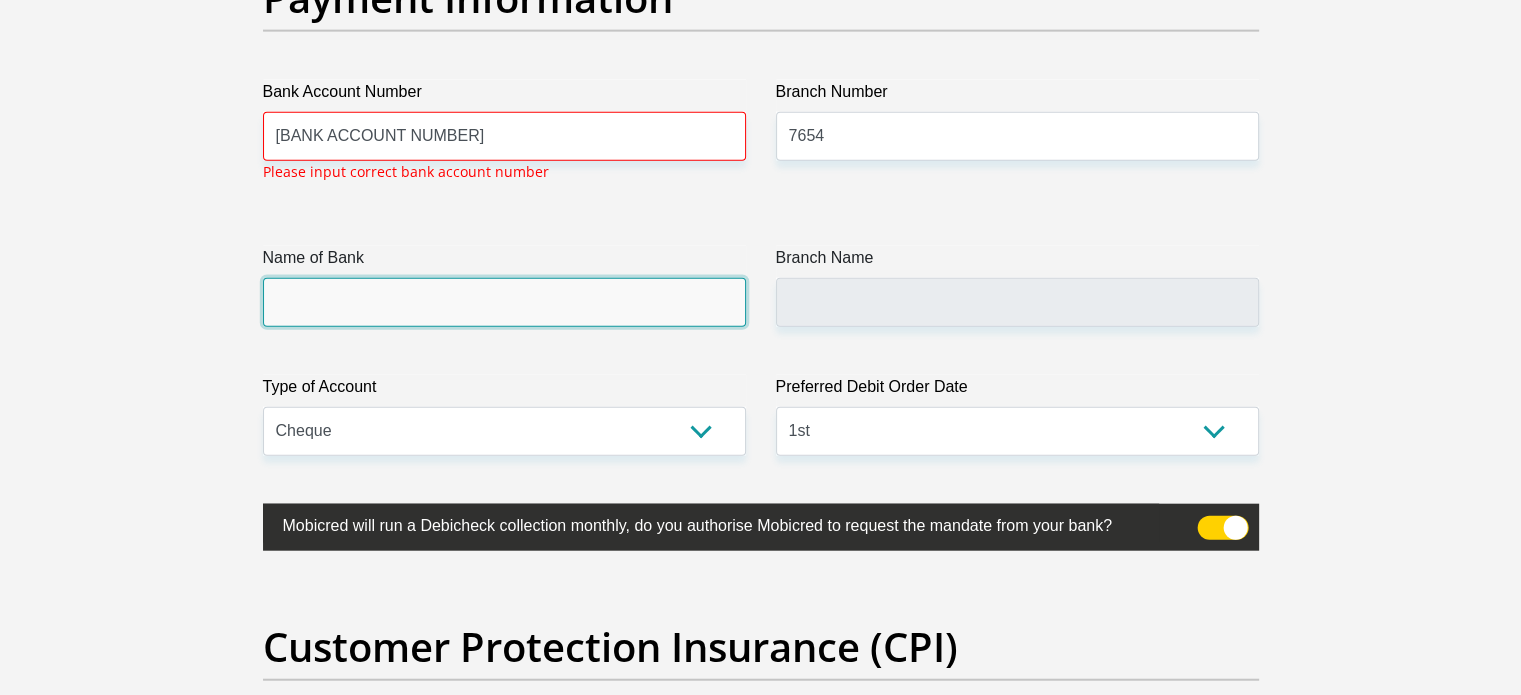 click on "Name of Bank" at bounding box center (504, 302) 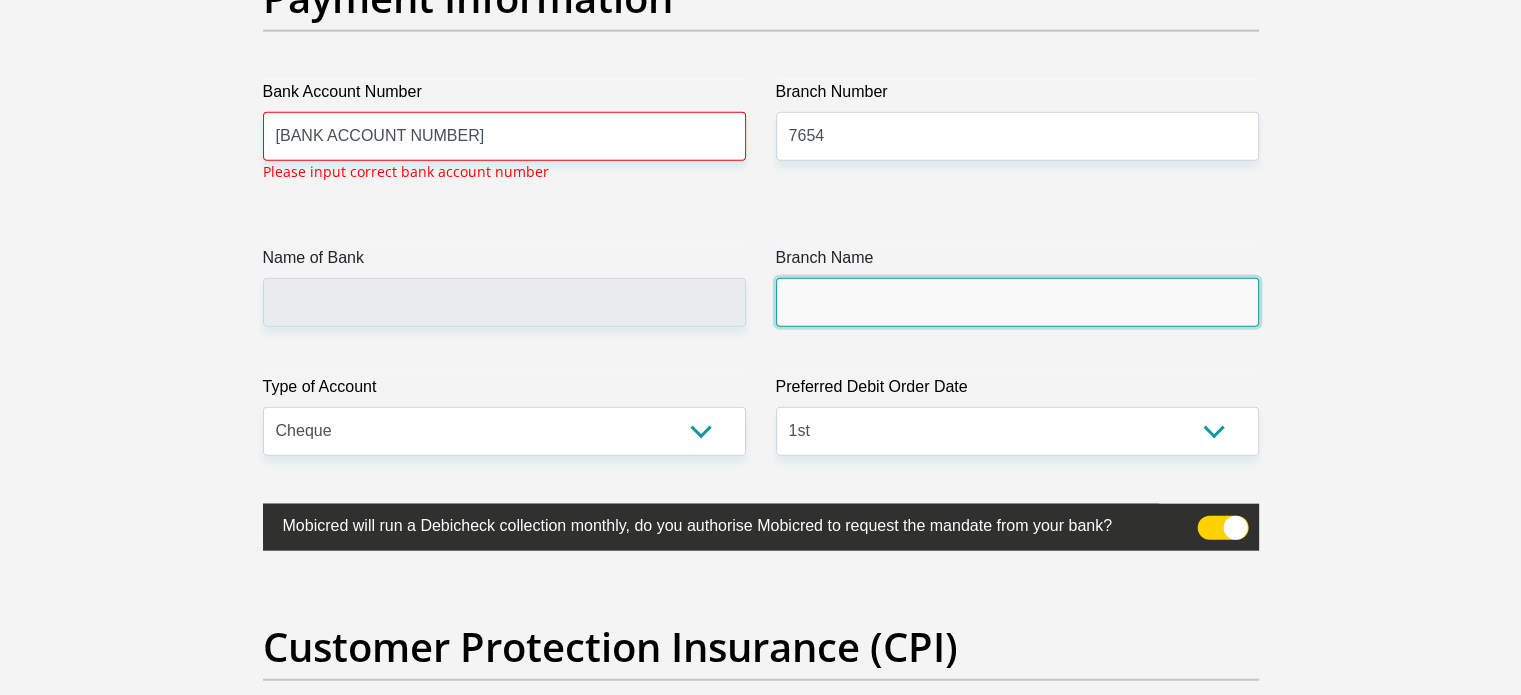 click on "Branch Name" at bounding box center (1017, 302) 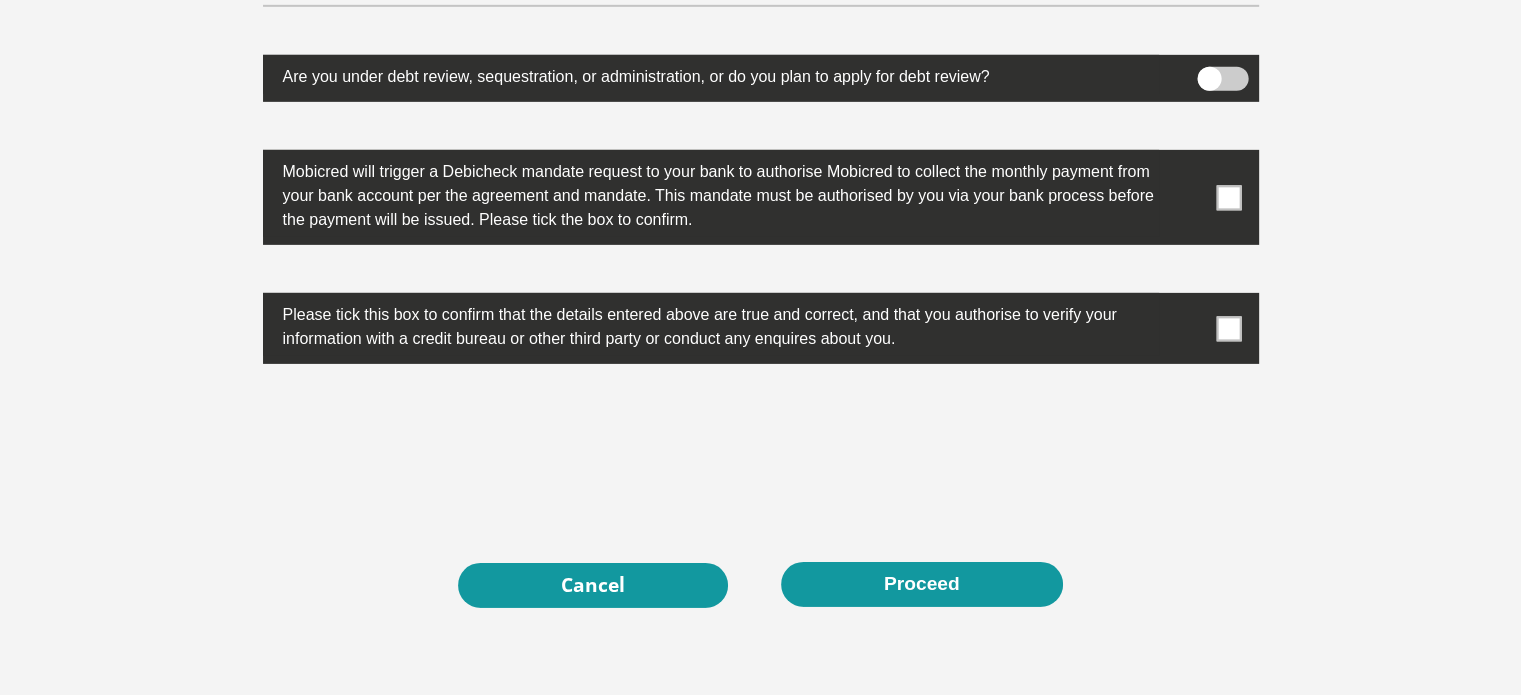 scroll, scrollTop: 6301, scrollLeft: 0, axis: vertical 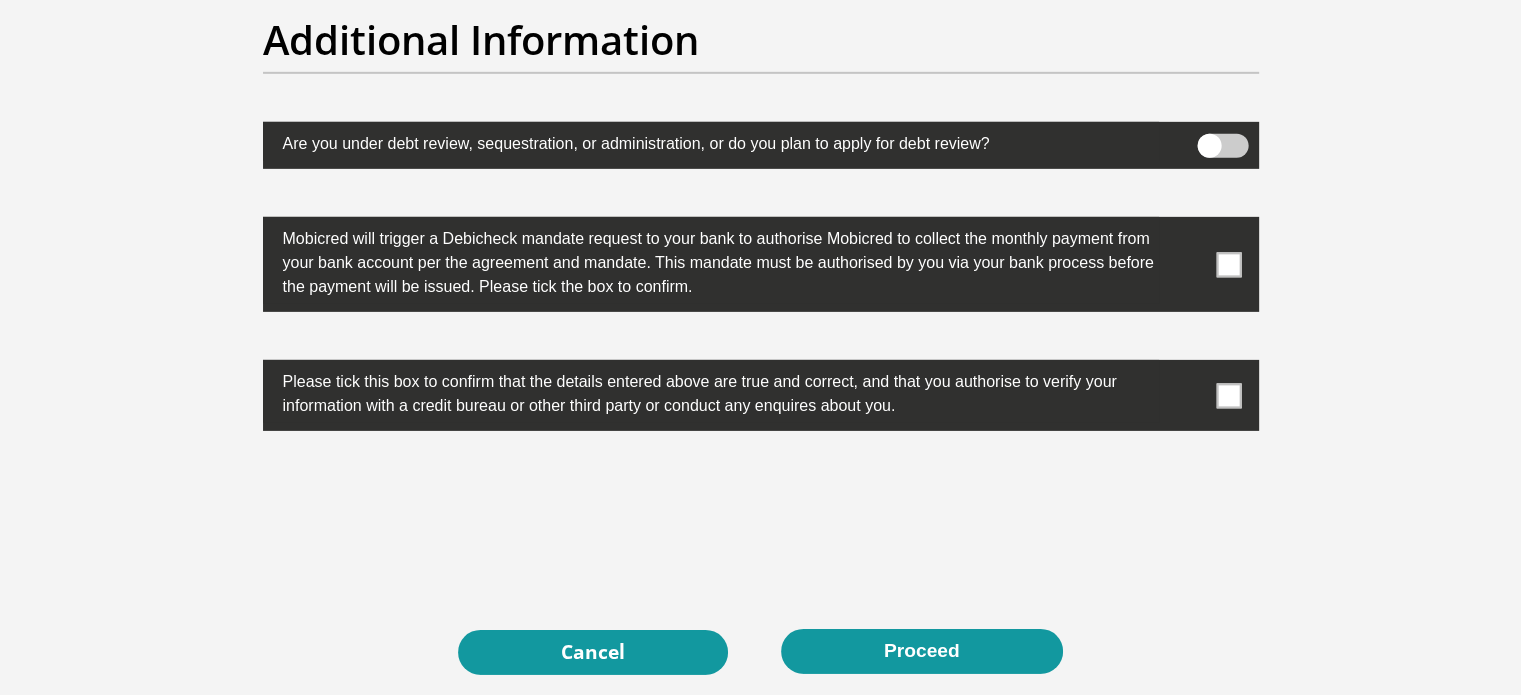 click at bounding box center [1228, 264] 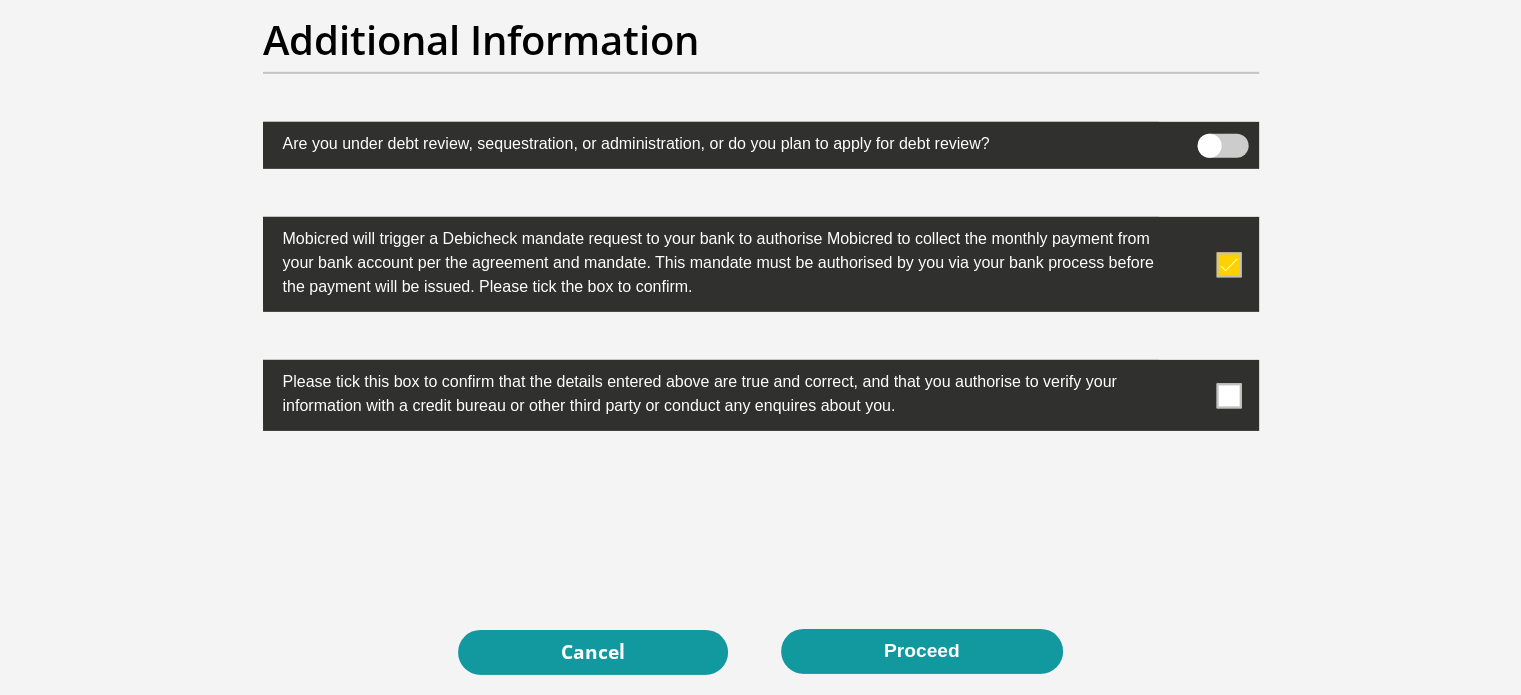 click at bounding box center [1228, 395] 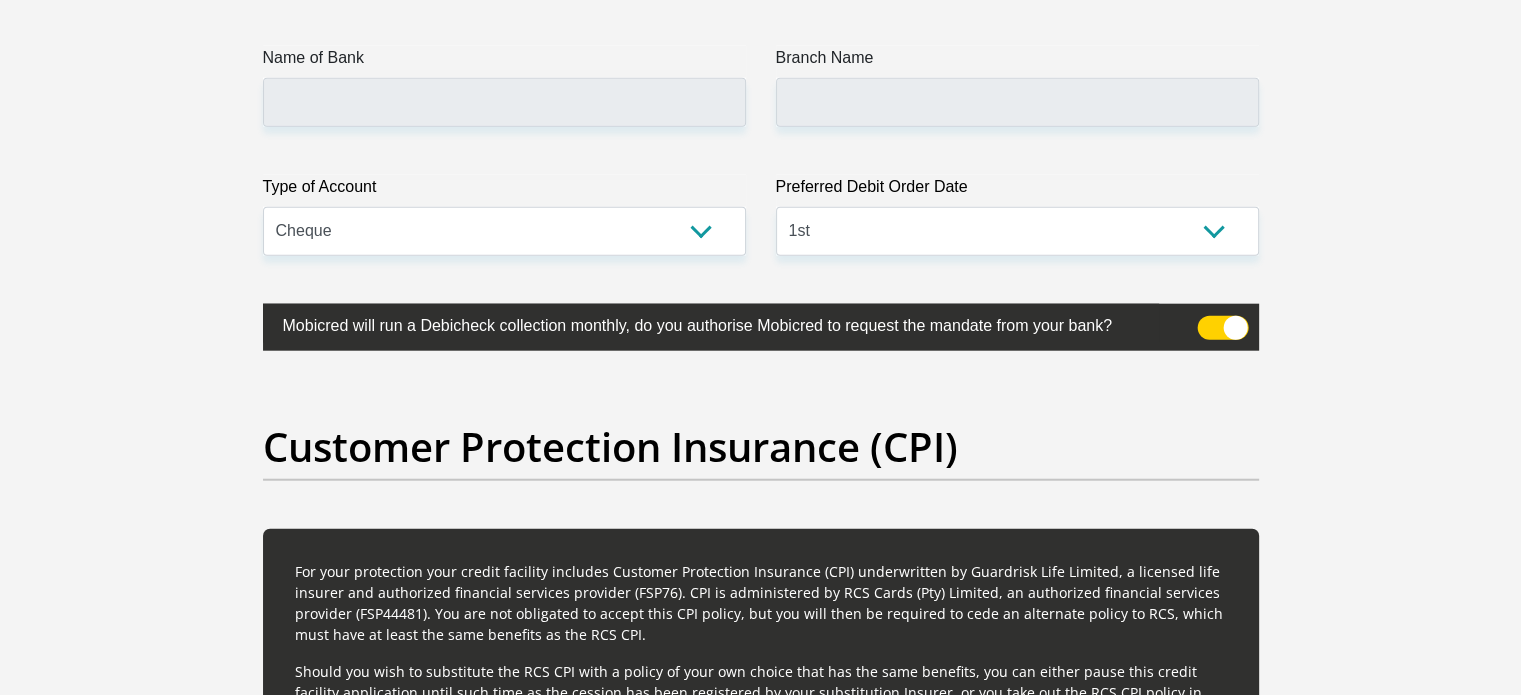 scroll, scrollTop: 4556, scrollLeft: 0, axis: vertical 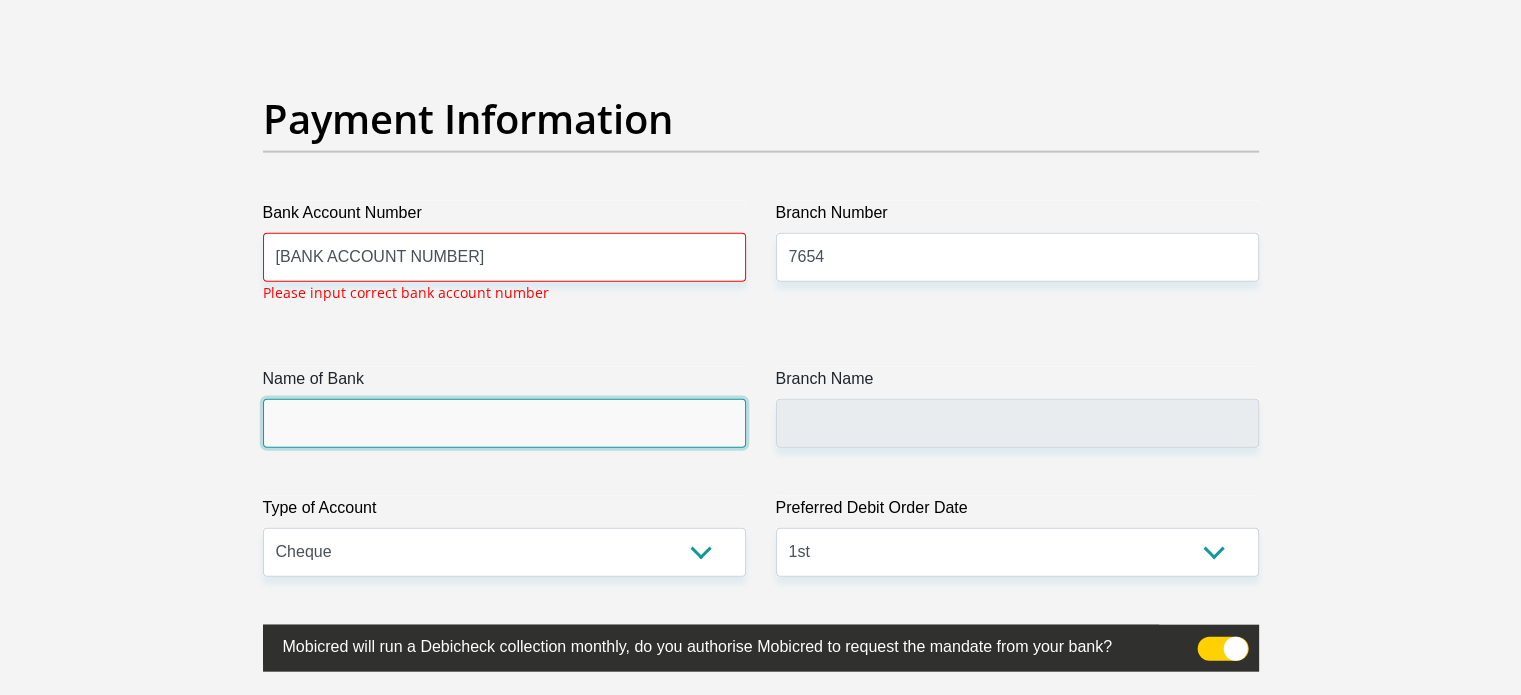 click on "Name of Bank" at bounding box center (504, 423) 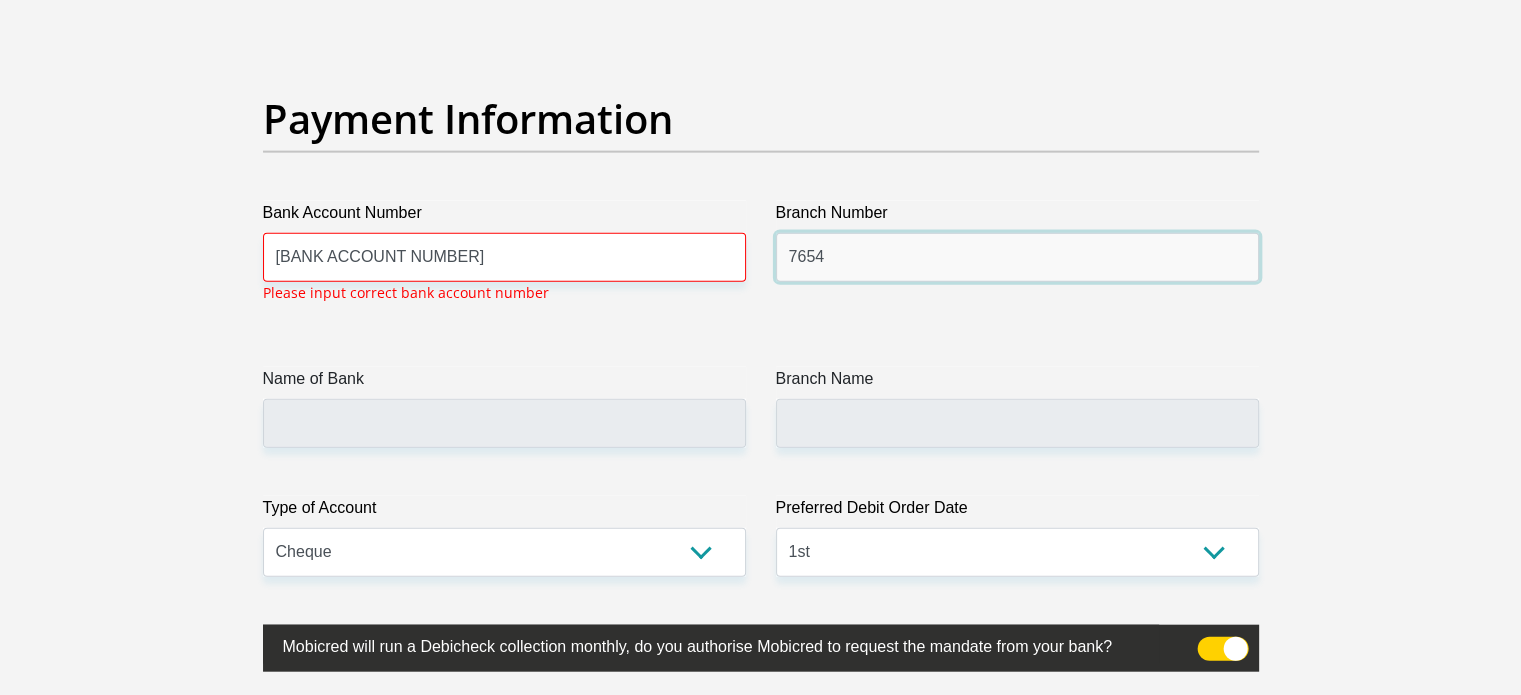 click on "7654" at bounding box center [1017, 257] 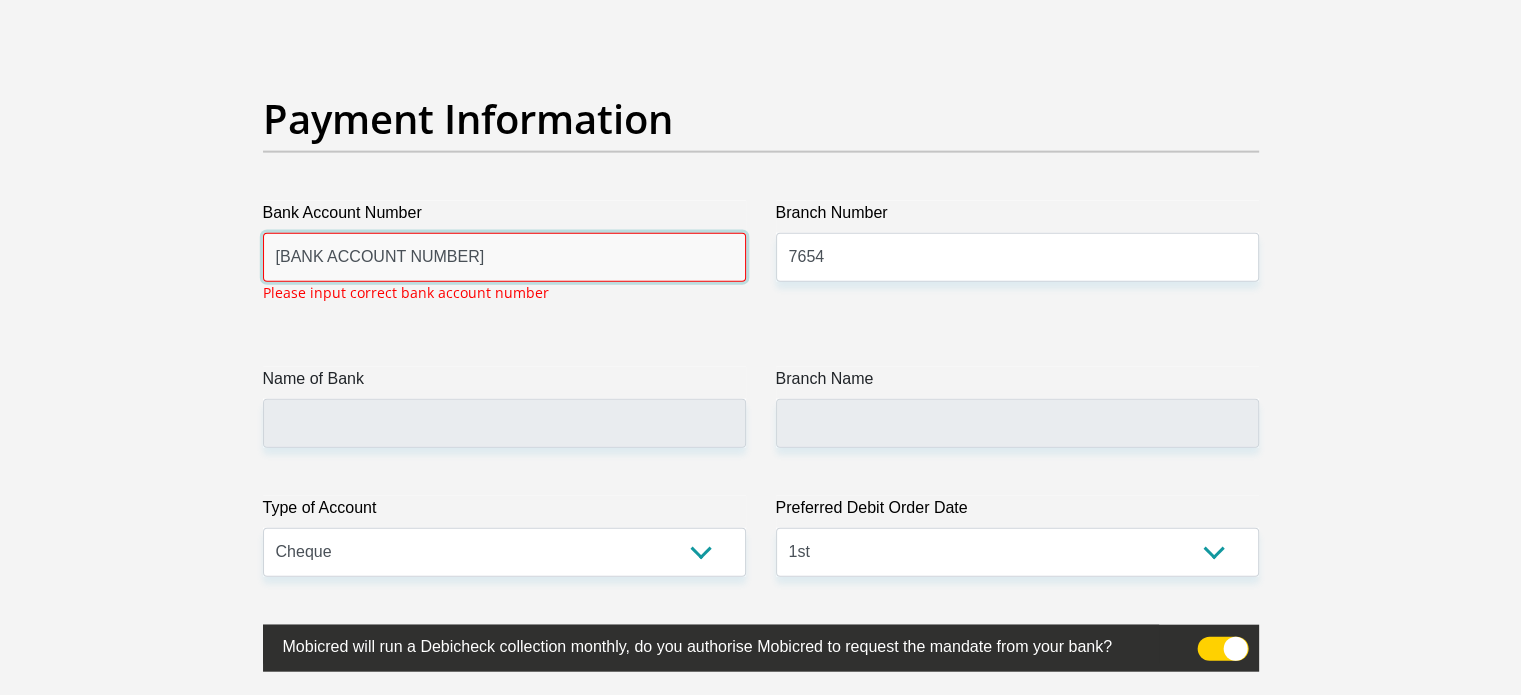 click on "[BANK ACCOUNT NUMBER]" at bounding box center [504, 257] 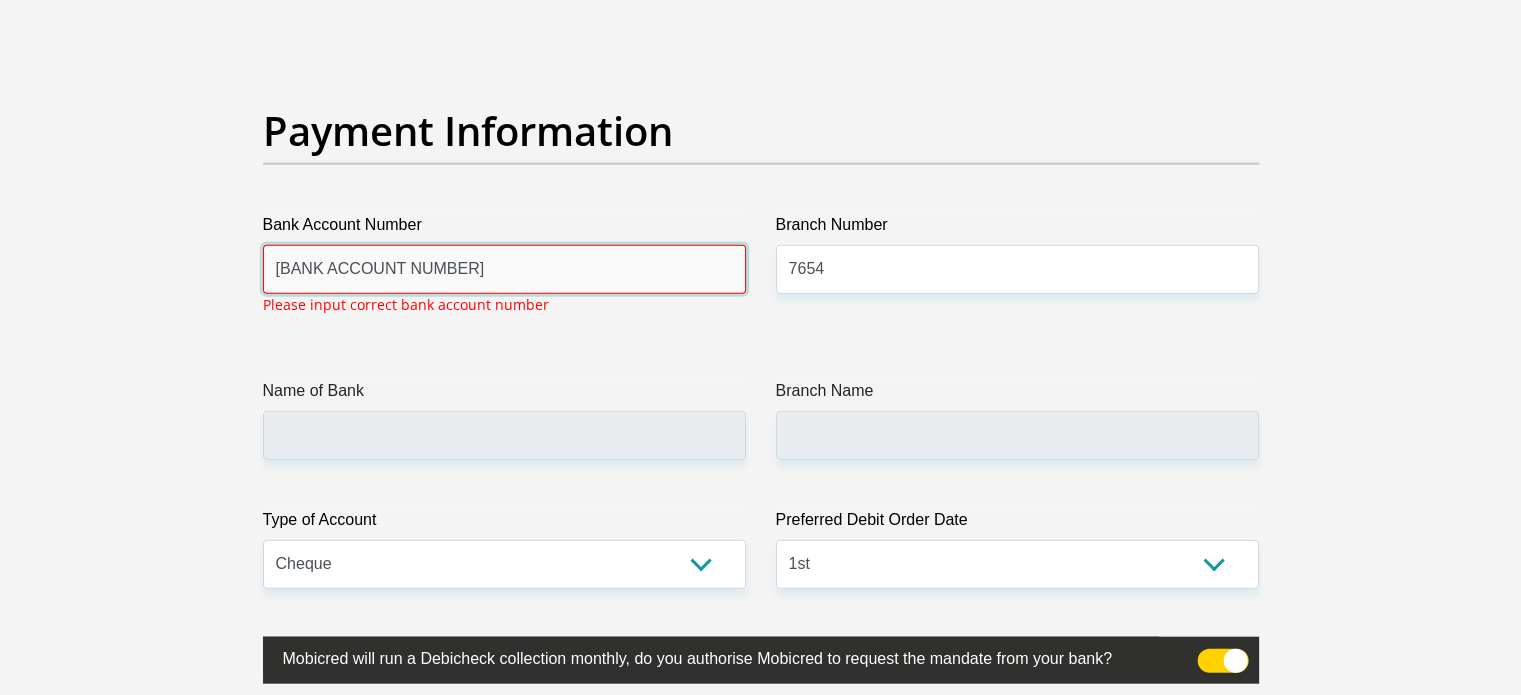 click on "[BANK ACCOUNT NUMBER]" at bounding box center [504, 269] 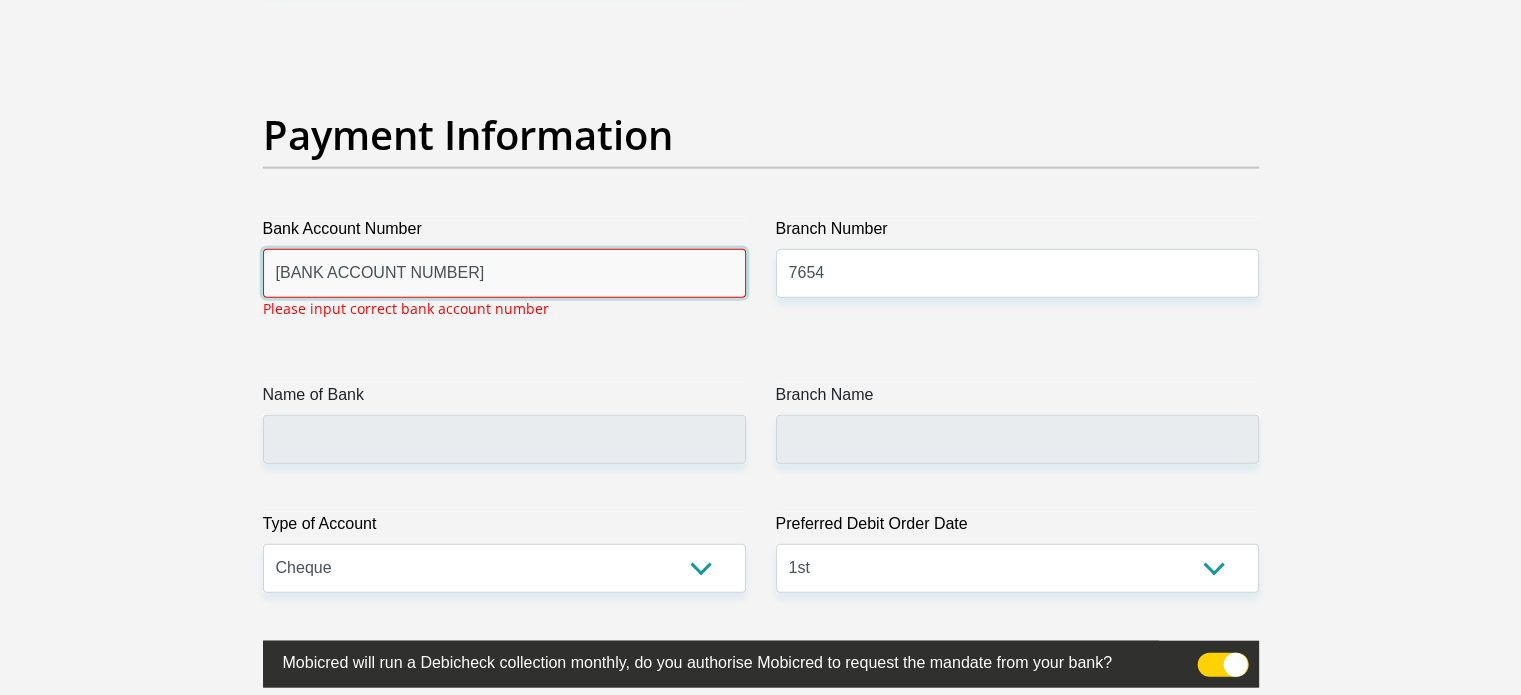 click on "[BANK ACCOUNT NUMBER]" at bounding box center [504, 273] 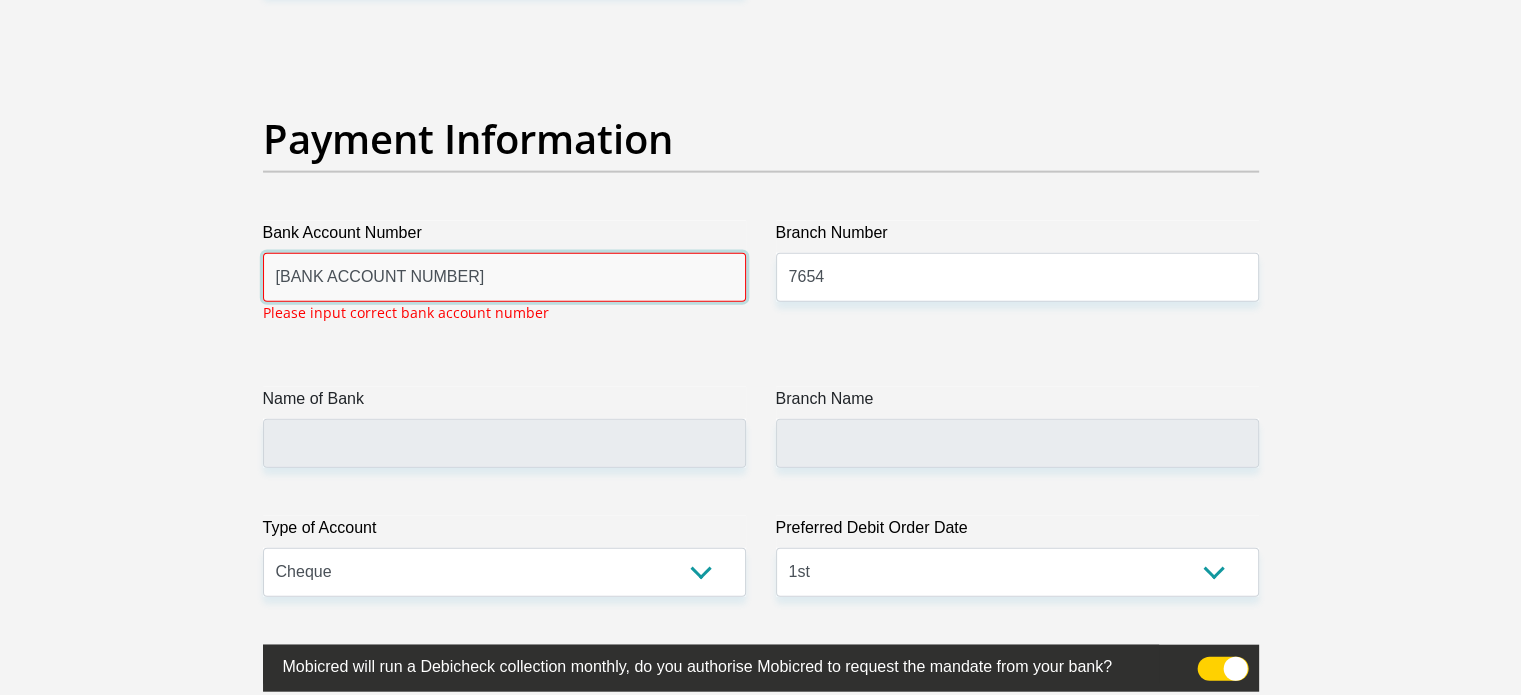scroll, scrollTop: 4535, scrollLeft: 0, axis: vertical 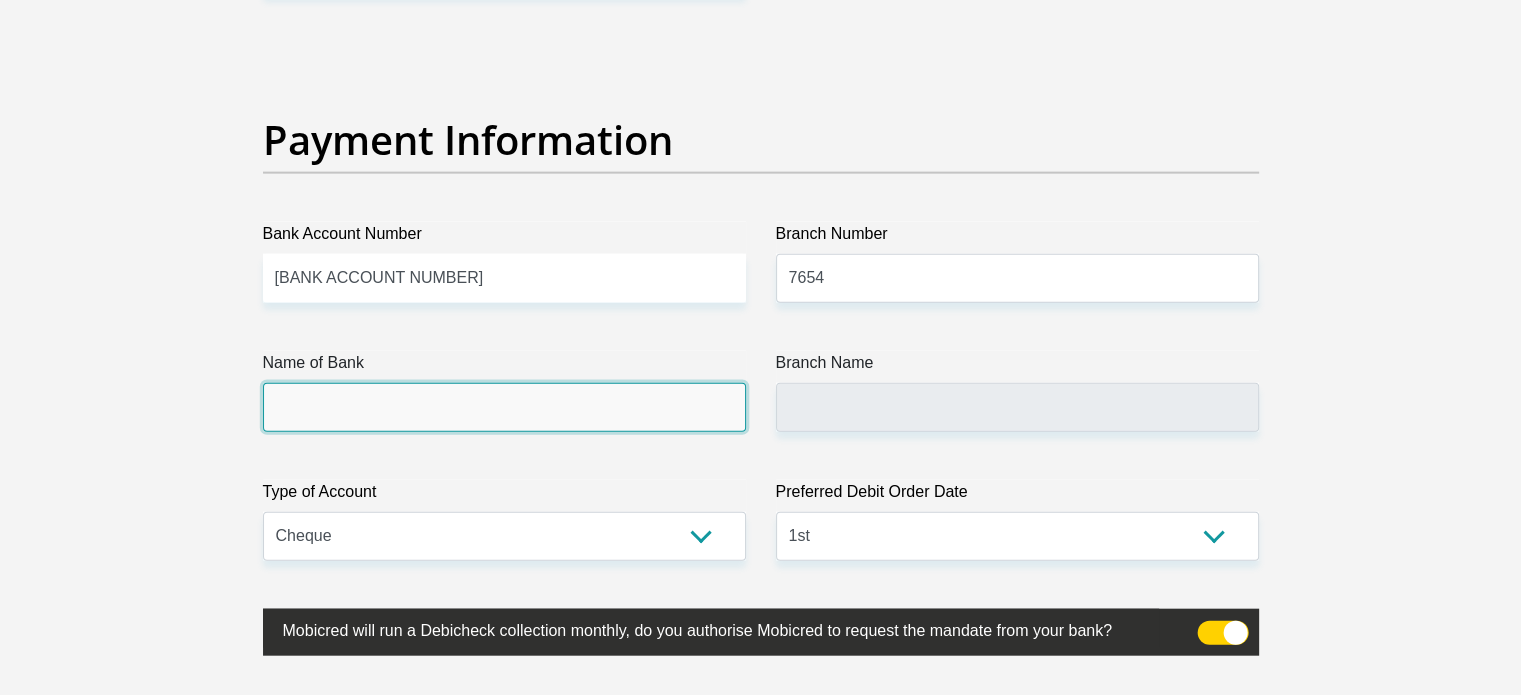 click on "Name of Bank" at bounding box center [504, 407] 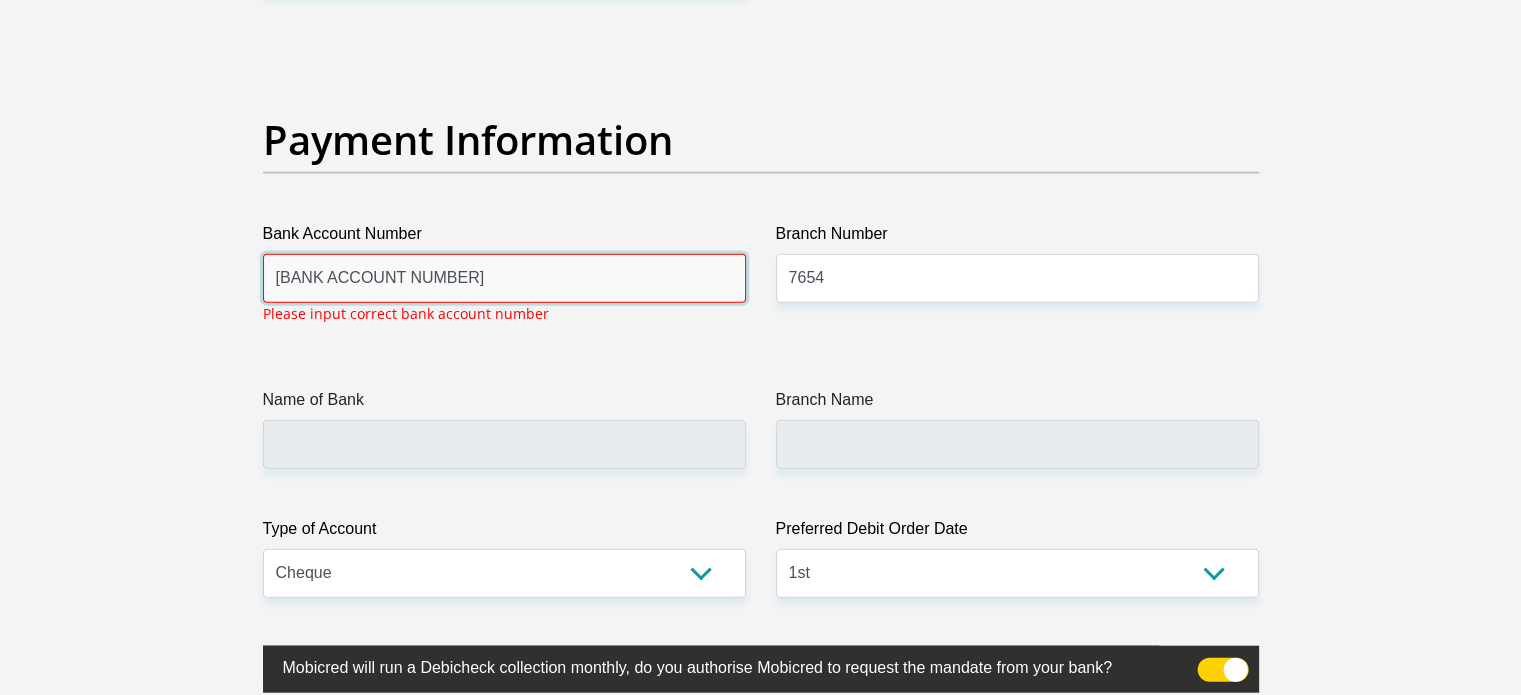 click on "[BANK ACCOUNT NUMBER]" at bounding box center [504, 278] 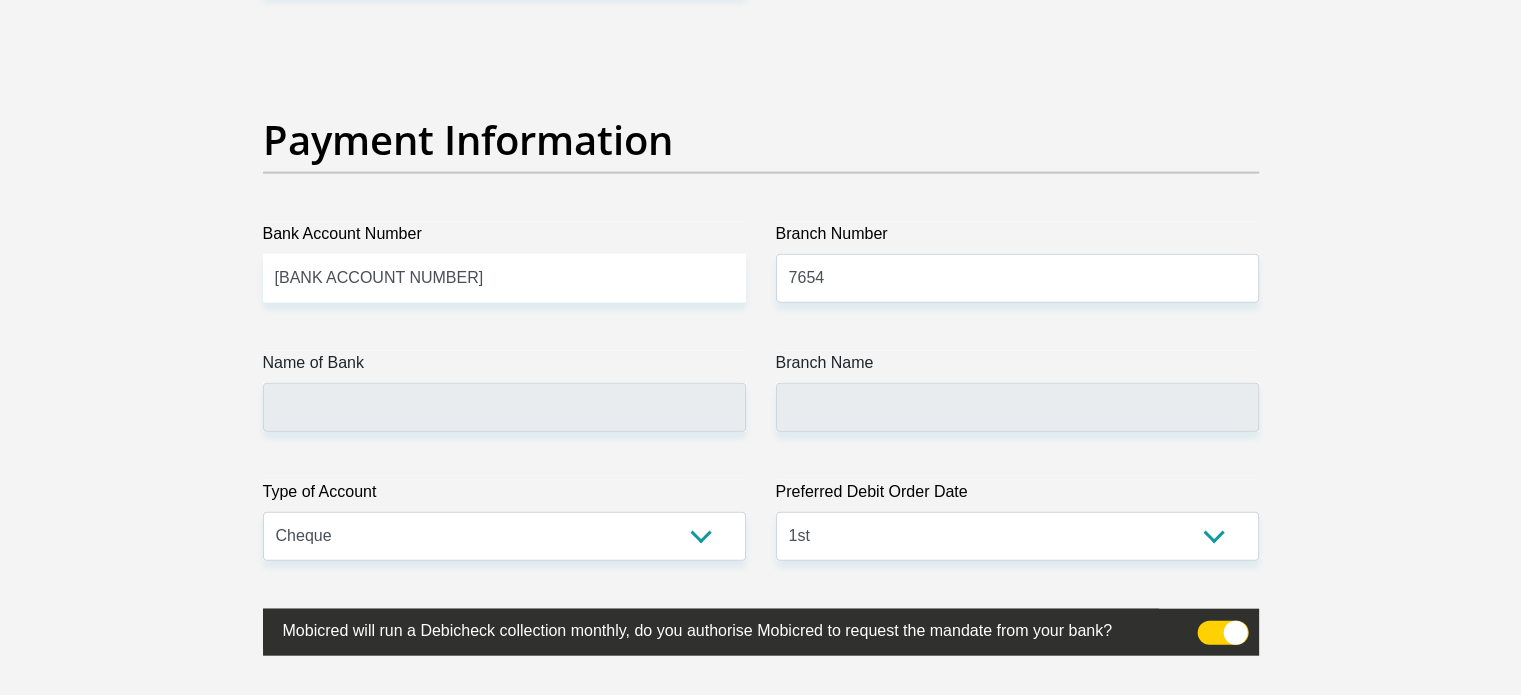 click on "Name of Bank" at bounding box center (504, 391) 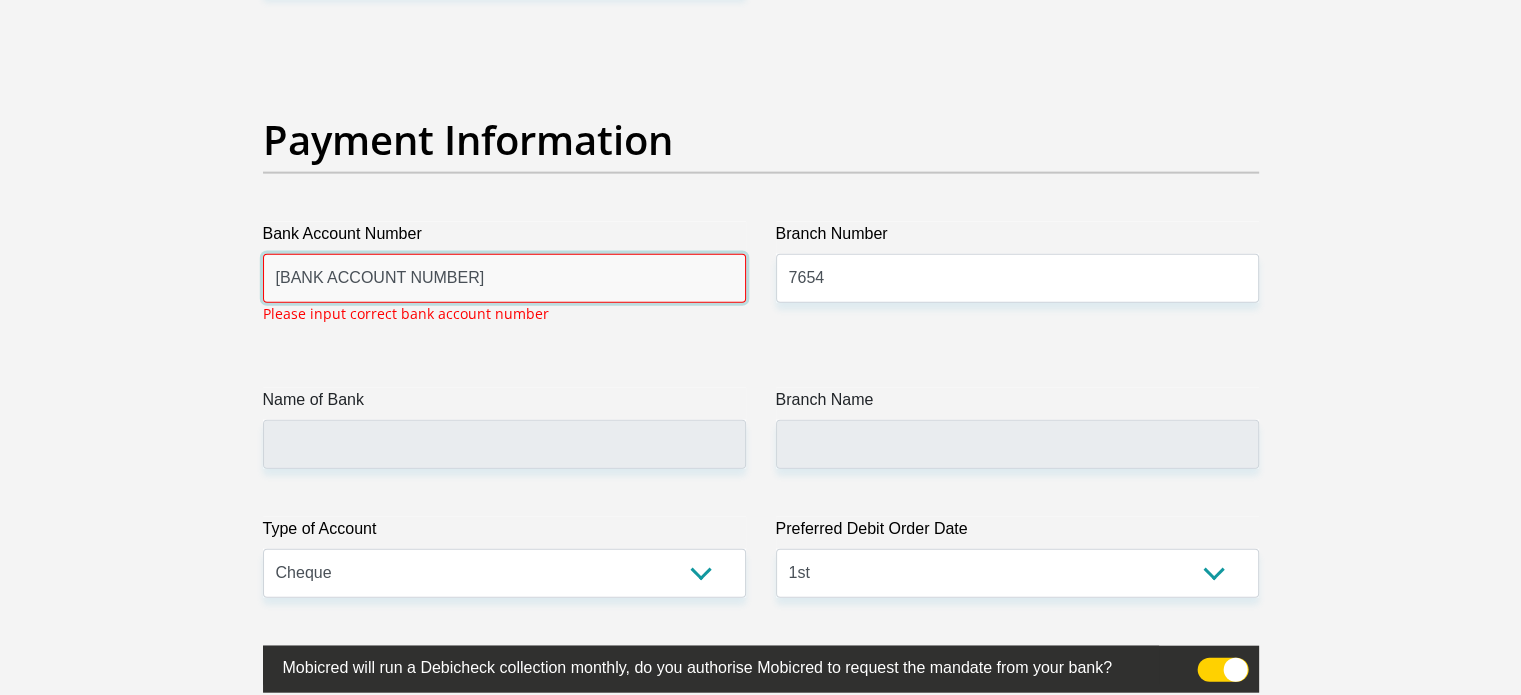 click on "[BANK ACCOUNT NUMBER]" at bounding box center [504, 278] 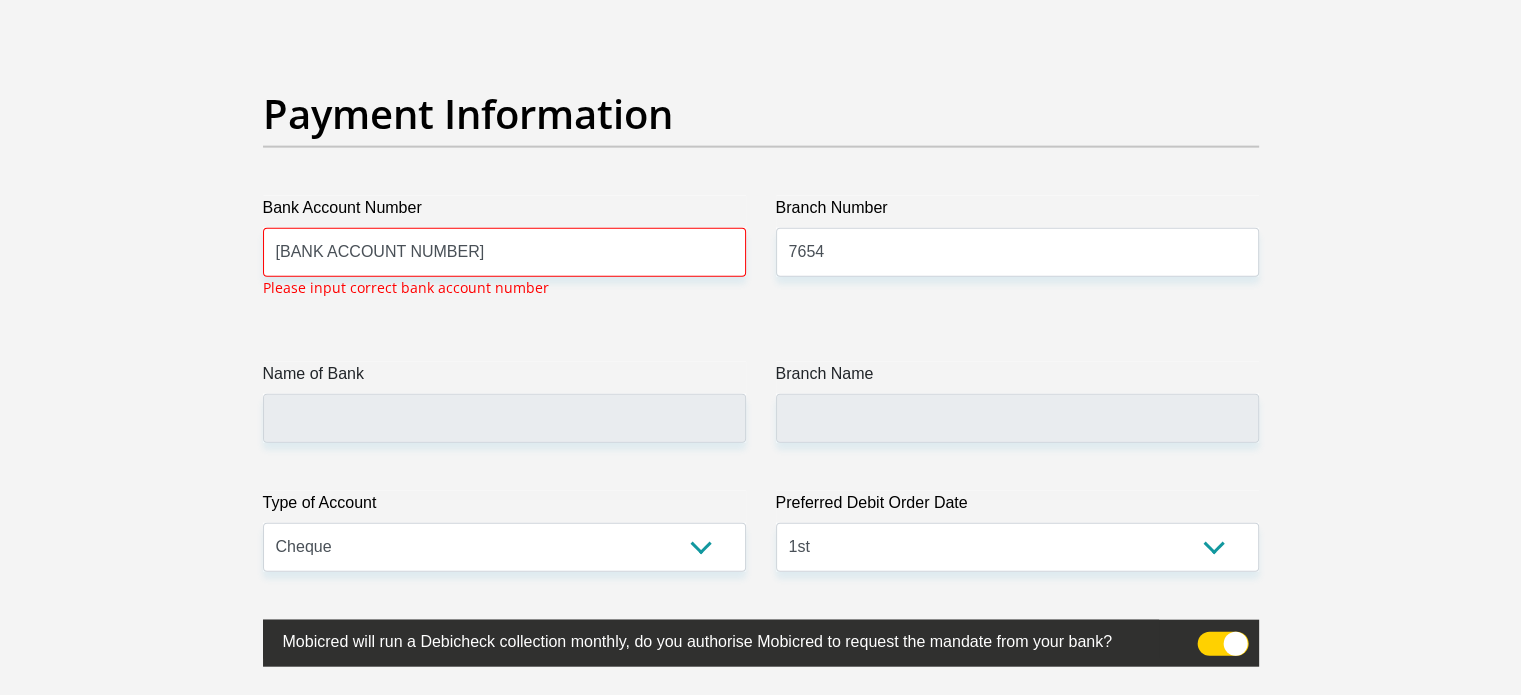 scroll, scrollTop: 4535, scrollLeft: 0, axis: vertical 